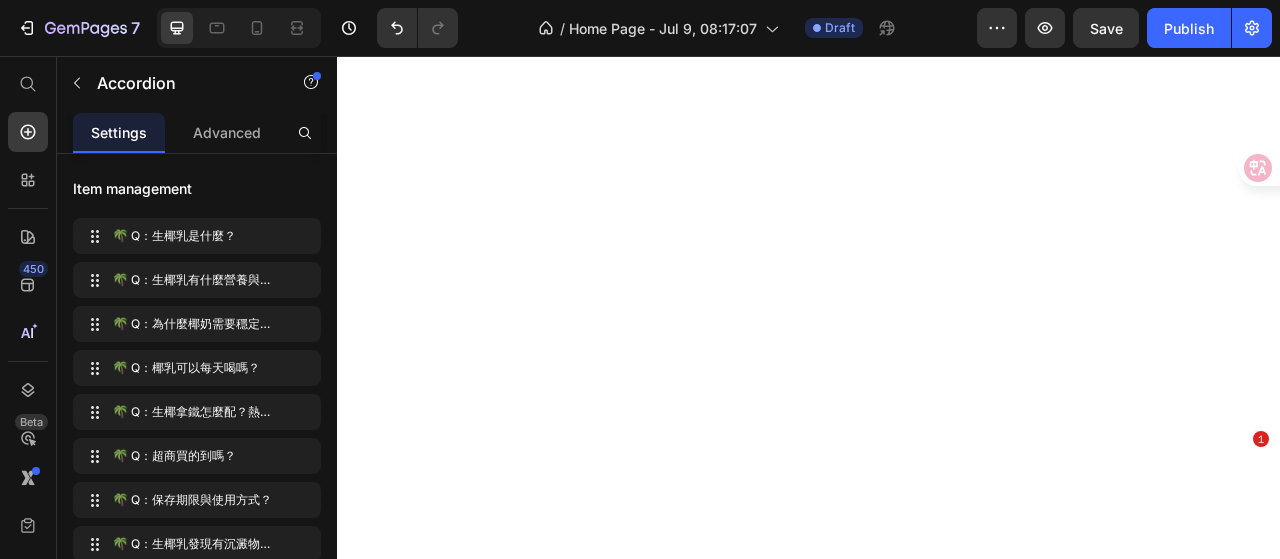 scroll, scrollTop: 0, scrollLeft: 0, axis: both 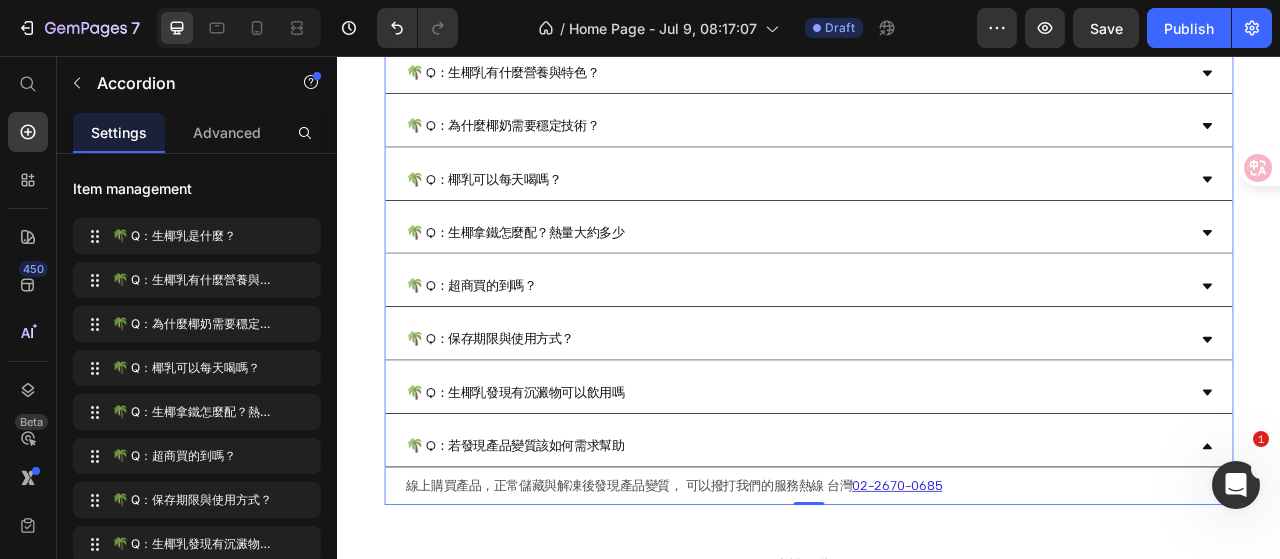 click on "🌴 Q：生椰拿鐵怎麼配？熱量大約多少" at bounding box center [921, 282] 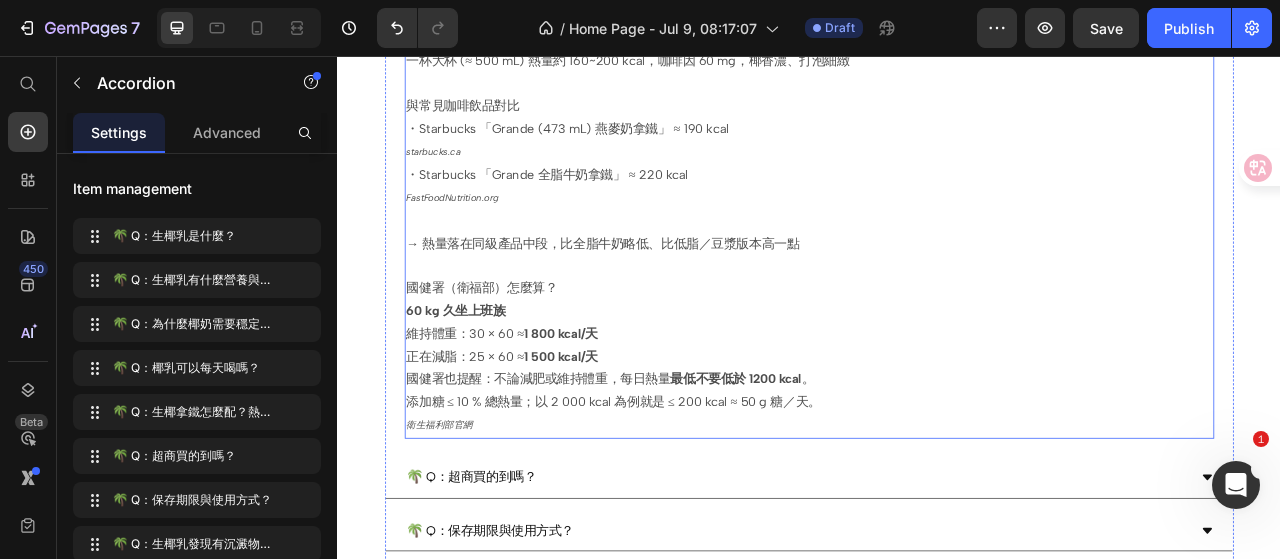 scroll, scrollTop: 1500, scrollLeft: 0, axis: vertical 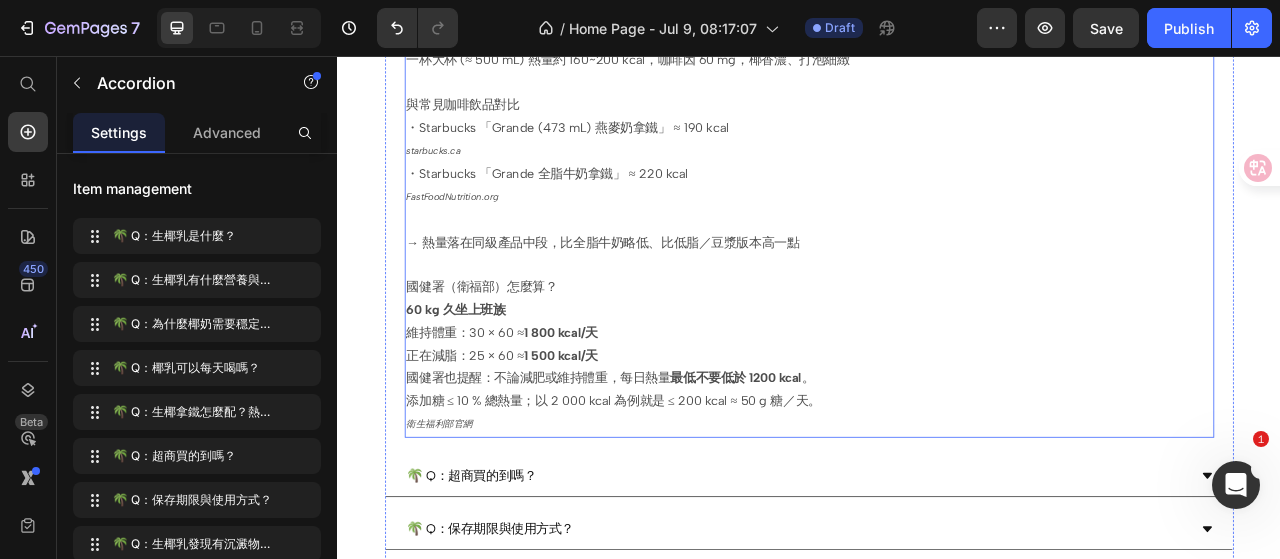 click on "正在減脂：25 × 60 ≈  1 500 kcal/天 國健署也提醒：不論減肥或維持體重，每日熱量 最低不要低於 1200 kcal 。 添加糖 ≤ 10 % 總熱量；以 2 000 kcal 為例就是 ≤ 200 kcal ≈ 50 g 糖／天。 衛生福利部官網" at bounding box center [937, 482] 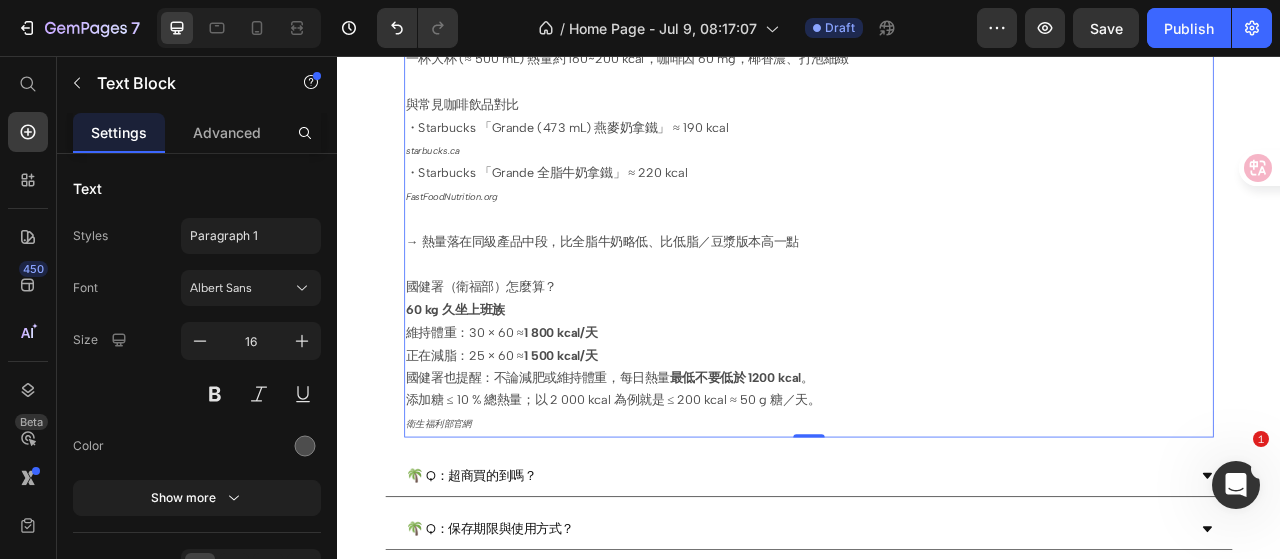 click on "正在減脂：25 × 60 ≈  1 500 kcal/天 國健署也提醒：不論減肥或維持體重，每日熱量 最低不要低於 1200 kcal 。 添加糖 ≤ 10 % 總熱量；以 2 000 kcal 為例就是 ≤ 200 kcal ≈ 50 g 糖／天。 衛生福利部官網" at bounding box center (937, 482) 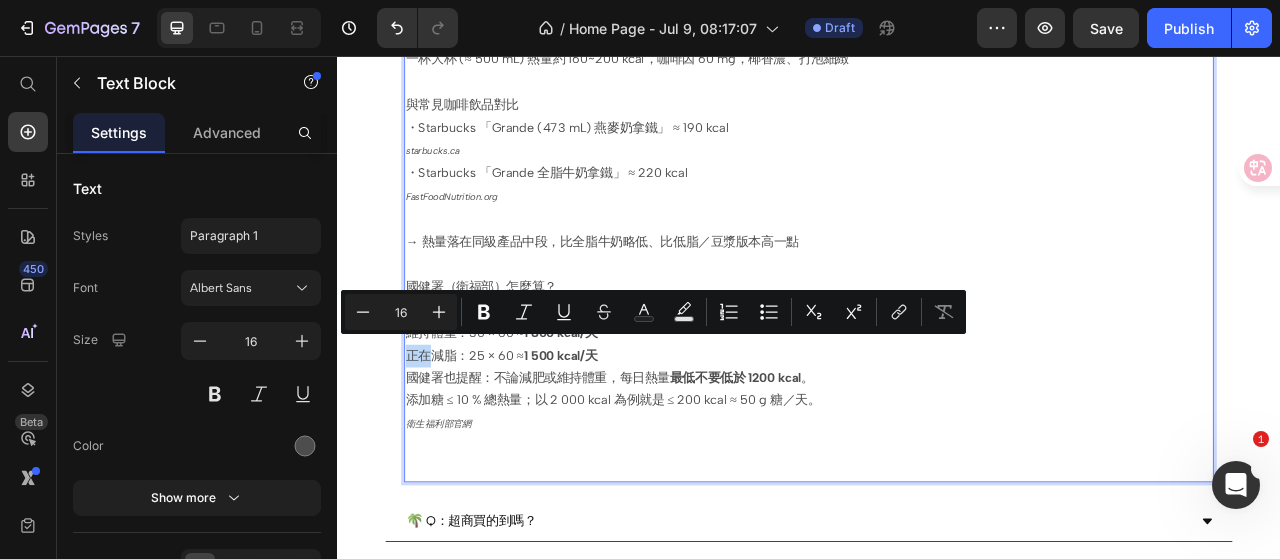 copy on "正在" 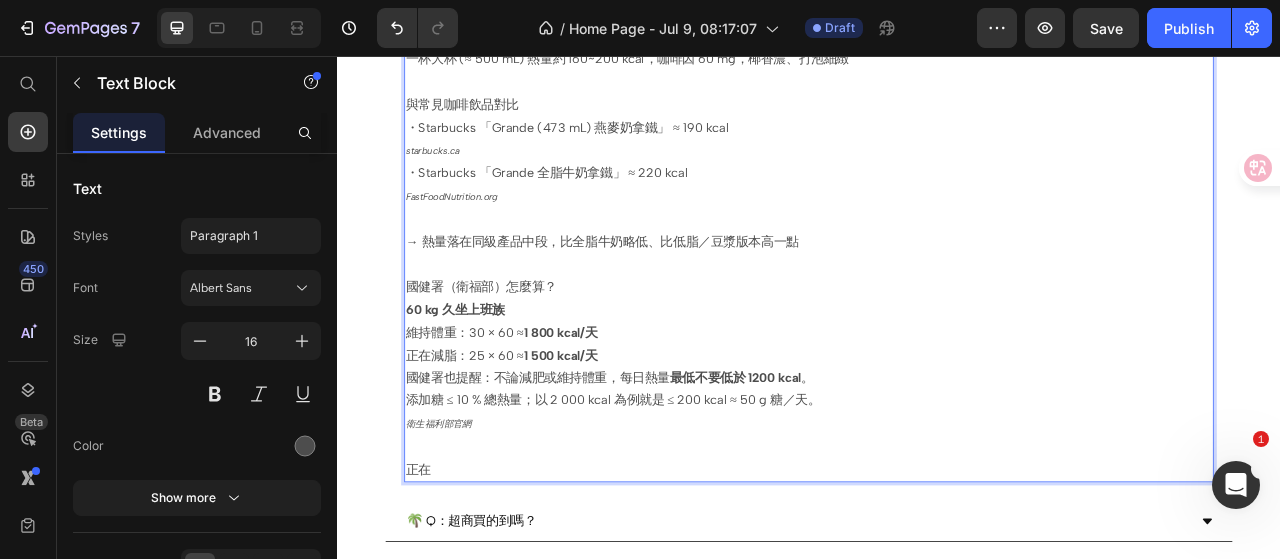 type 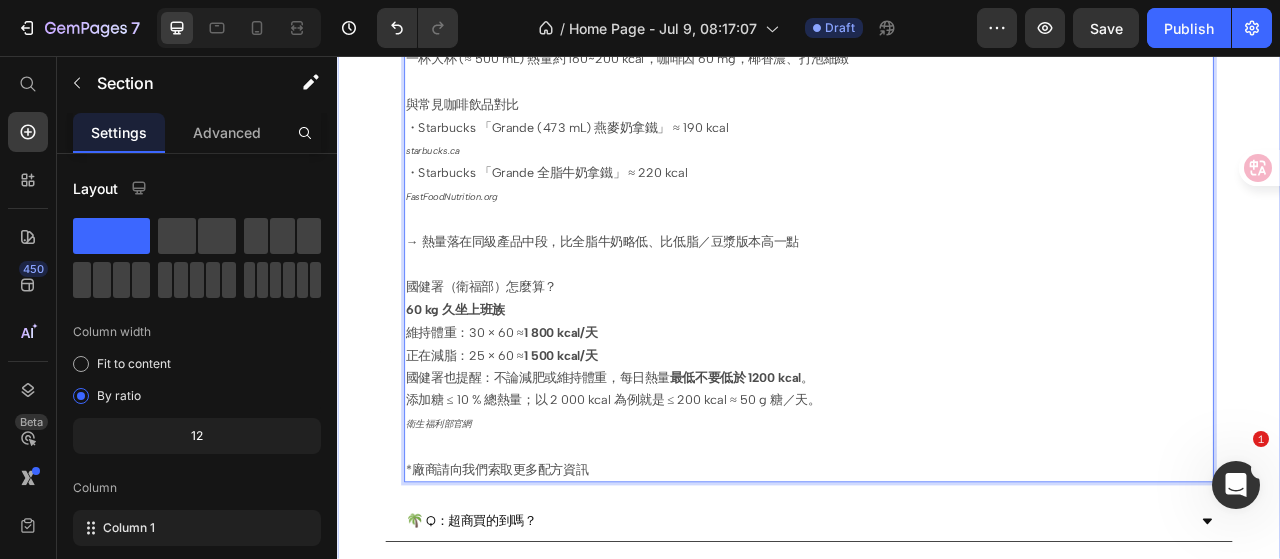 click on "Drop element here Image Image Row
Drop element here Hero Banner FAQ Heading
🌴 Q：生椰乳是什麼？
🌴 Q：生椰乳有什麼營養與特色？
🌴 Q：為什麼椰奶需要穩定技術？
🌴 Q：椰乳可以每天喝嗎？
🌴 Q：生椰拿鐵怎麼配？熱量大約多少 A:常用比例為  30 mL 濃縮咖啡 + 200 – 250 mL 生椰乳  + 冰塊或水 一杯大杯 (≈ 500 mL) 熱量約 160~200 kcal，咖啡因 60 mg，椰香濃、打泡細緻 與常見咖啡飲品對比 ・Starbucks 「Grande (473 mL) 燕麥奶拿鐵」 ≈ 190 kcal  starbucks.ca ・Starbucks 「Grande 全脂牛奶拿鐵」 ≈ 220 kcal  FastFoodNutrition.org → 熱量落在同級產品中段，比全脂牛奶略低、比低脂／豆漿版本高一點 國健署（衛福部）怎麼算？ 60 kg 久坐上班族 維持體重：30 × 60 ≈  1 800 kcal/天 正在減脂：25 × 60 ≈  1 500 kcal/天 國健署也提醒：不論減肥或維持體重，每日熱量 最低不要低於 1200 kcal 。 添加糖 ≤ 10 % 總熱量；以 2 000 kcal 為例就是 ≤ 200 kcal ≈ 50 g 糖／天。 衛生福利部官網 *商用端廠商請向我們索取更多配方資訊" at bounding box center [937, -222] 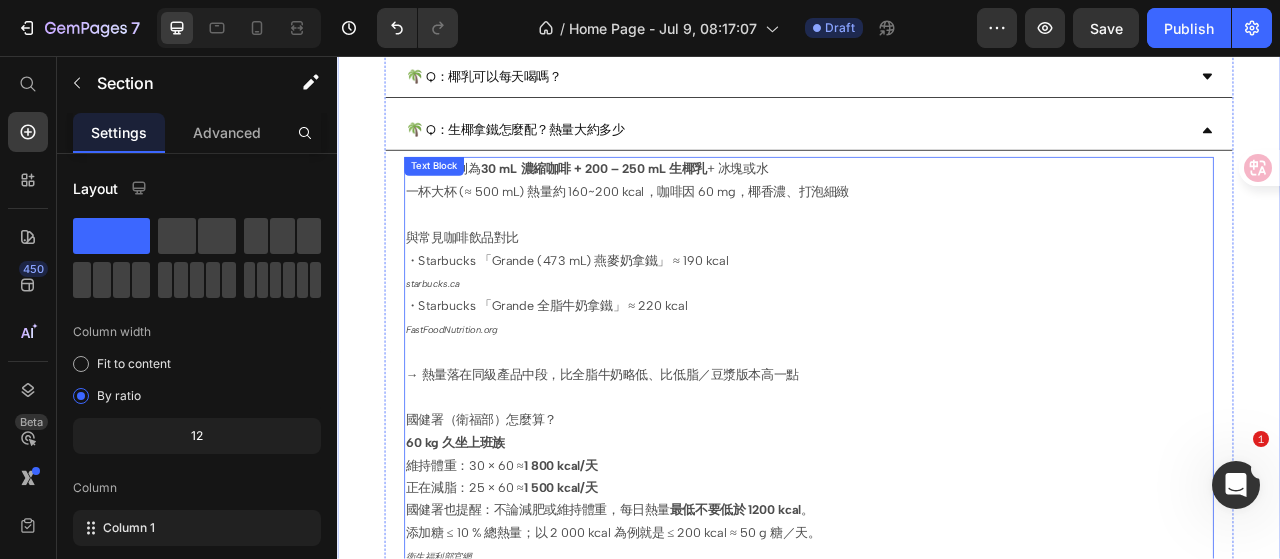 scroll, scrollTop: 1300, scrollLeft: 0, axis: vertical 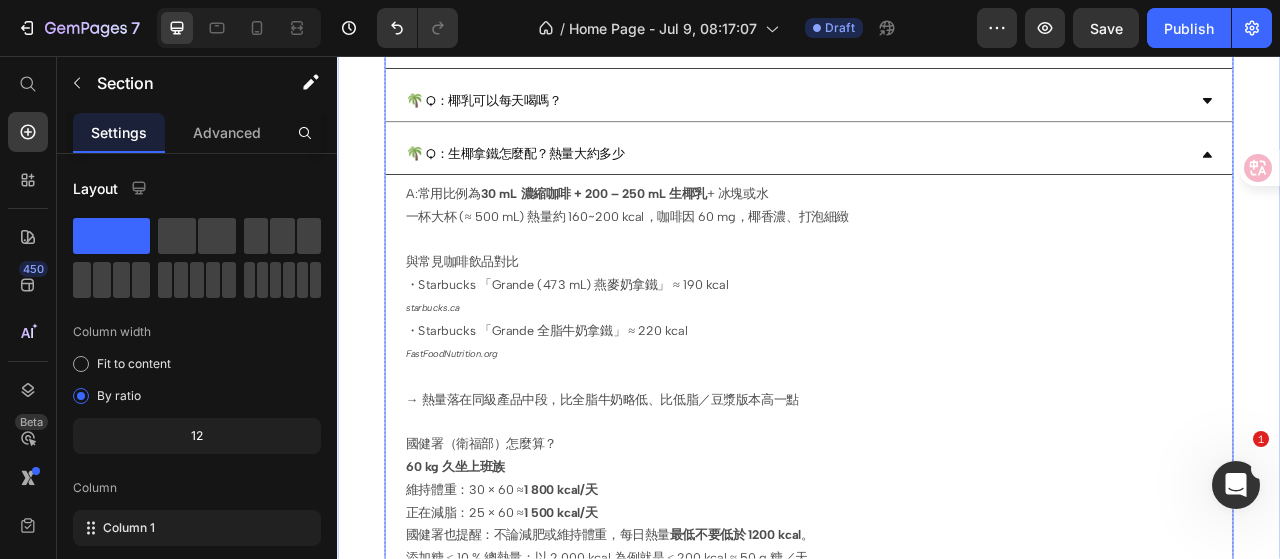 click on "🌴 Q：生椰拿鐵怎麼配？熱量大約多少" at bounding box center (921, 182) 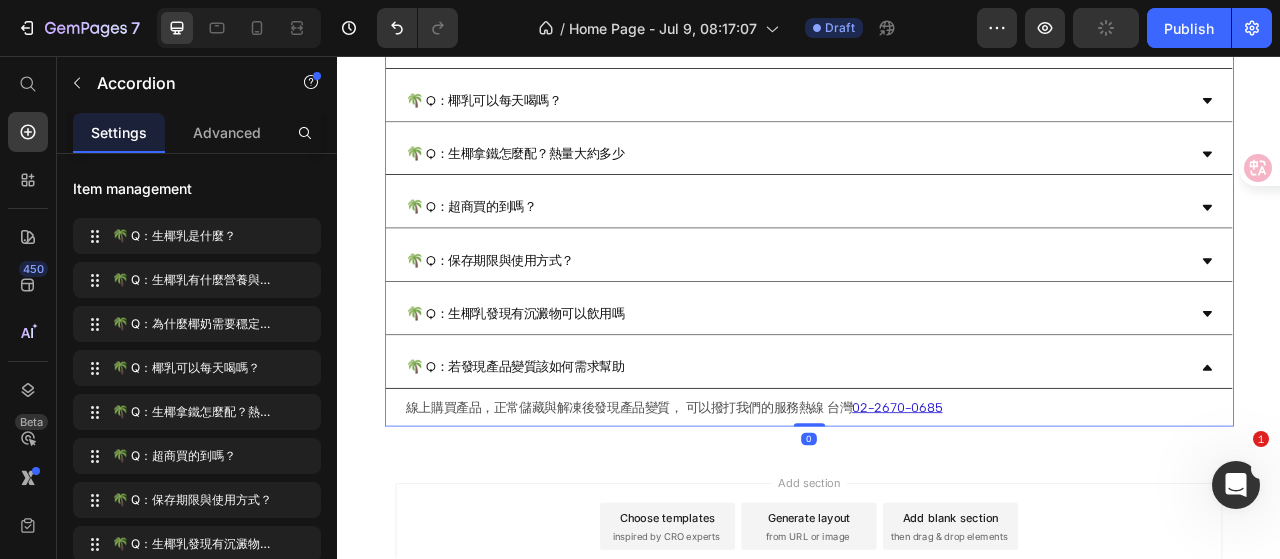 click on "🌴 Q：生椰拿鐵怎麼配？熱量大約多少" at bounding box center (921, 182) 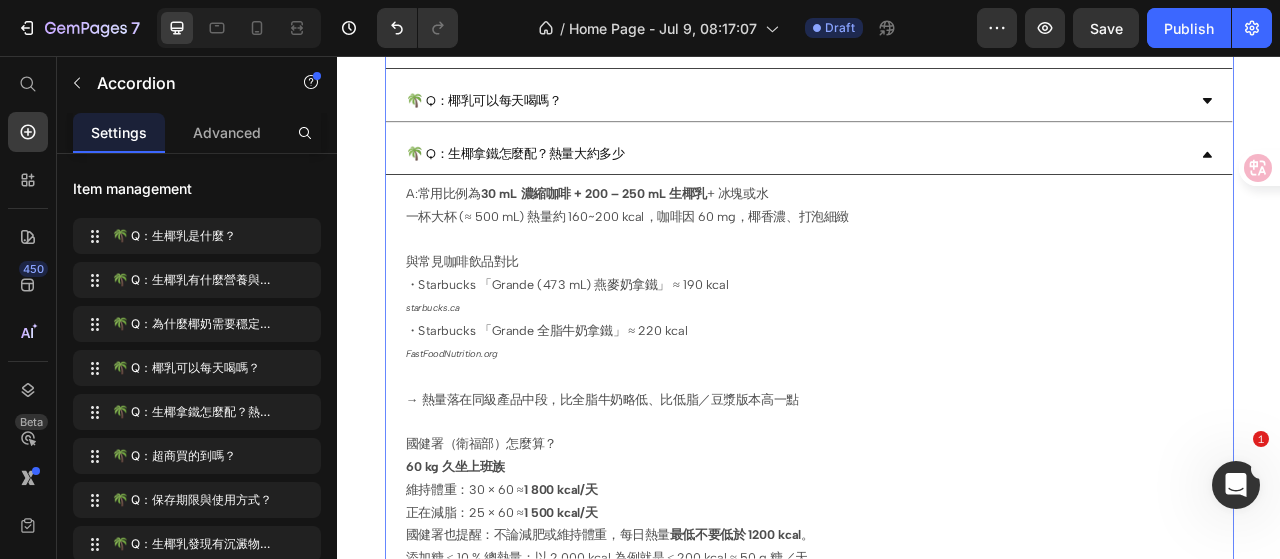 scroll, scrollTop: 1200, scrollLeft: 0, axis: vertical 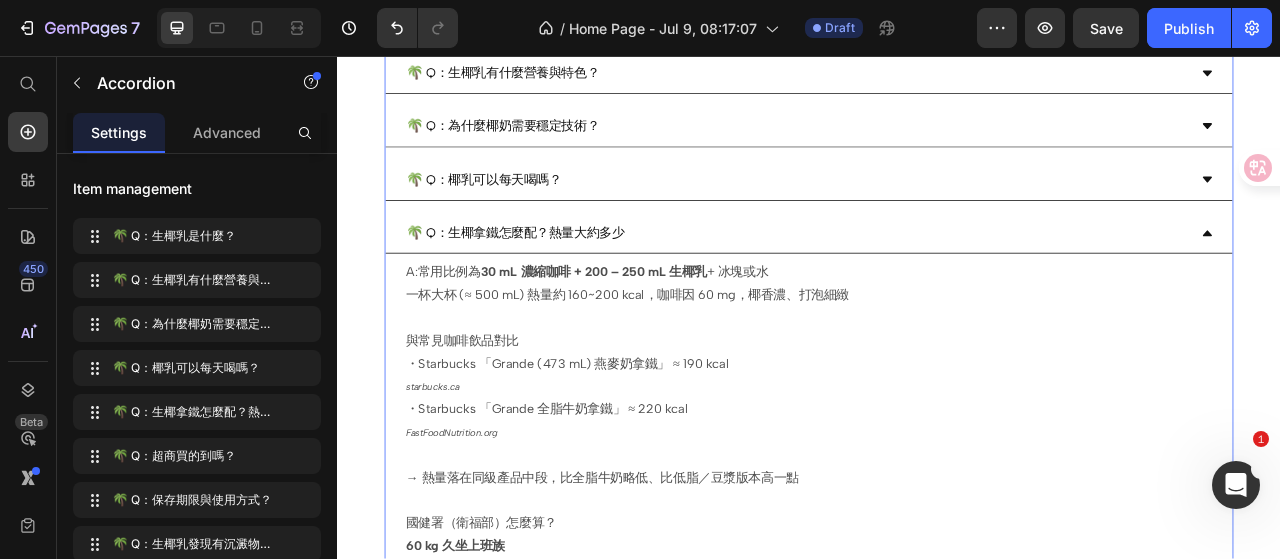 click on "🌴 Q：生椰拿鐵怎麼配？熱量大約多少" at bounding box center [921, 282] 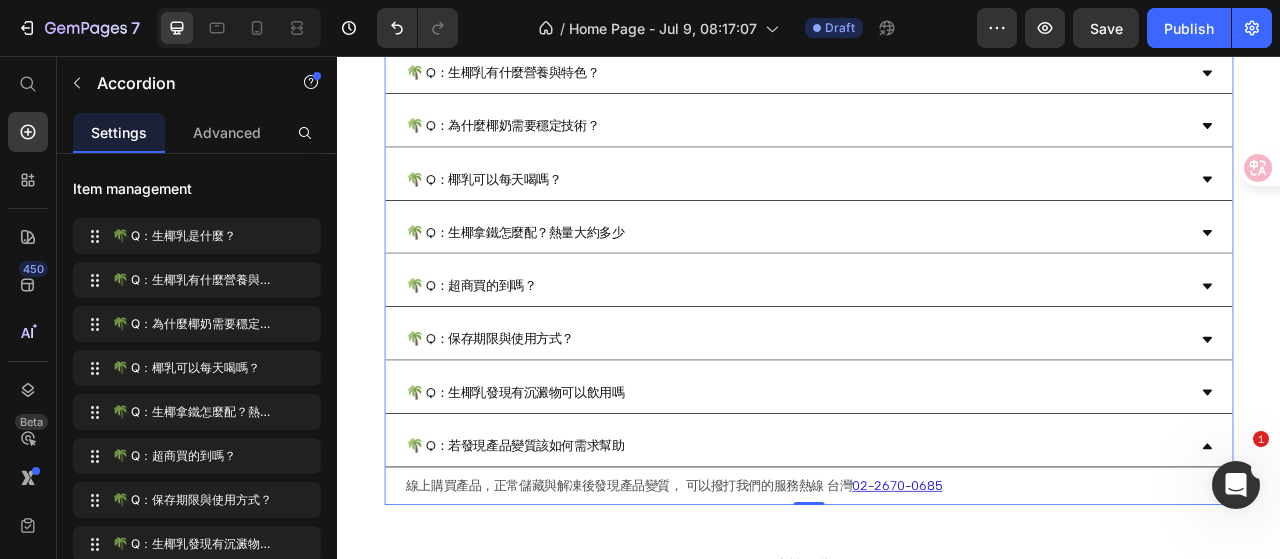 click on "🌴 Q：生椰拿鐵怎麼配？熱量大約多少" at bounding box center [921, 282] 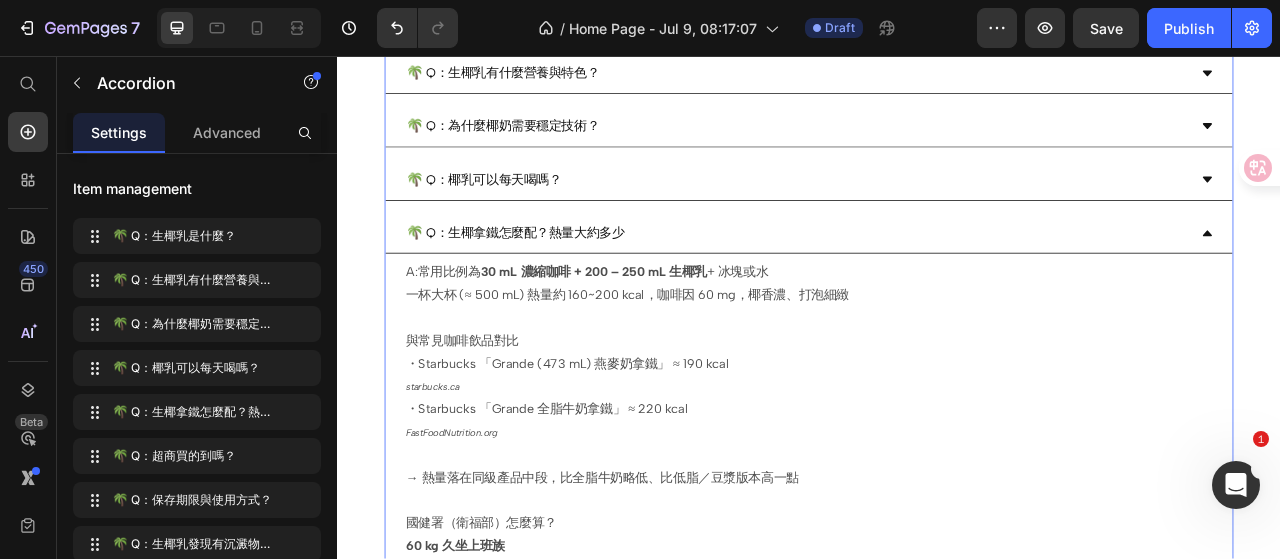 click on "🌴 Q：生椰拿鐵怎麼配？熱量大約多少" at bounding box center (921, 282) 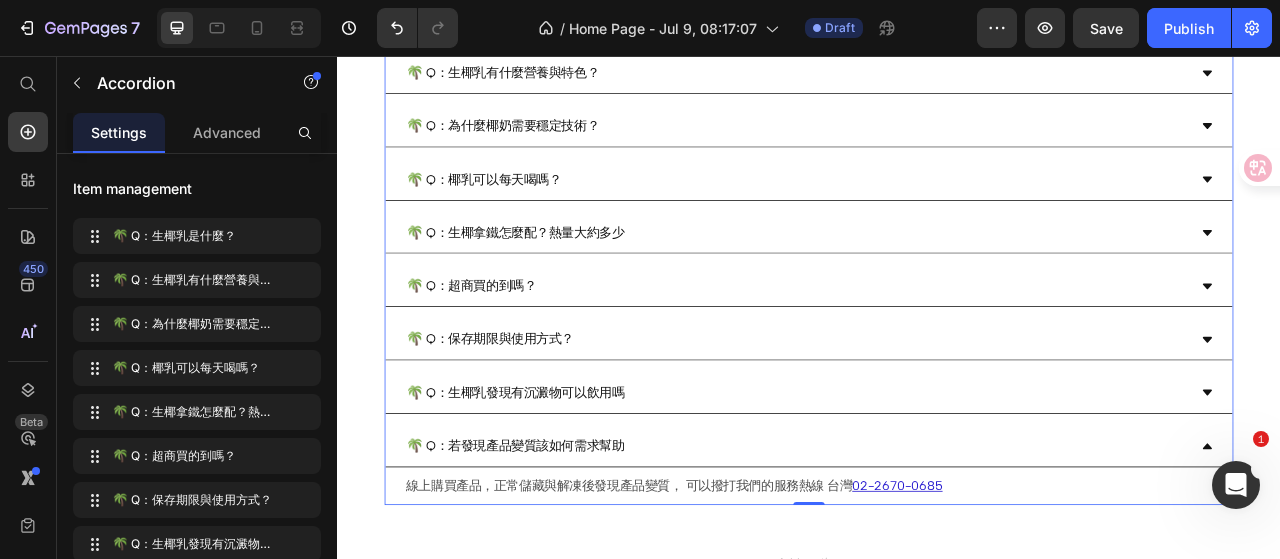 click on "🌴 Q：生椰拿鐵怎麼配？熱量大約多少" at bounding box center [921, 282] 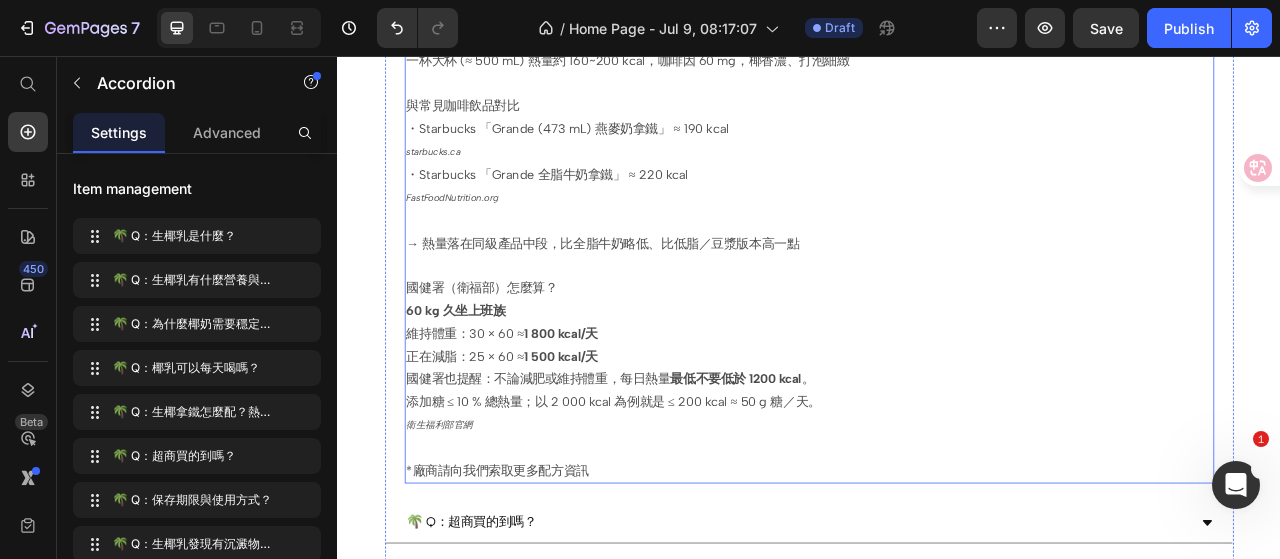scroll, scrollTop: 1500, scrollLeft: 0, axis: vertical 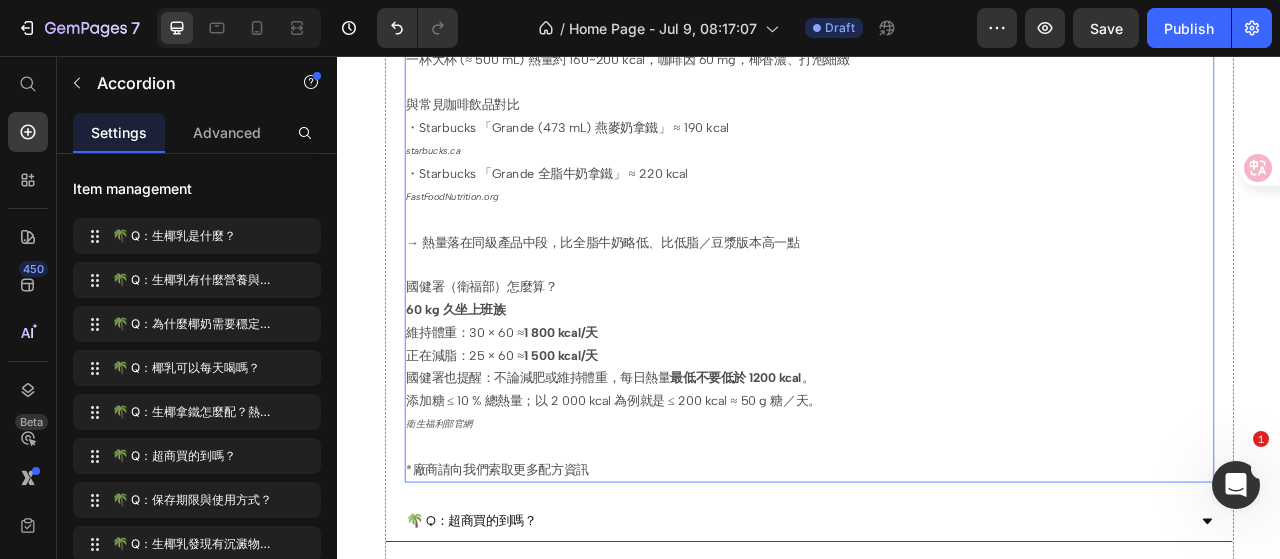 click on "*廠商請向我們索取更多配方資訊" at bounding box center (937, 583) 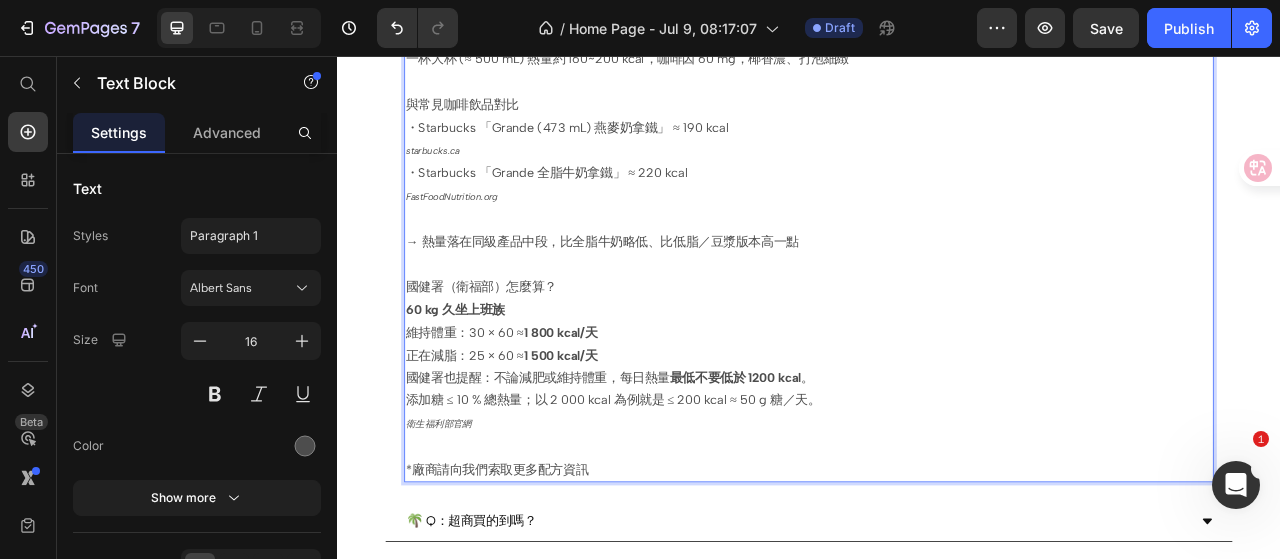 click on "*廠商請向我們索取更多配方資訊" at bounding box center (937, 583) 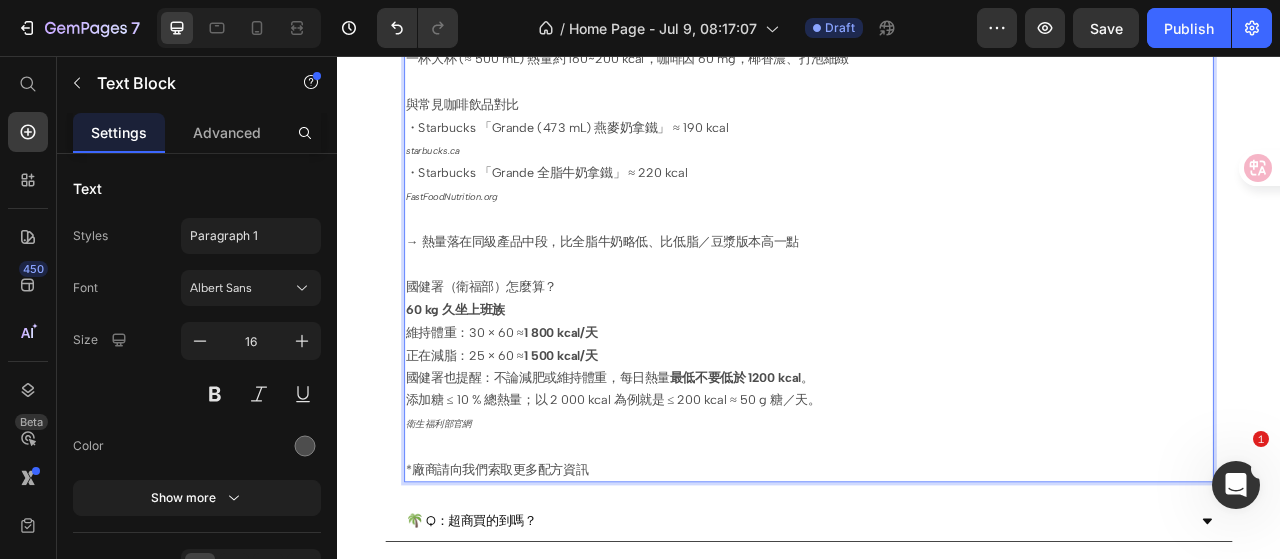 type 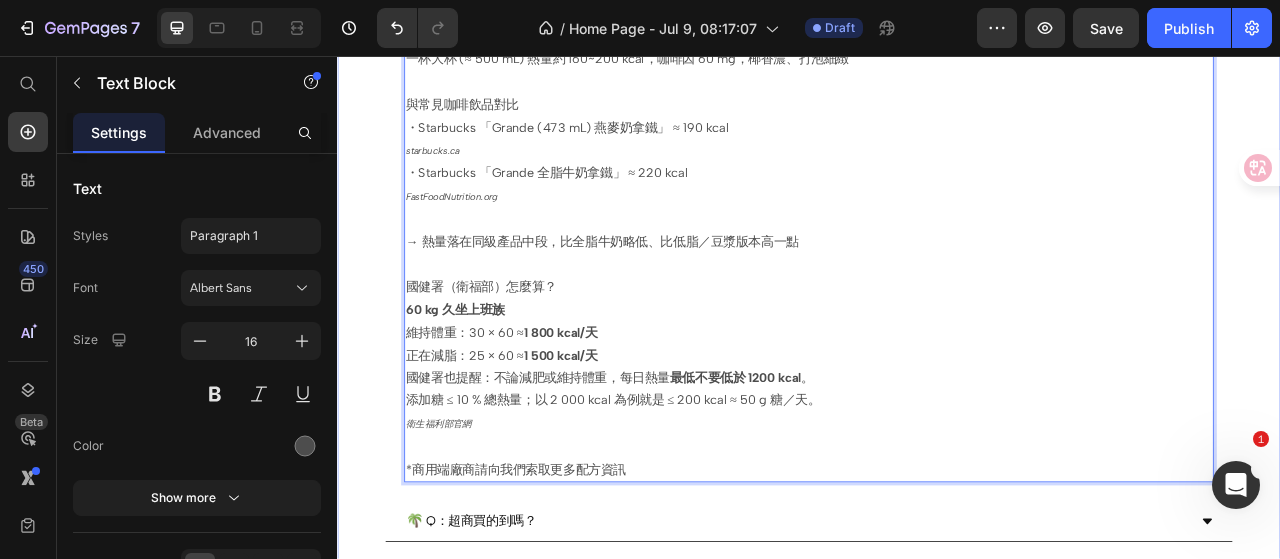 click on "Drop element here Image Image Row
Drop element here Hero Banner FAQ Heading
🌴 Q：生椰乳是什麼？
🌴 Q：生椰乳有什麼營養與特色？
🌴 Q：為什麼椰奶需要穩定技術？
🌴 Q：椰乳可以每天喝嗎？
🌴 Q：生椰拿鐵怎麼配？熱量大約多少 A:常用比例為  30 mL 濃縮咖啡 + 200 – 250 mL 生椰乳  + 冰塊或水 一杯大杯 (≈ 500 mL) 熱量約 160~200 kcal，咖啡因 60 mg，椰香濃、打泡細緻 與常見咖啡飲品對比 ・Starbucks 「Grande (473 mL) 燕麥奶拿鐵」 ≈ 190 kcal  starbucks.ca ・Starbucks 「Grande 全脂牛奶拿鐵」 ≈ 220 kcal  FastFoodNutrition.org → 熱量落在同級產品中段，比全脂牛奶略低、比低脂／豆漿版本高一點 國健署（衛福部）怎麼算？ 60 kg 久坐上班族 維持體重：30 × 60 ≈  1 800 kcal/天 正在減脂：25 × 60 ≈  1 500 kcal/天 國健署也提醒：不論減肥或維持體重，每日熱量 最低不要低於 1200 kcal 。 添加糖 ≤ 10 % 總熱量；以 2 000 kcal 為例就是 ≤ 200 kcal ≈ 50 g 糖／天。 衛生福利部官網 *商用端廠商請向我們索取更多配方資訊" at bounding box center [937, -222] 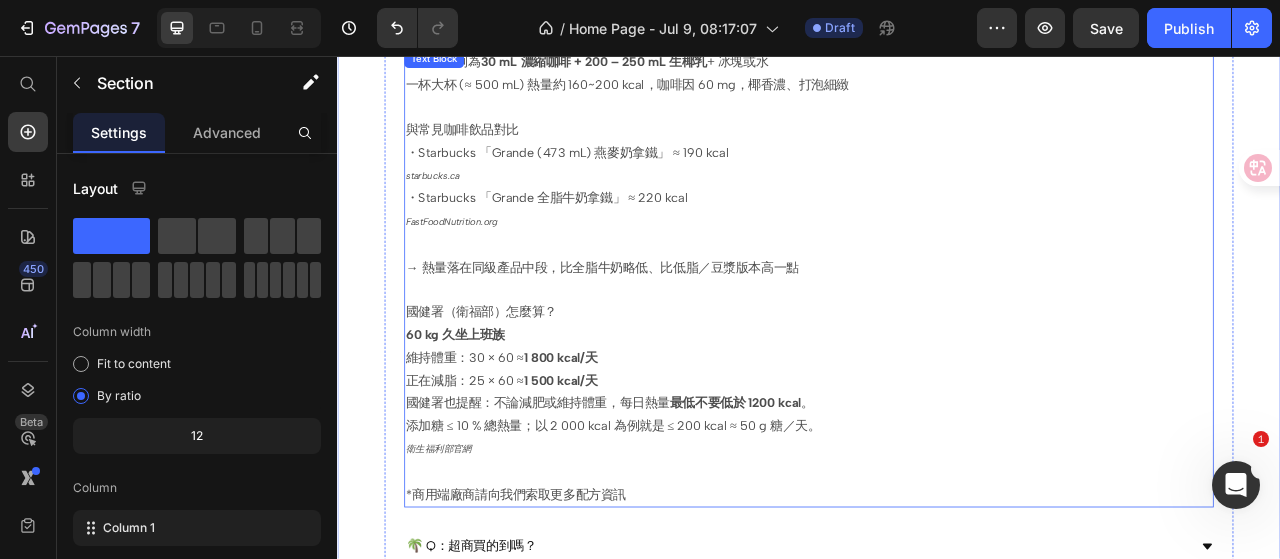 scroll, scrollTop: 1500, scrollLeft: 0, axis: vertical 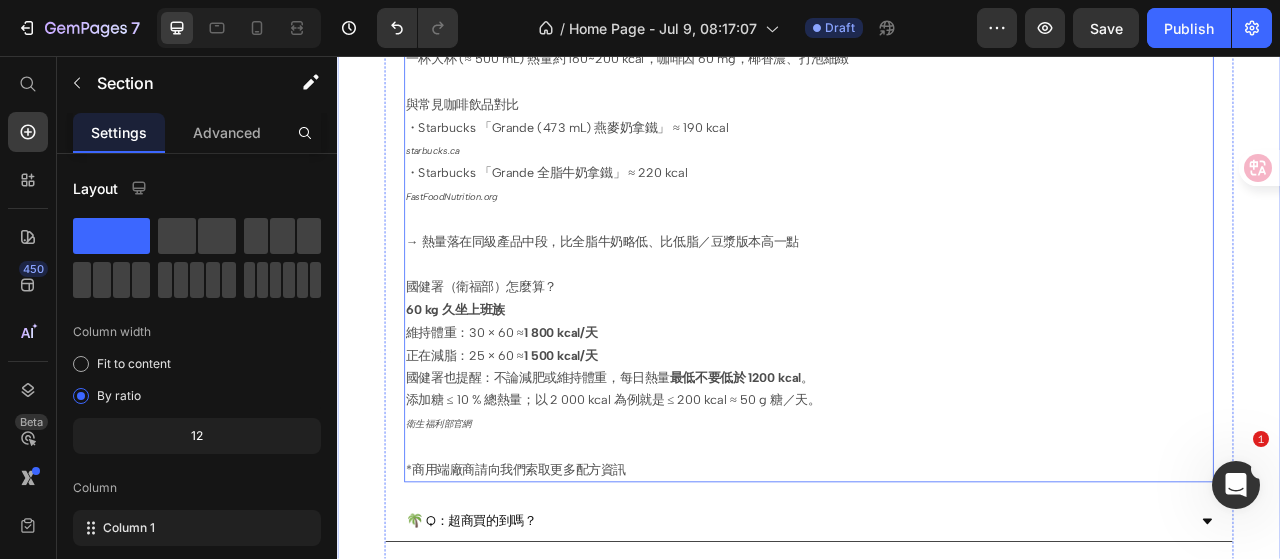click on "*商用端廠商請向我們索取更多配方資訊" at bounding box center [937, 583] 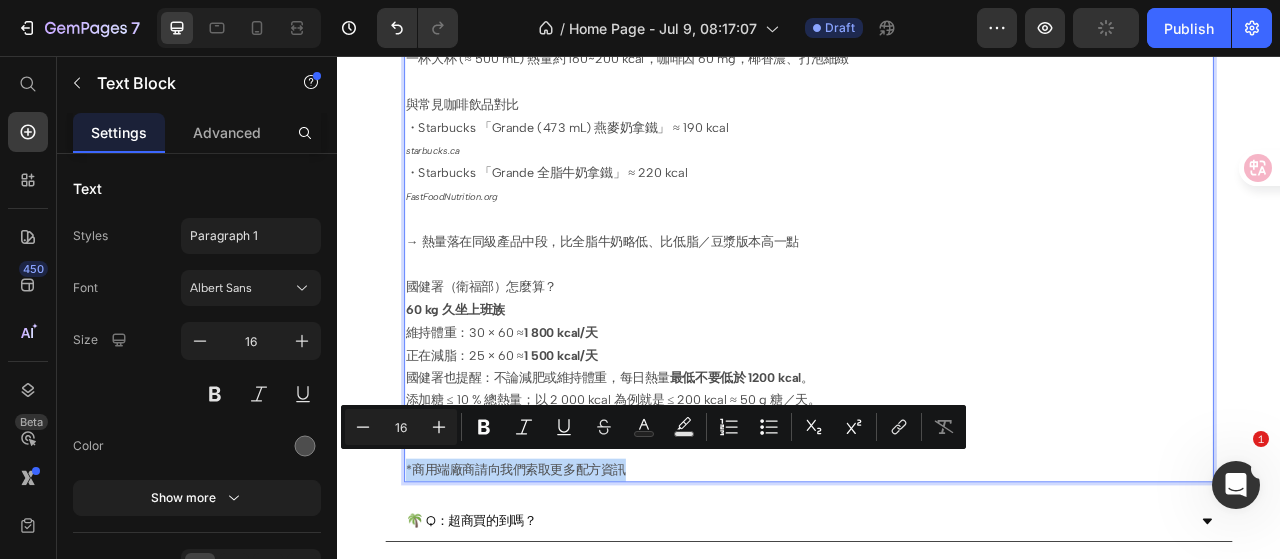 drag, startPoint x: 700, startPoint y: 563, endPoint x: 422, endPoint y: 569, distance: 278.06473 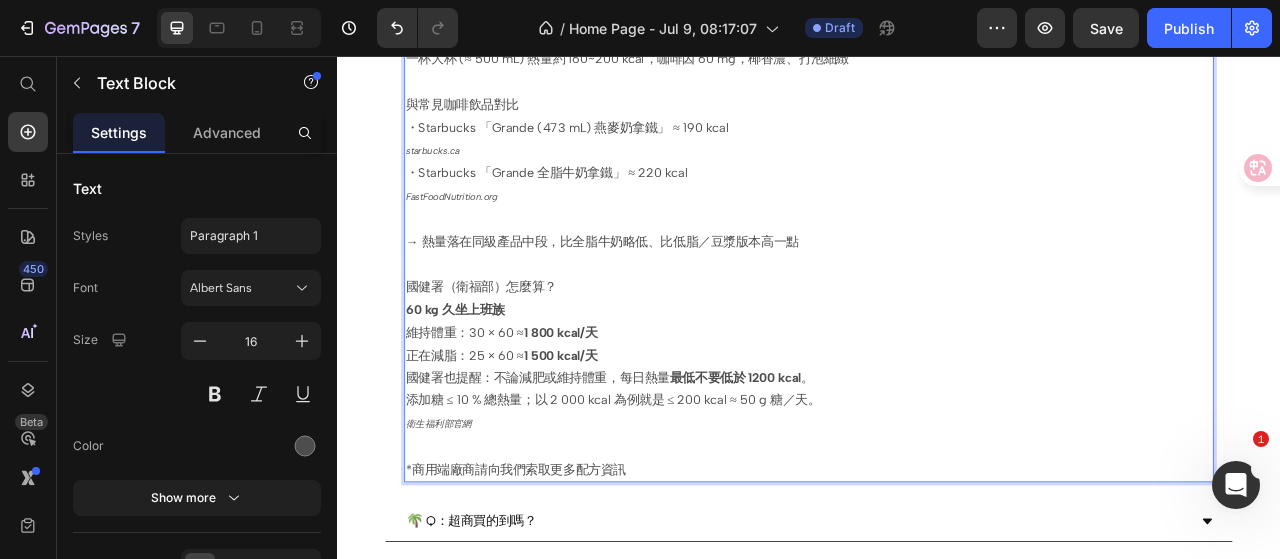 click on "正在減脂：25 × 60 ≈  1 500 kcal/天 國健署也提醒：不論減肥或維持體重，每日熱量 最低不要低於 1200 kcal 。 添加糖 ≤ 10 % 總熱量；以 2 000 kcal 為例就是 ≤ 200 kcal ≈ 50 g 糖／天。 衛生福利部官網" at bounding box center [937, 482] 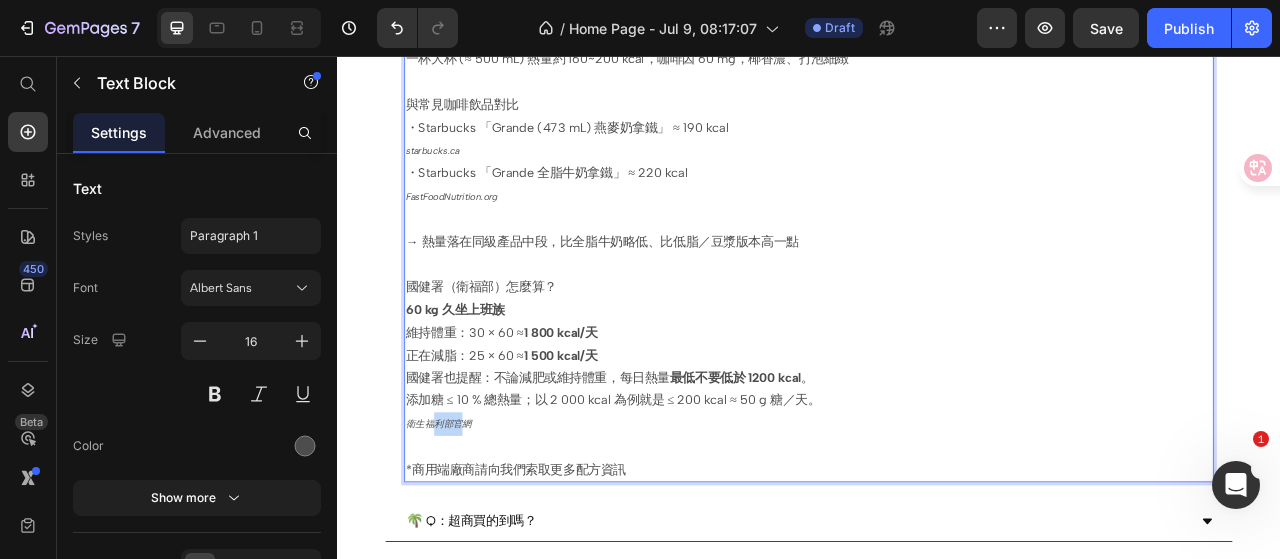 drag, startPoint x: 494, startPoint y: 512, endPoint x: 462, endPoint y: 508, distance: 32.24903 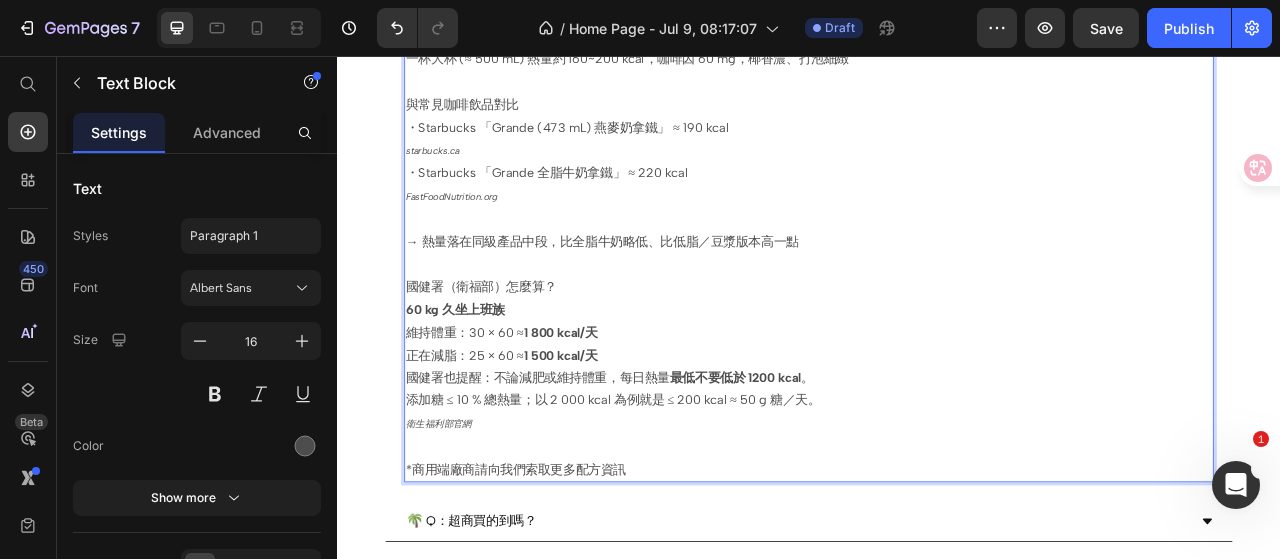 click on "正在減脂：25 × 60 ≈  1 500 kcal/天 國健署也提醒：不論減肥或維持體重，每日熱量 最低不要低於 1200 kcal 。 添加糖 ≤ 10 % 總熱量；以 2 000 kcal 為例就是 ≤ 200 kcal ≈ 50 g 糖／天。 衛生福利部官網" at bounding box center [937, 482] 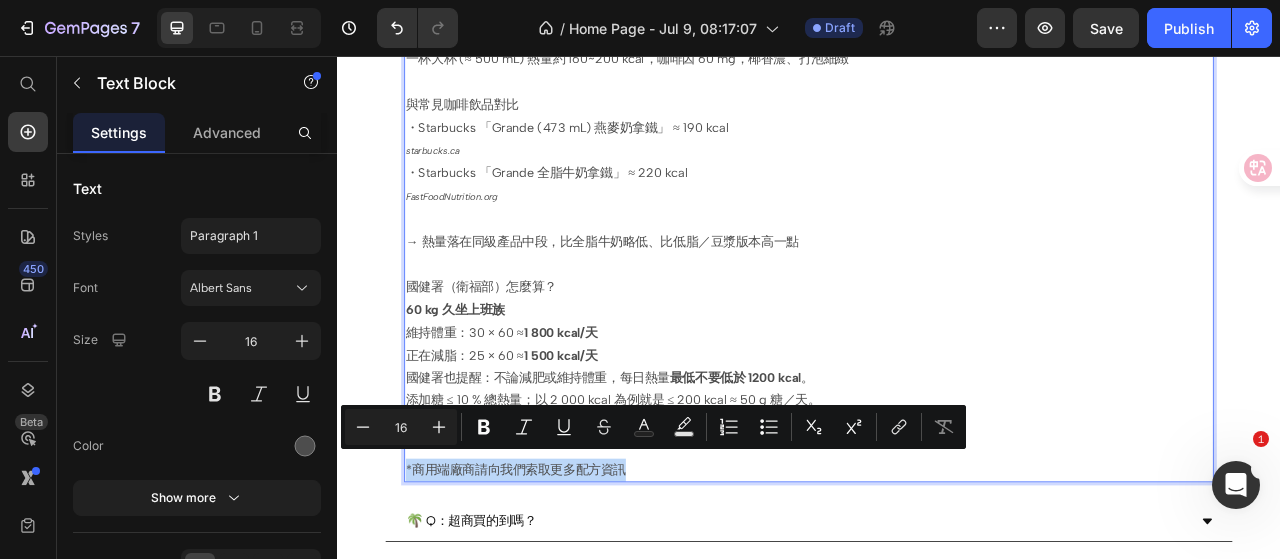 drag, startPoint x: 707, startPoint y: 563, endPoint x: 422, endPoint y: 566, distance: 285.01578 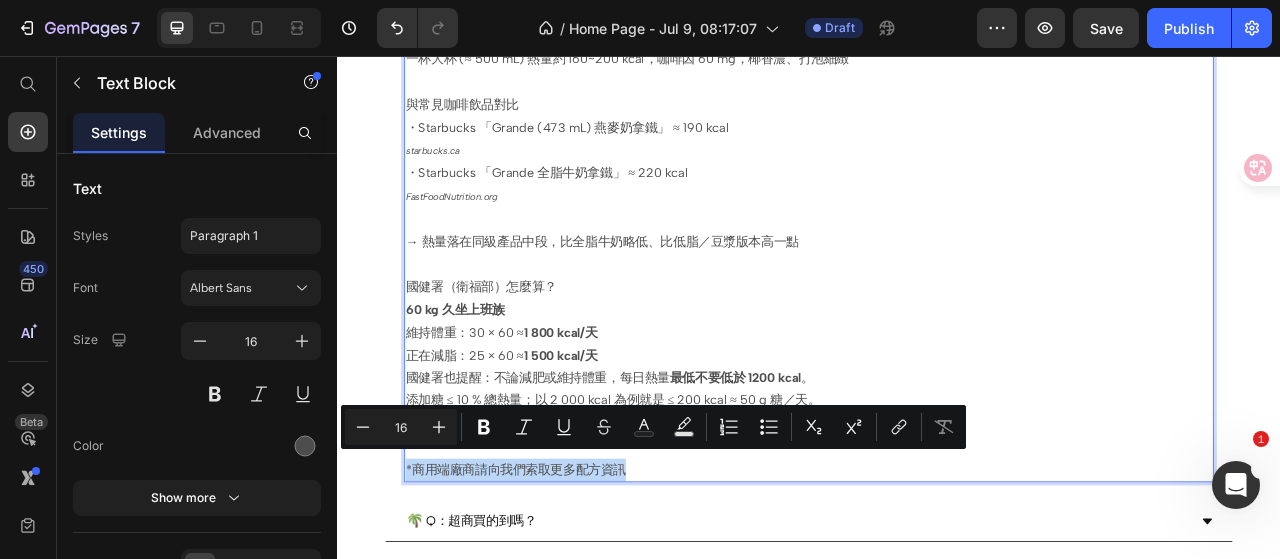 click on "A:常用比例為  30 mL 濃縮咖啡 + 200 – 250 mL 生椰乳  + 冰塊或水 一杯大杯 (≈ 500 mL) 熱量約 160~200 kcal，咖啡因 60 mg，椰香濃、打泡細緻 與常見咖啡飲品對比 ・Starbucks 「Grande (473 mL) 燕麥奶拿鐵」 ≈ 190 kcal  starbucks.ca ・Starbucks 「Grande 全脂牛奶拿鐵」 ≈ 220 kcal  FastFoodNutrition.org → 熱量落在同級產品中段，比全脂牛奶略低、比低脂／豆漿版本高一點 國健署（衛福部）怎麼算？ 60 kg 久坐上班族 維持體重：30 × 60 ≈  1 800 kcal/天 正在減脂：25 × 60 ≈  1 500 kcal/天 國健署也提醒：不論減肥或維持體重，每日熱量 最低不要低於 1200 kcal 。 添加糖 ≤ 10 % 總熱量；以 2 000 kcal 為例就是 ≤ 200 kcal ≈ 50 g 糖／天。 衛生福利部官網 *商用端廠商請向我們索取更多配方資訊" at bounding box center (937, 307) 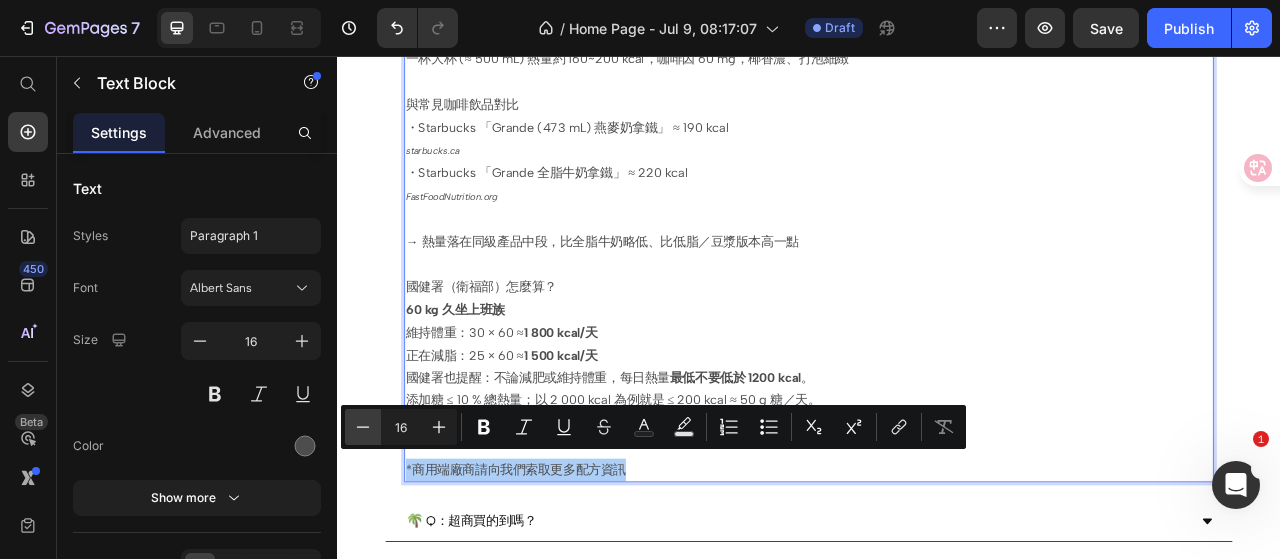 click 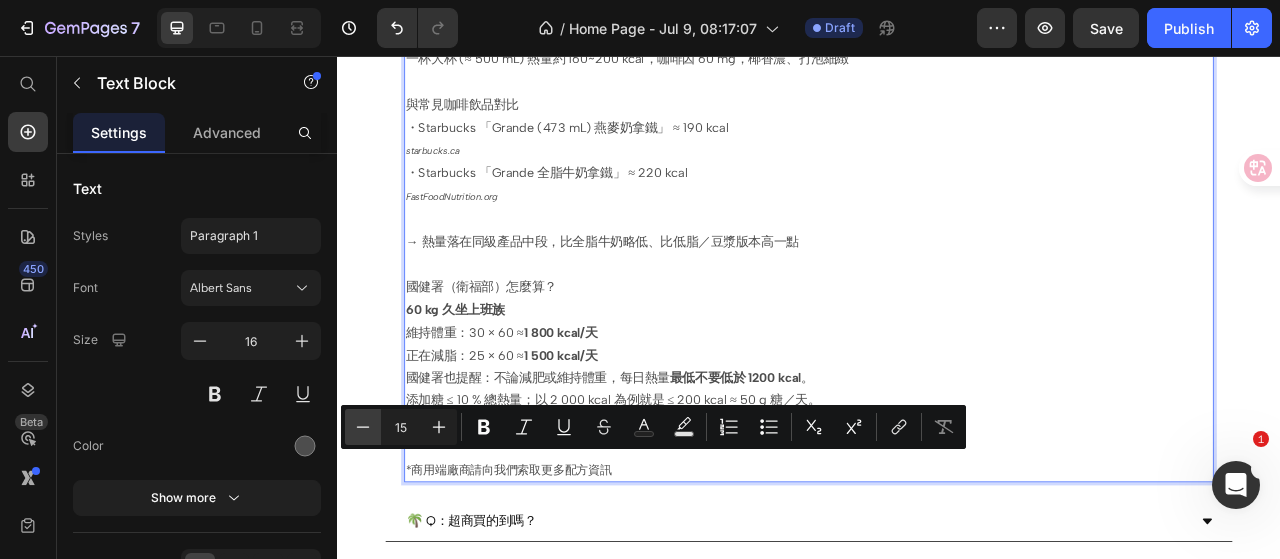 click 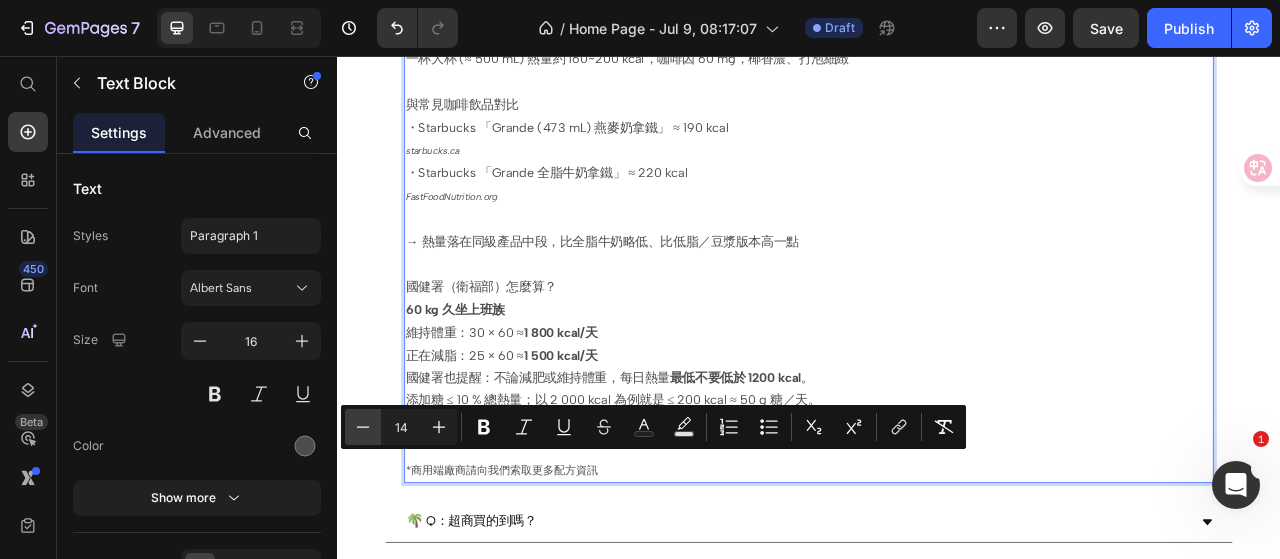 click 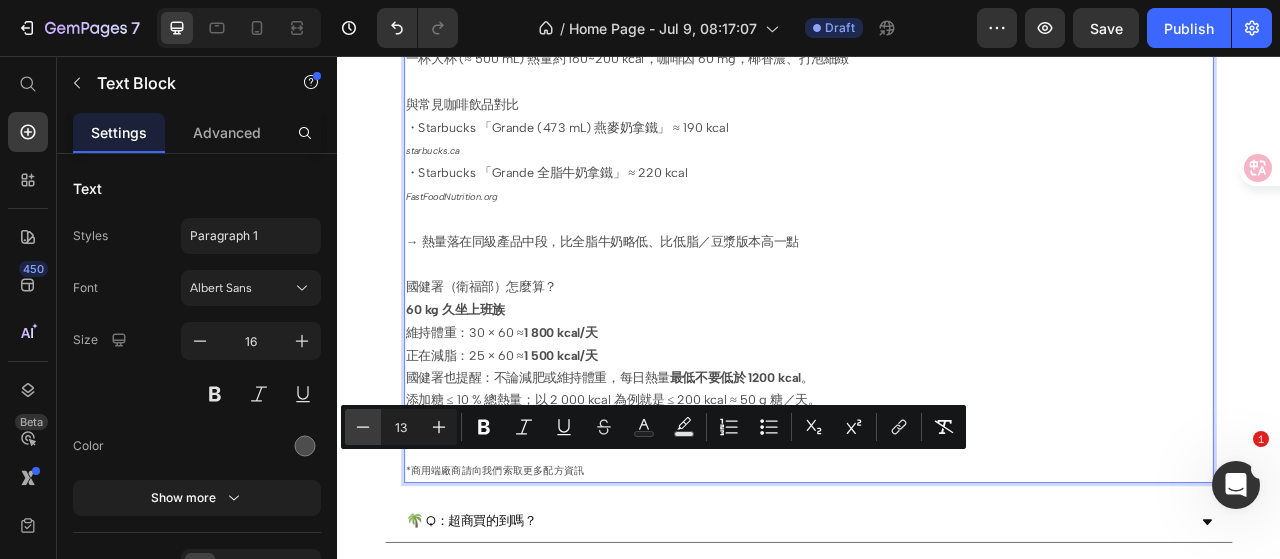 click 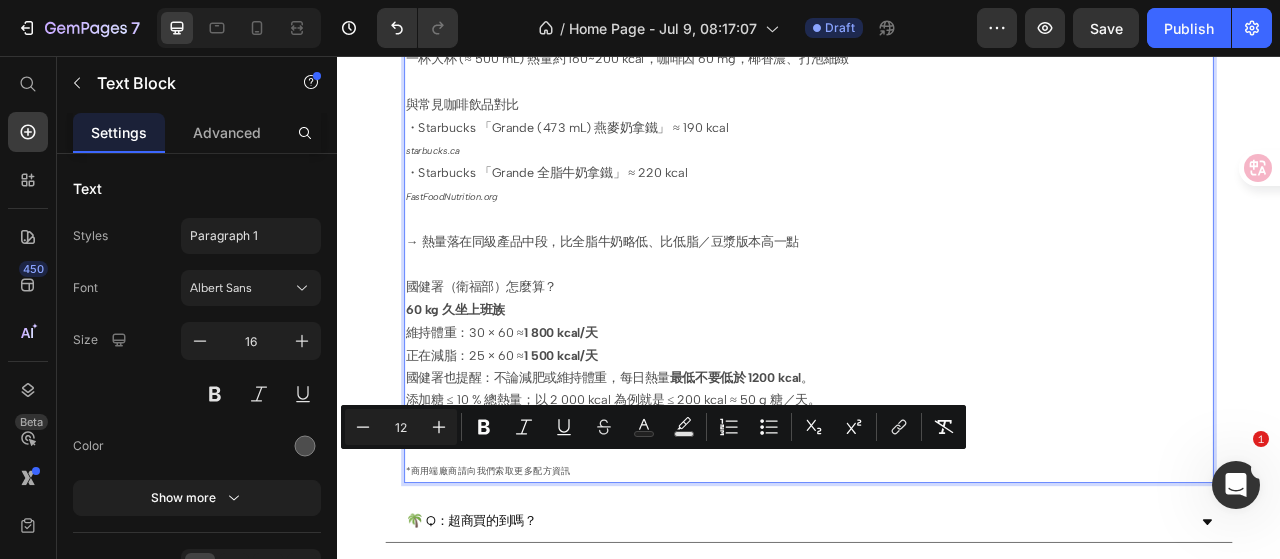 click on "*商用端廠商請向我們索取更多配方資訊" at bounding box center (937, 584) 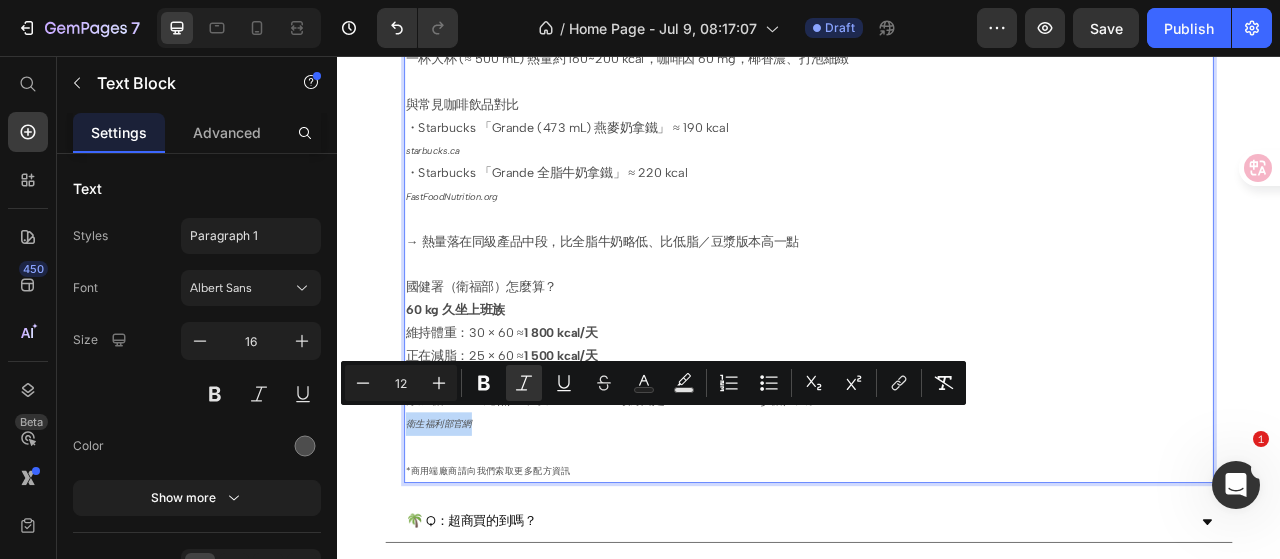 drag, startPoint x: 569, startPoint y: 515, endPoint x: 423, endPoint y: 511, distance: 146.05478 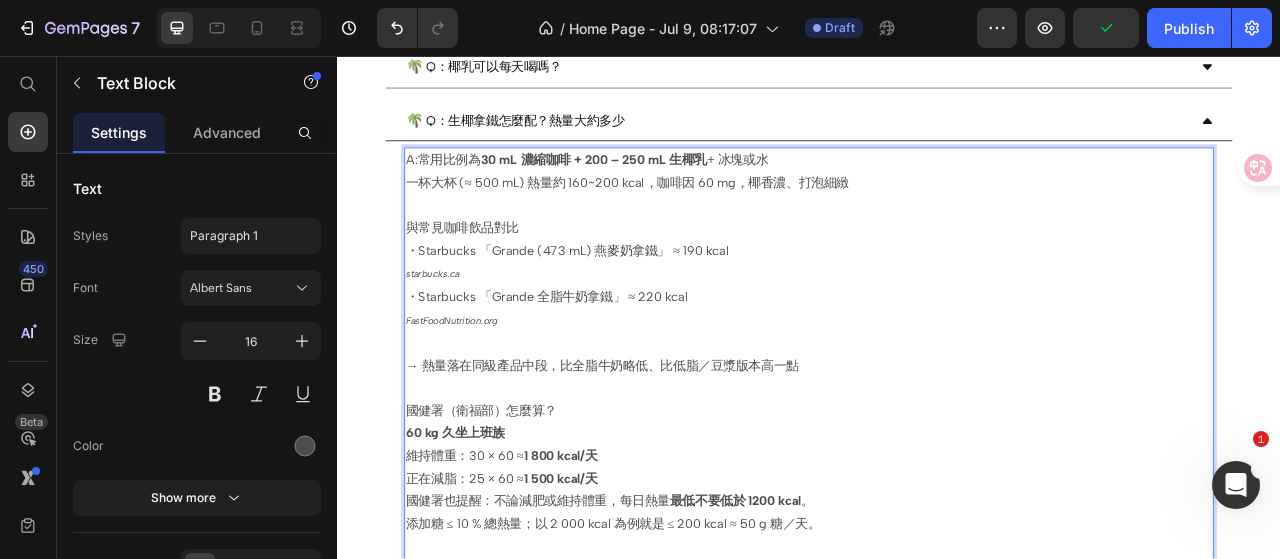 scroll, scrollTop: 1300, scrollLeft: 0, axis: vertical 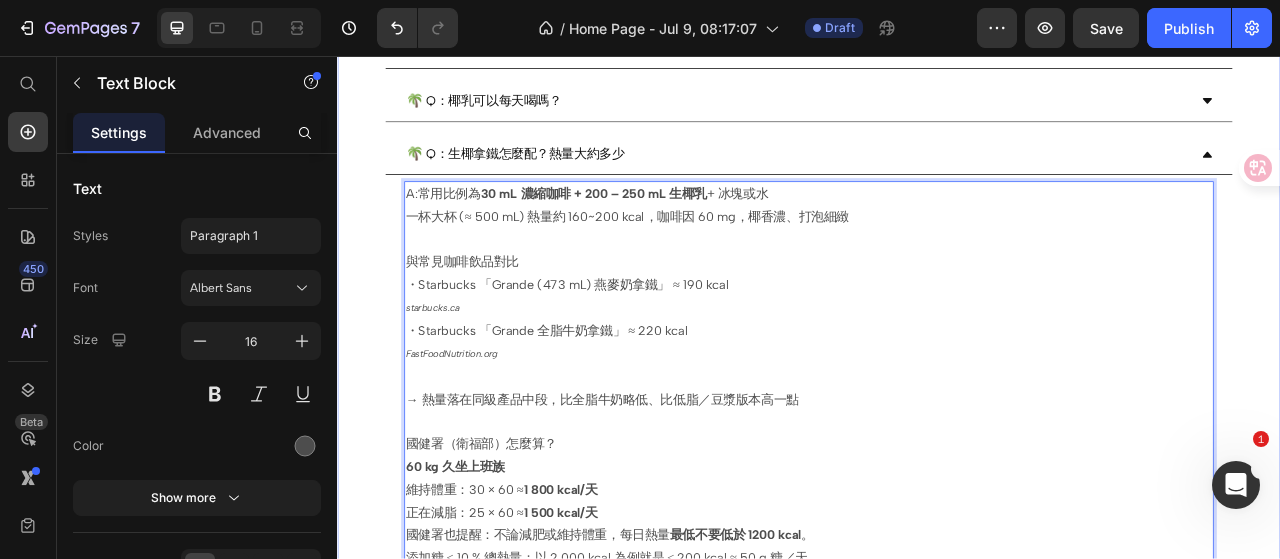 click on "Drop element here Image Image Row
Drop element here Hero Banner FAQ Heading
🌴 Q：生椰乳是什麼？
🌴 Q：生椰乳有什麼營養與特色？
🌴 Q：為什麼椰奶需要穩定技術？
🌴 Q：椰乳可以每天喝嗎？
🌴 Q：生椰拿鐵怎麼配？熱量大約多少 A:常用比例為  30 mL 濃縮咖啡 + 200 – 250 mL 生椰乳  + 冰塊或水 一杯大杯 (≈ 500 mL) 熱量約 160~200 kcal，咖啡因 60 mg，椰香濃、打泡細緻 與常見咖啡飲品對比 ・Starbucks 「Grande (473 mL) 燕麥奶拿鐵」 ≈ 190 kcal  starbucks.ca ・Starbucks 「Grande 全脂牛奶拿鐵」 ≈ 220 kcal  FastFoodNutrition.org → 熱量落在同級產品中段，比全脂牛奶略低、比低脂／豆漿版本高一點 國健署（衛福部）怎麼算？ 60 kg 久坐上班族 維持體重：30 × 60 ≈  1 800 kcal/天 正在減脂：25 × 60 ≈  1 500 kcal/天 國健署也提醒：不論減肥或維持體重，每日熱量 最低不要低於 1200 kcal 。 添加糖 ≤ 10 % 總熱量；以 2 000 kcal 為例就是 ≤ 200 kcal ≈ 50 g 糖／天。 衛生福利部官網 *商用端廠商請向我們索取更多配方資訊" at bounding box center [937, -36] 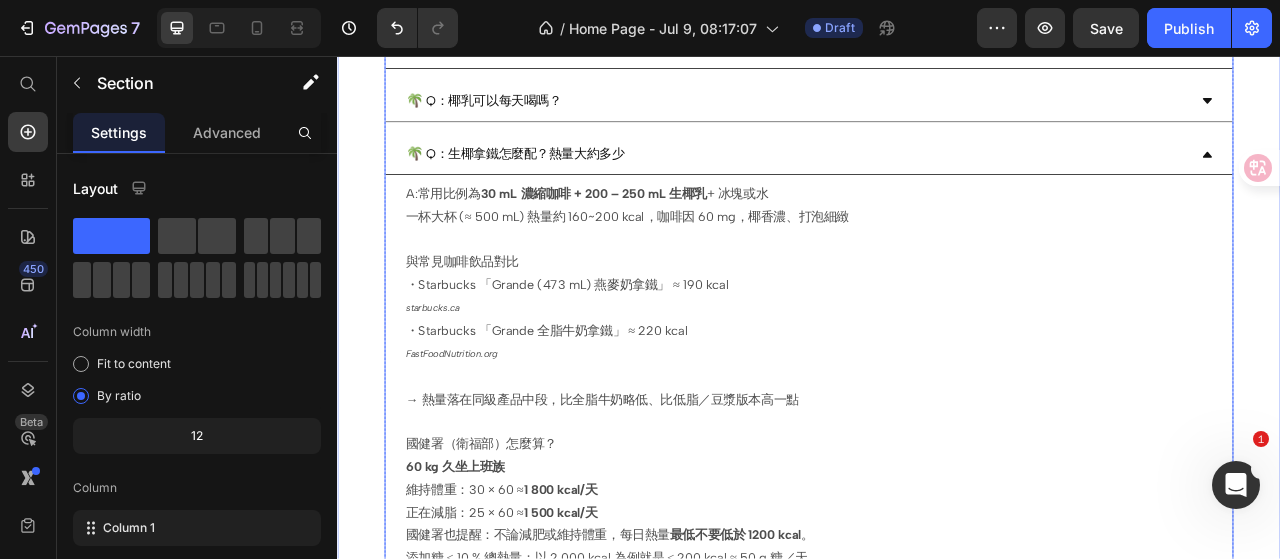 click on "🌴 Q：生椰拿鐵怎麼配？熱量大約多少" at bounding box center (921, 182) 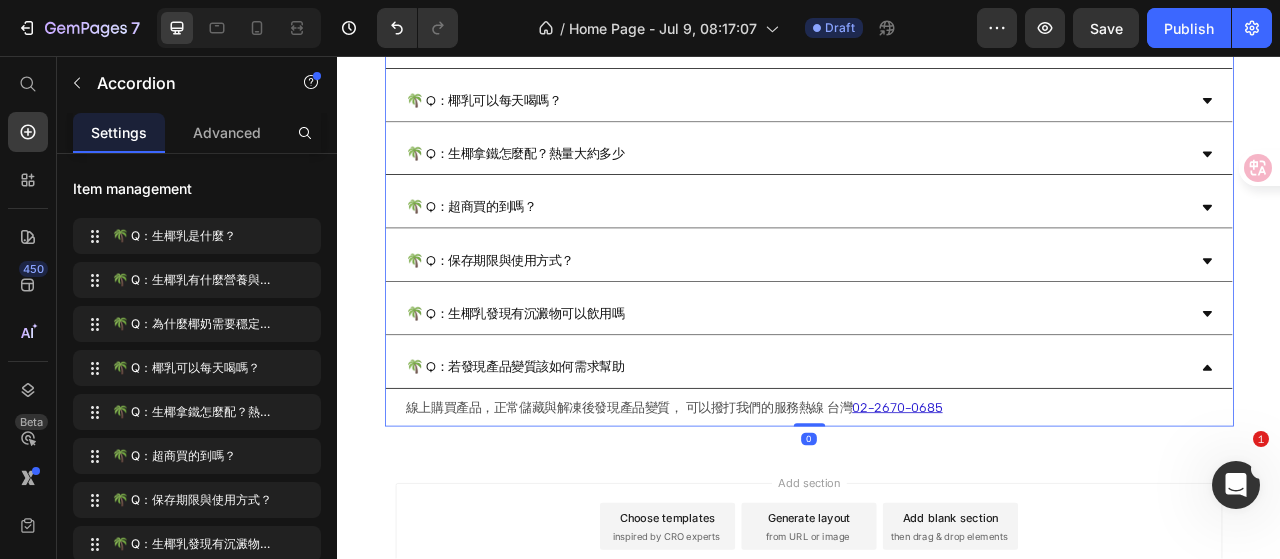 click on "🌴 Q：生椰拿鐵怎麼配？熱量大約多少" at bounding box center [921, 182] 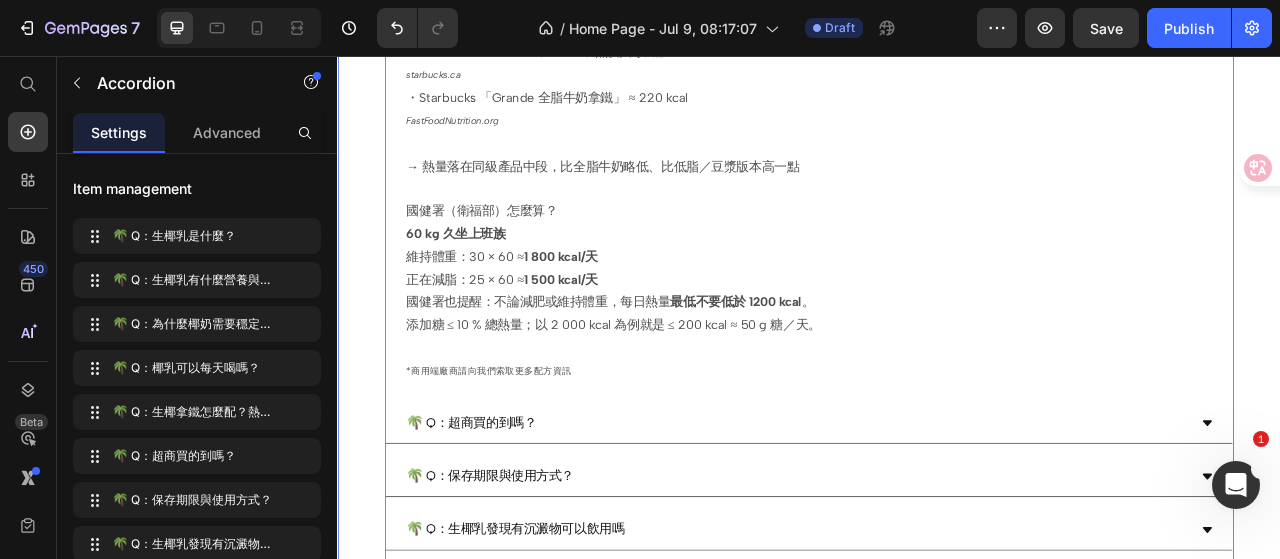 scroll, scrollTop: 1600, scrollLeft: 0, axis: vertical 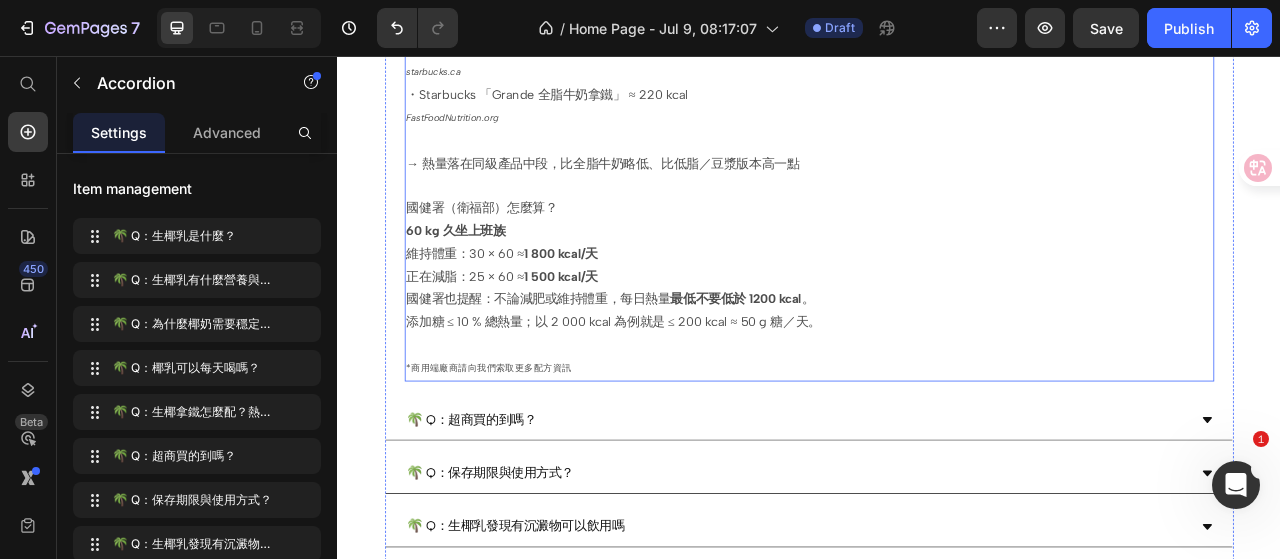 click on "*商用端廠商請向我們索取更多配方資訊" at bounding box center [529, 454] 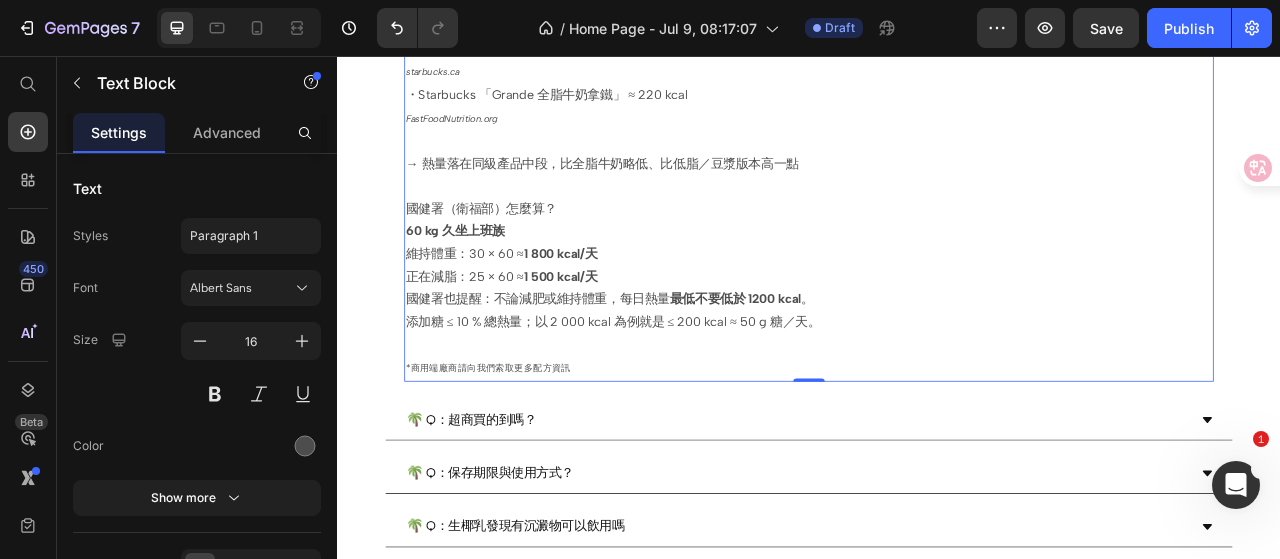 click on "*商用端廠商請向我們索取更多配方資訊" at bounding box center [529, 454] 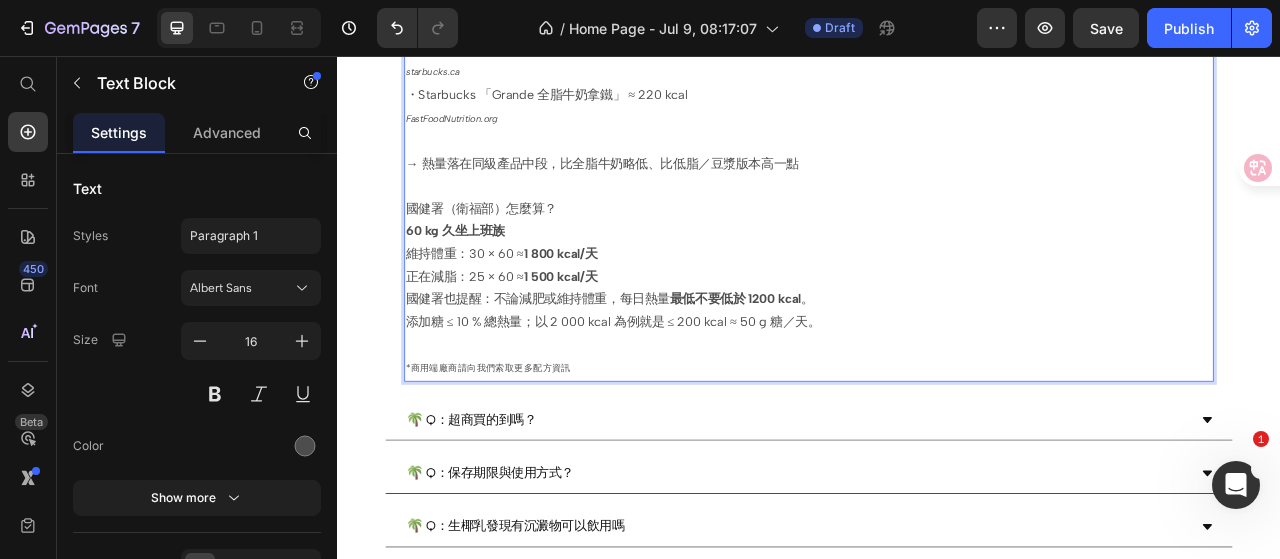 click on "*商用端廠商請向我們索取更多配方資訊" at bounding box center (529, 454) 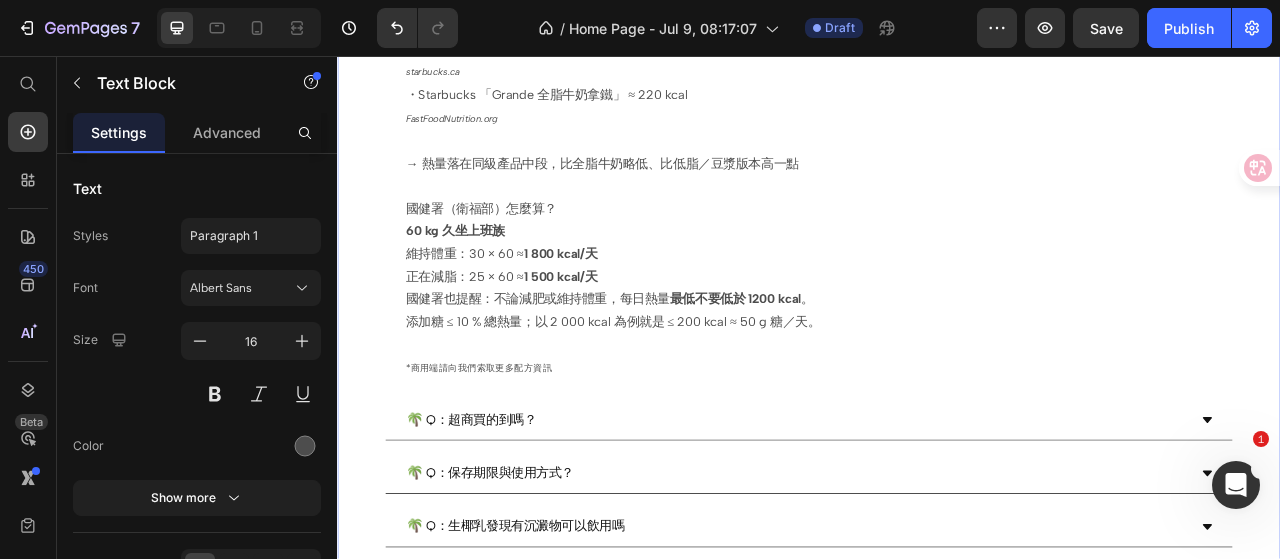 click on "Drop element here Image Image Row
Drop element here Hero Banner FAQ Heading
🌴 Q：生椰乳是什麼？
🌴 Q：生椰乳有什麼營養與特色？
🌴 Q：為什麼椰奶需要穩定技術？
🌴 Q：椰乳可以每天喝嗎？
🌴 Q：生椰拿鐵怎麼配？熱量大約多少 A:常用比例為  30 mL 濃縮咖啡 + 200 – 250 mL 生椰乳  + 冰塊或水 一杯大杯 (≈ 500 mL) 熱量約 160~200 kcal，咖啡因 60 mg，椰香濃、打泡細緻 與常見咖啡飲品對比 ・Starbucks 「Grande (473 mL) 燕麥奶拿鐵」 ≈ 190 kcal  starbucks.ca ・Starbucks 「Grande 全脂牛奶拿鐵」 ≈ 220 kcal  FastFoodNutrition.org → 熱量落在同級產品中段，比全脂牛奶略低、比低脂／豆漿版本高一點 國健署（衛福部）怎麼算？ 60 kg 久坐上班族 維持體重：30 × 60 ≈  1 800 kcal/天 正在減脂：25 × 60 ≈  1 500 kcal/天 國健署也提醒：不論減肥或維持體重，每日熱量 最低不要低於 1200 kcal 。 添加糖 ≤ 10 % 總熱量；以 2 000 kcal 為例就是 ≤ 200 kcal ≈ 50 g 糖／天。 衛生福利部官網 *商用端廠商請向我們索取更多配方資訊" at bounding box center (937, -336) 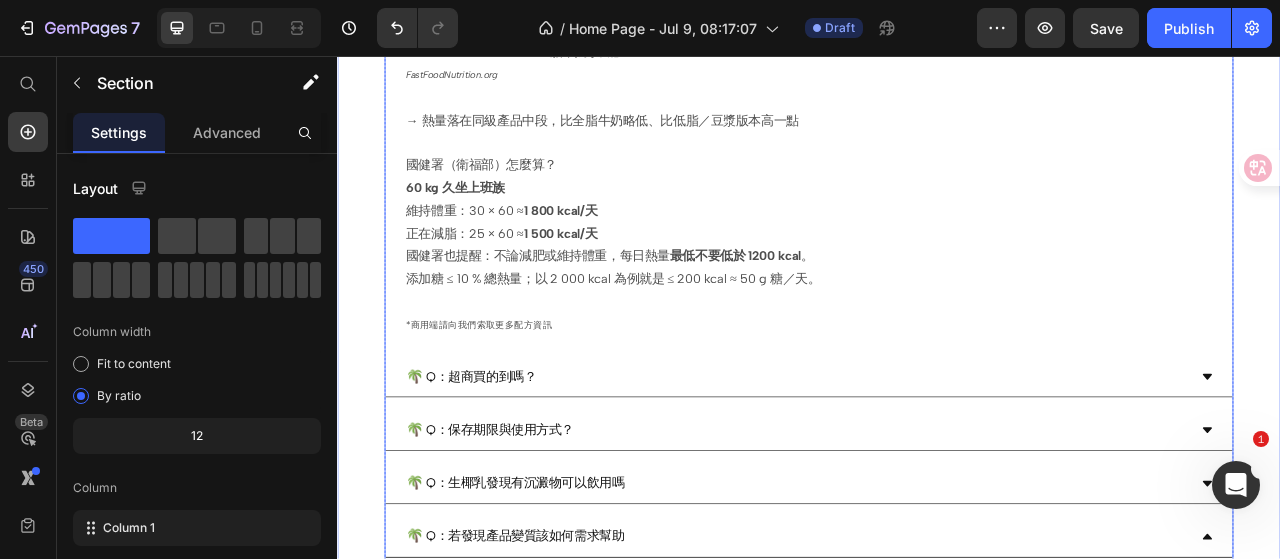scroll, scrollTop: 1700, scrollLeft: 0, axis: vertical 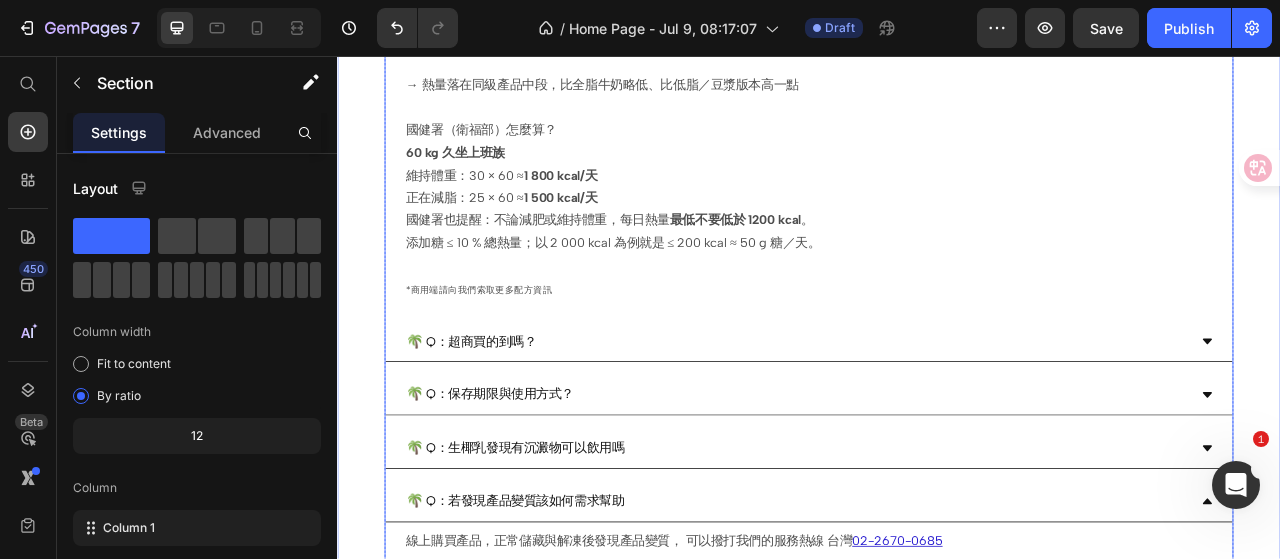 click on "🌴 Q：超商買的到嗎？" at bounding box center [921, 420] 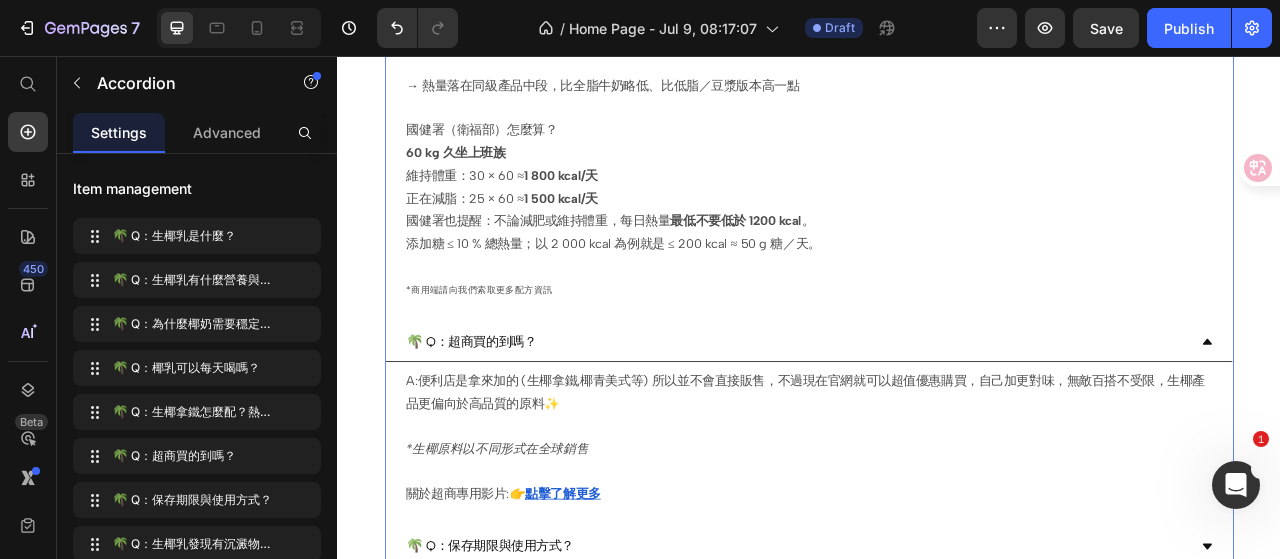 click on "🌴 Q：超商買的到嗎？" at bounding box center (921, 420) 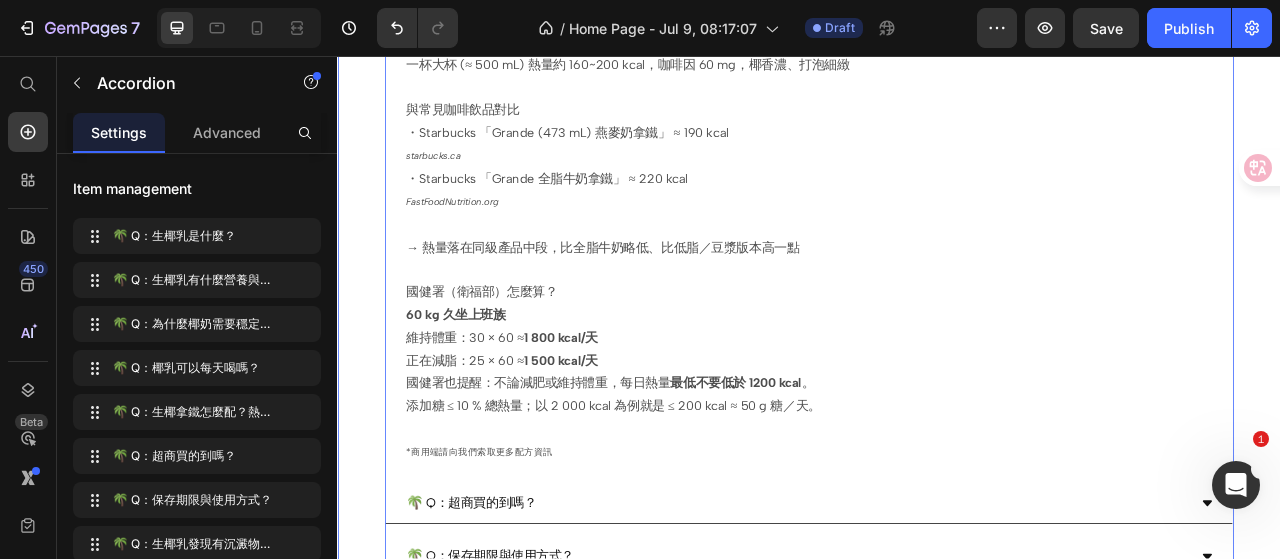 scroll, scrollTop: 1500, scrollLeft: 0, axis: vertical 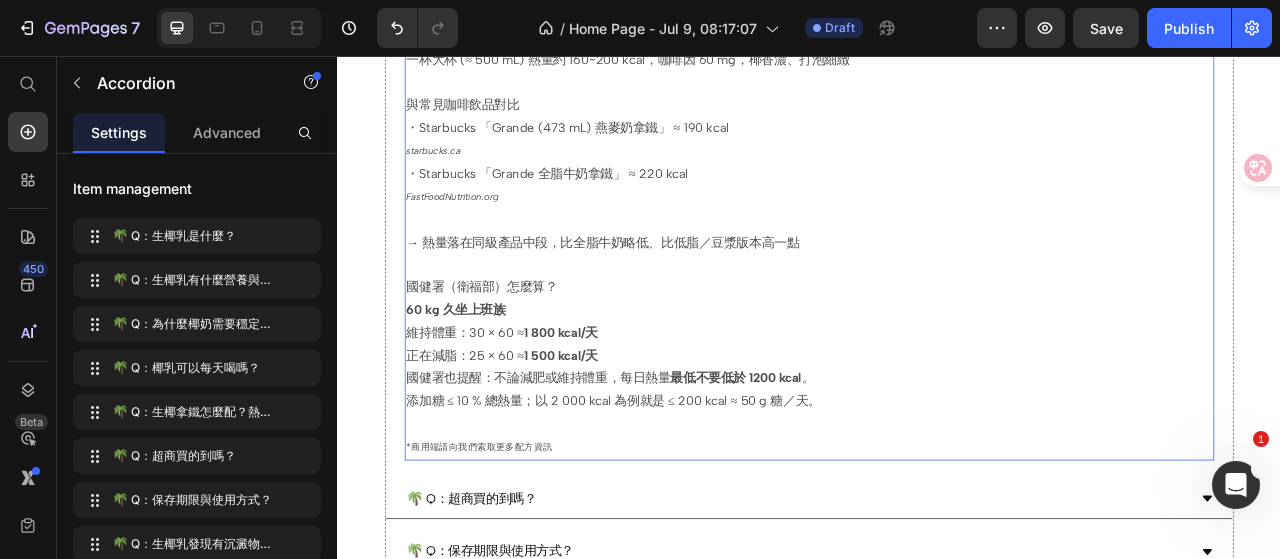 click on "*商用端請向我們索取更多配方資訊" at bounding box center (517, 554) 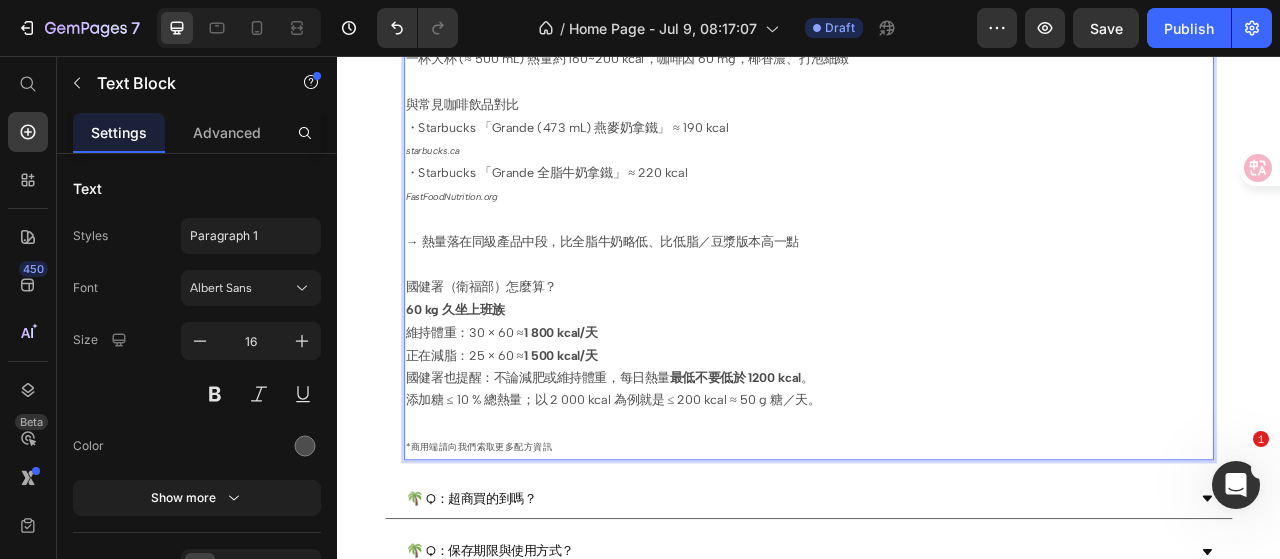 click on "*商用端請向我們索取更多配方資訊" at bounding box center [937, 554] 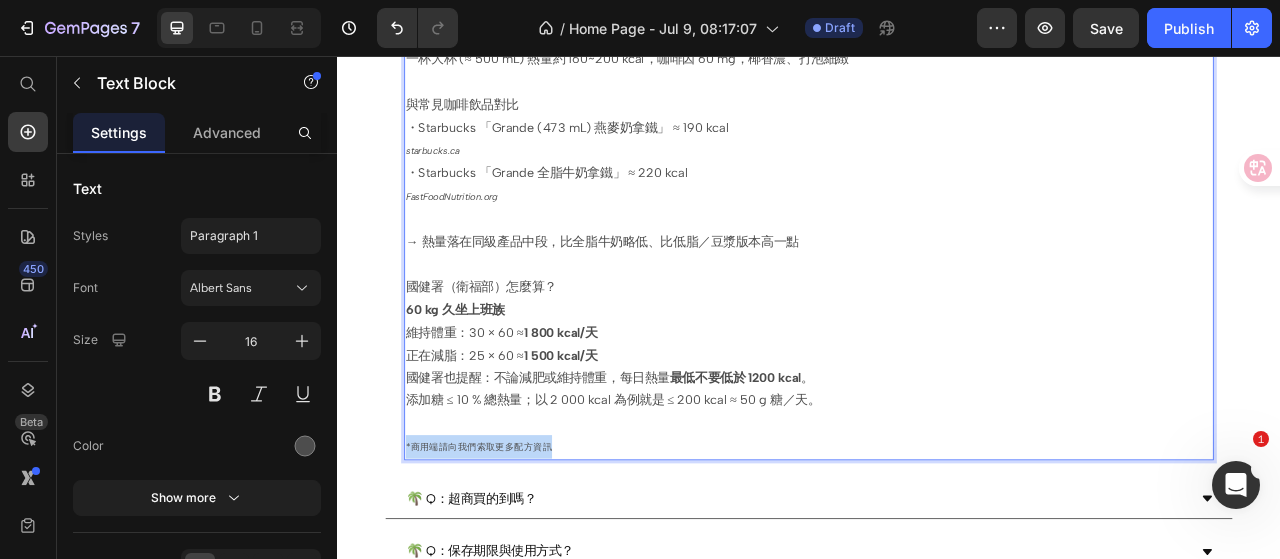 drag, startPoint x: 625, startPoint y: 537, endPoint x: 423, endPoint y: 539, distance: 202.0099 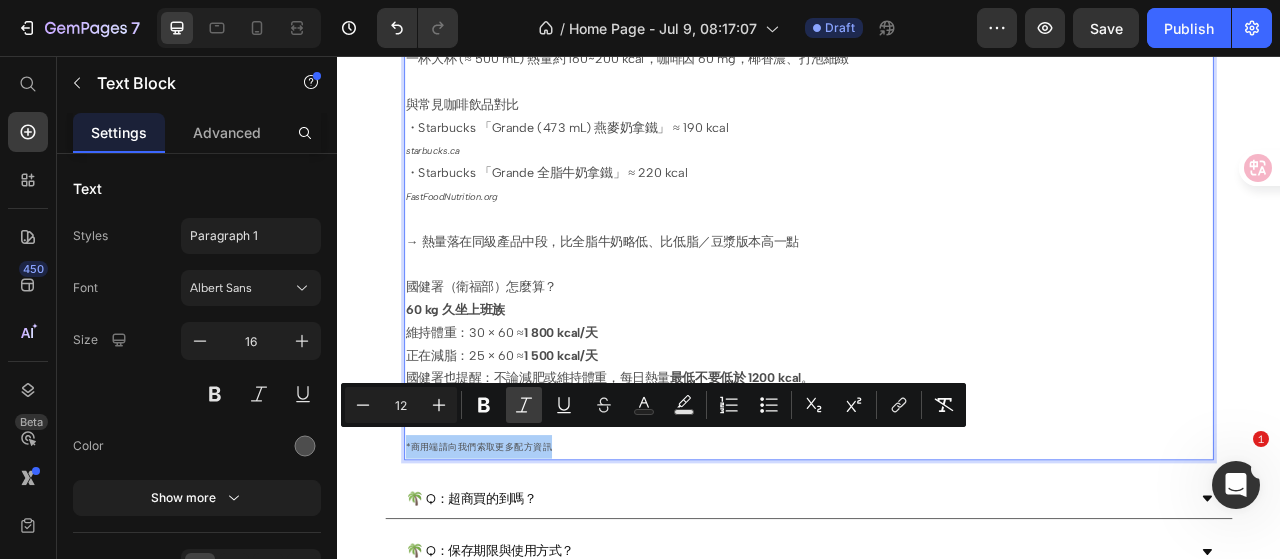 click on "Italic" at bounding box center [524, 405] 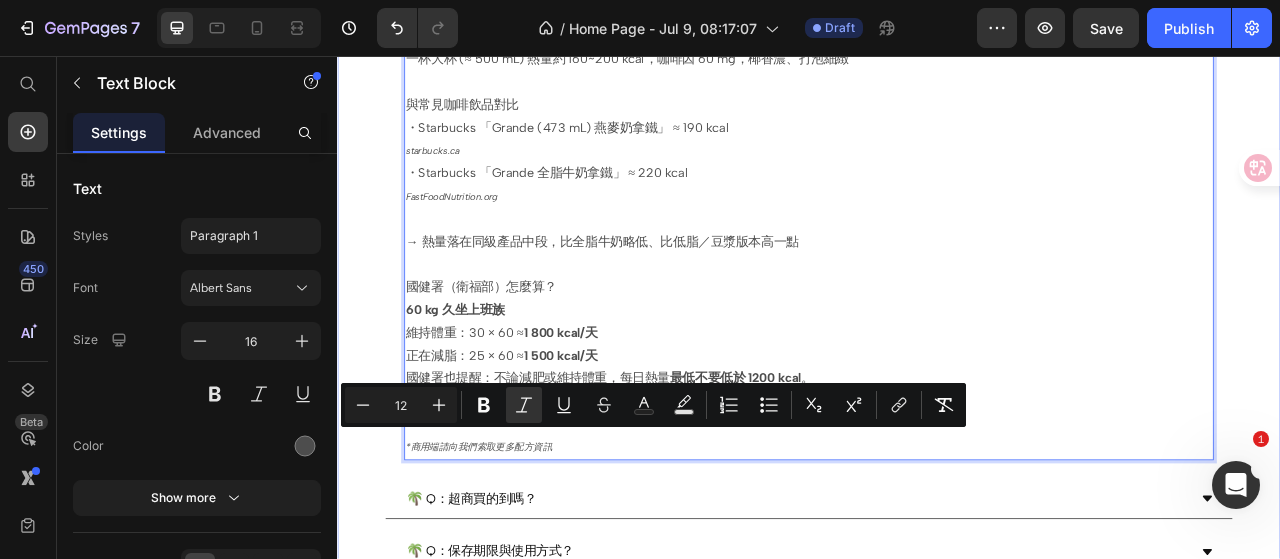 click on "Drop element here Image Image Row
Drop element here Hero Banner FAQ Heading
🌴 Q：生椰乳是什麼？
🌴 Q：生椰乳有什麼營養與特色？
🌴 Q：為什麼椰奶需要穩定技術？
🌴 Q：椰乳可以每天喝嗎？
🌴 Q：生椰拿鐵怎麼配？熱量大約多少 A:常用比例為  30 mL 濃縮咖啡 + 200 – 250 mL 生椰乳  + 冰塊或水 一杯大杯 (≈ 500 mL) 熱量約 160~200 kcal，咖啡因 60 mg，椰香濃、打泡細緻 與常見咖啡飲品對比 ・Starbucks 「Grande (473 mL) 燕麥奶拿鐵」 ≈ 190 kcal  starbucks.ca ・Starbucks 「Grande 全脂牛奶拿鐵」 ≈ 220 kcal  FastFoodNutrition.org → 熱量落在同級產品中段，比全脂牛奶略低、比低脂／豆漿版本高一點 國健署（衛福部）怎麼算？ 60 kg 久坐上班族 維持體重：30 × 60 ≈  1 800 kcal/天 正在減脂：25 × 60 ≈  1 500 kcal/天 國健署也提醒：不論減肥或維持體重，每日熱量 最低不要低於 1200 kcal 。 添加糖 ≤ 10 % 總熱量；以 2 000 kcal 為例就是 ≤ 200 kcal ≈ 50 g 糖／天。 衛生福利部官網 *商用端廠商請向我們索取更多配方資訊" at bounding box center [937, -236] 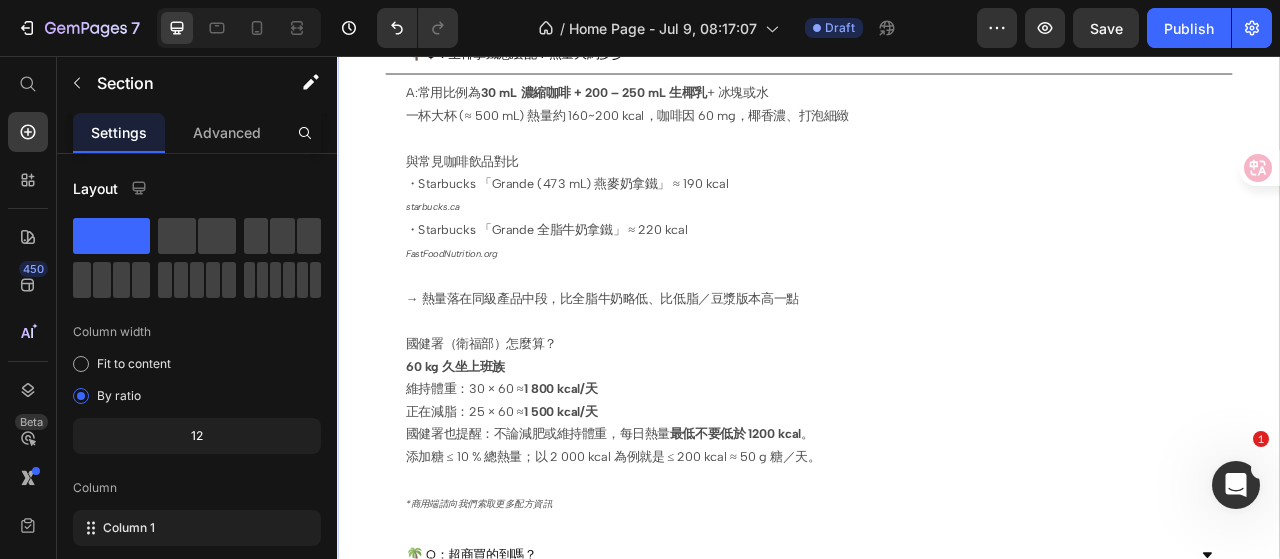 scroll, scrollTop: 1400, scrollLeft: 0, axis: vertical 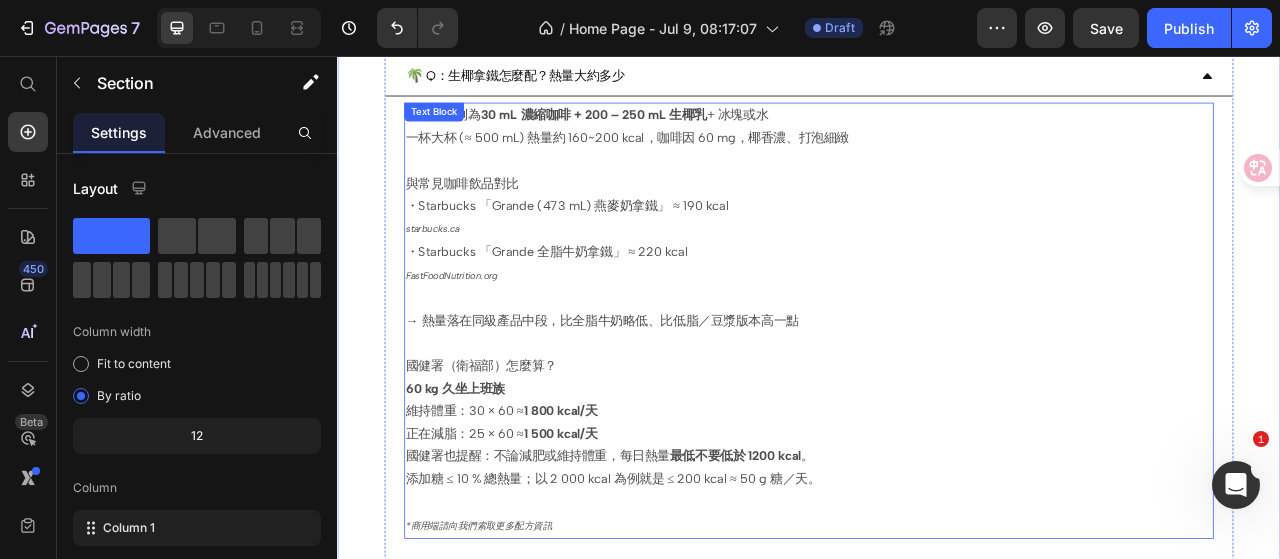 click on "*商用端請向我們索取更多配方資訊" at bounding box center (517, 654) 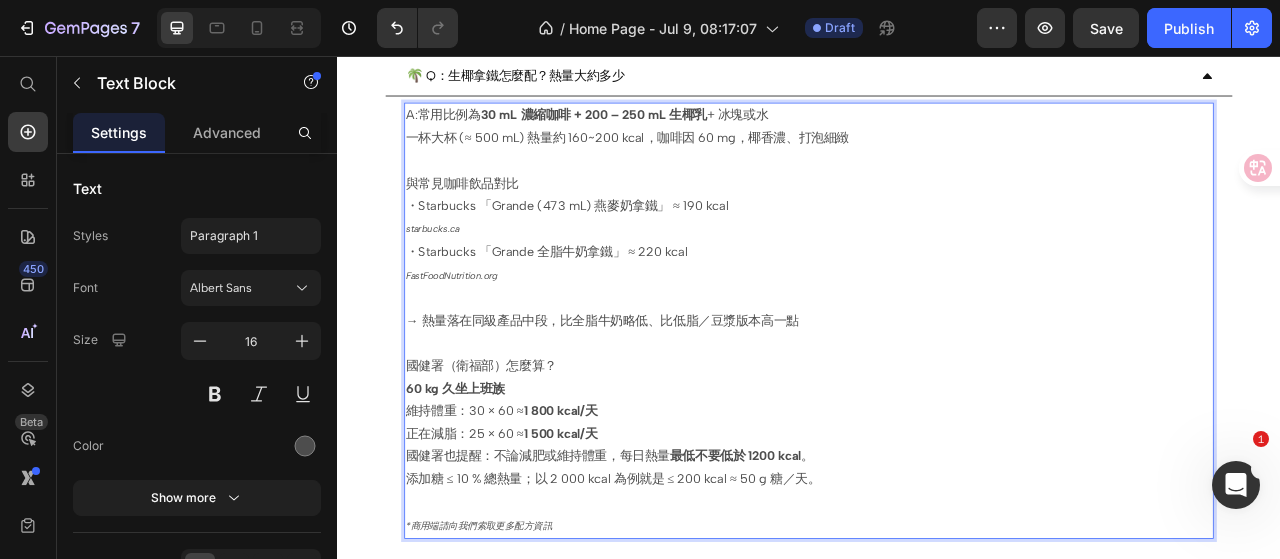 click on "*商用端請向我們索取更多配方資訊" at bounding box center [517, 654] 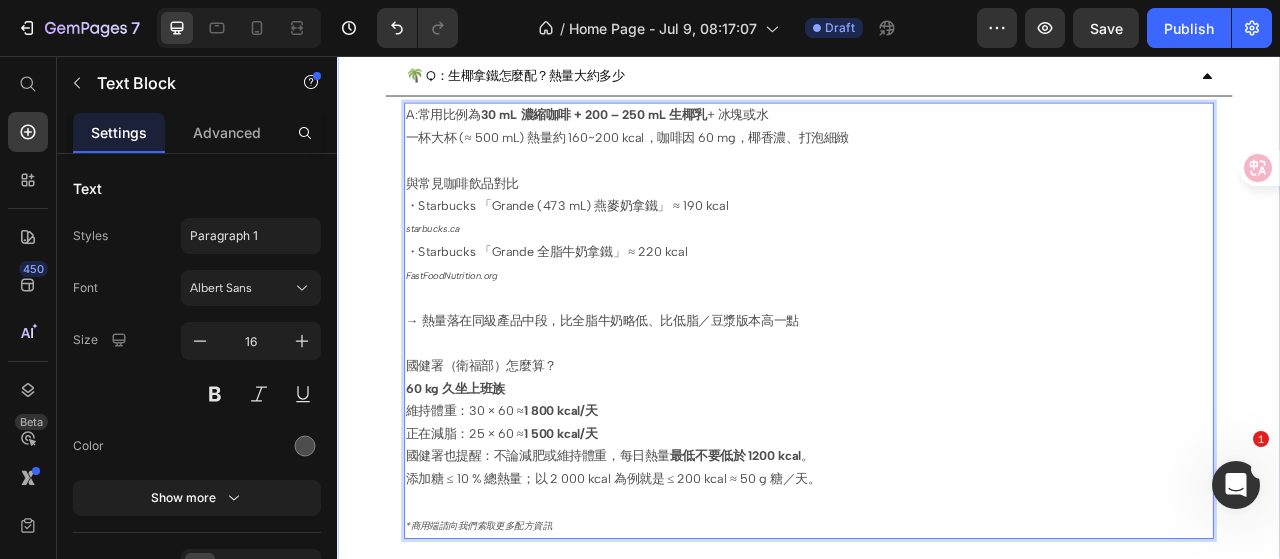 click on "Drop element here Image Image Row
Drop element here Hero Banner FAQ Heading
🌴 Q：生椰乳是什麼？
🌴 Q：生椰乳有什麼營養與特色？
🌴 Q：為什麼椰奶需要穩定技術？
🌴 Q：椰乳可以每天喝嗎？
🌴 Q：生椰拿鐵怎麼配？熱量大約多少 A:常用比例為  30 mL 濃縮咖啡 + 200 – 250 mL 生椰乳  + 冰塊或水 一杯大杯 (≈ 500 mL) 熱量約 160~200 kcal，咖啡因 60 mg，椰香濃、打泡細緻 與常見咖啡飲品對比 ・Starbucks 「Grande (473 mL) 燕麥奶拿鐵」 ≈ 190 kcal  starbucks.ca ・Starbucks 「Grande 全脂牛奶拿鐵」 ≈ 220 kcal  FastFoodNutrition.org → 熱量落在同級產品中段，比全脂牛奶略低、比低脂／豆漿版本高一點 國健署（衛福部）怎麼算？ 60 kg 久坐上班族 維持體重：30 × 60 ≈  1 800 kcal/天 正在減脂：25 × 60 ≈  1 500 kcal/天 國健署也提醒：不論減肥或維持體重，每日熱量 最低不要低於 1200 kcal 。 添加糖 ≤ 10 % 總熱量；以 2 000 kcal 為例就是 ≤ 200 kcal ≈ 50 g 糖／天。 衛生福利部官網 *商用端廠商請向我們索取更多配方資訊" at bounding box center [937, -136] 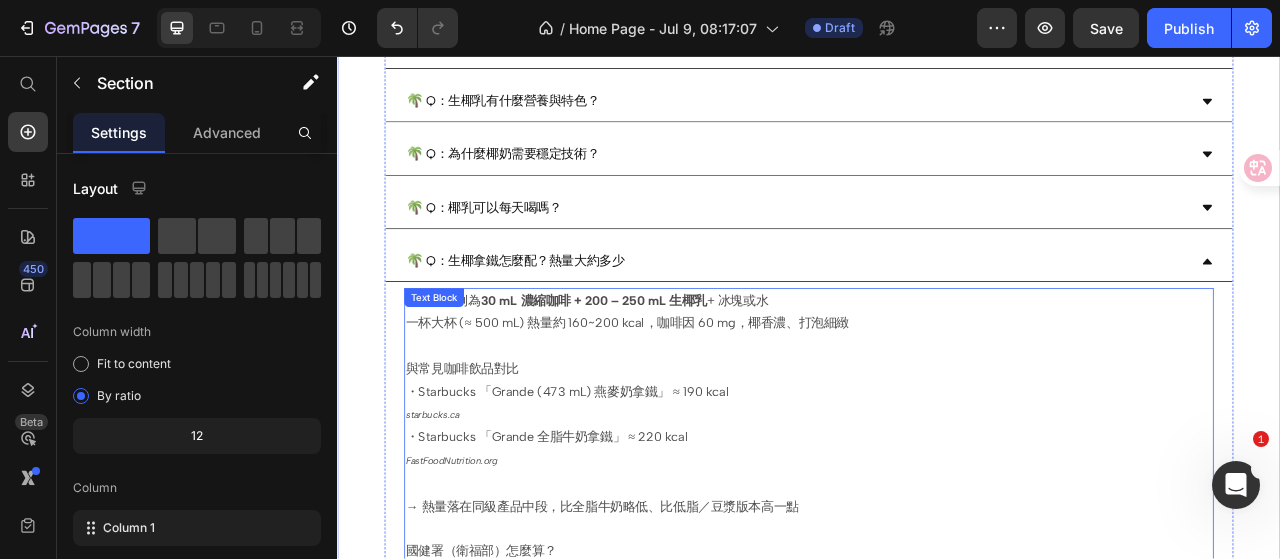 scroll, scrollTop: 1100, scrollLeft: 0, axis: vertical 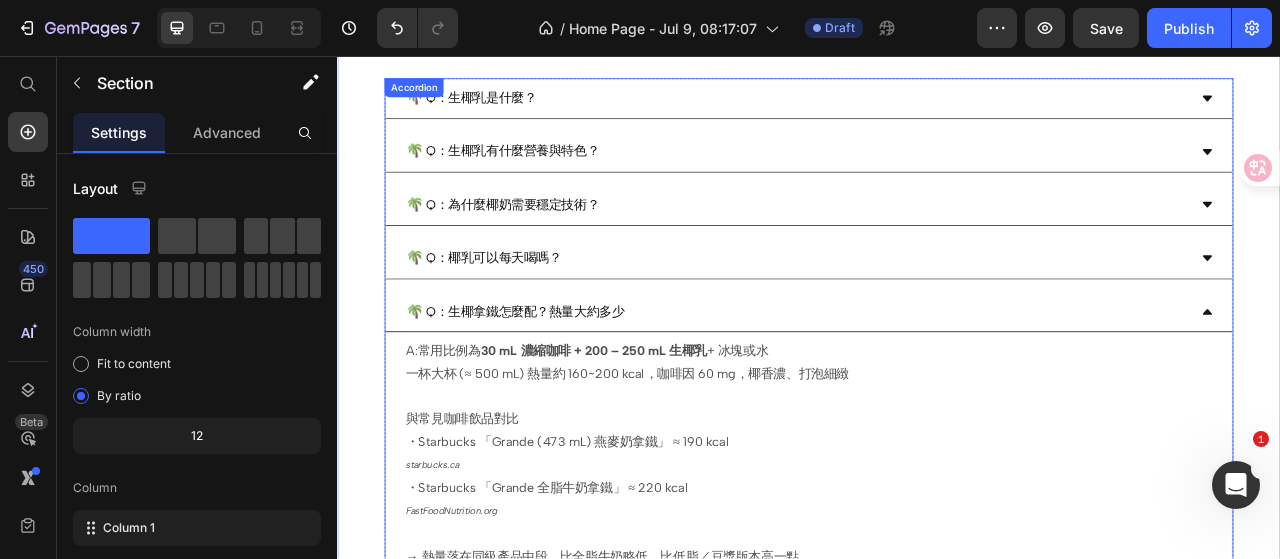 click on "🌴 Q：為什麼椰奶需要穩定技術？" at bounding box center (921, 246) 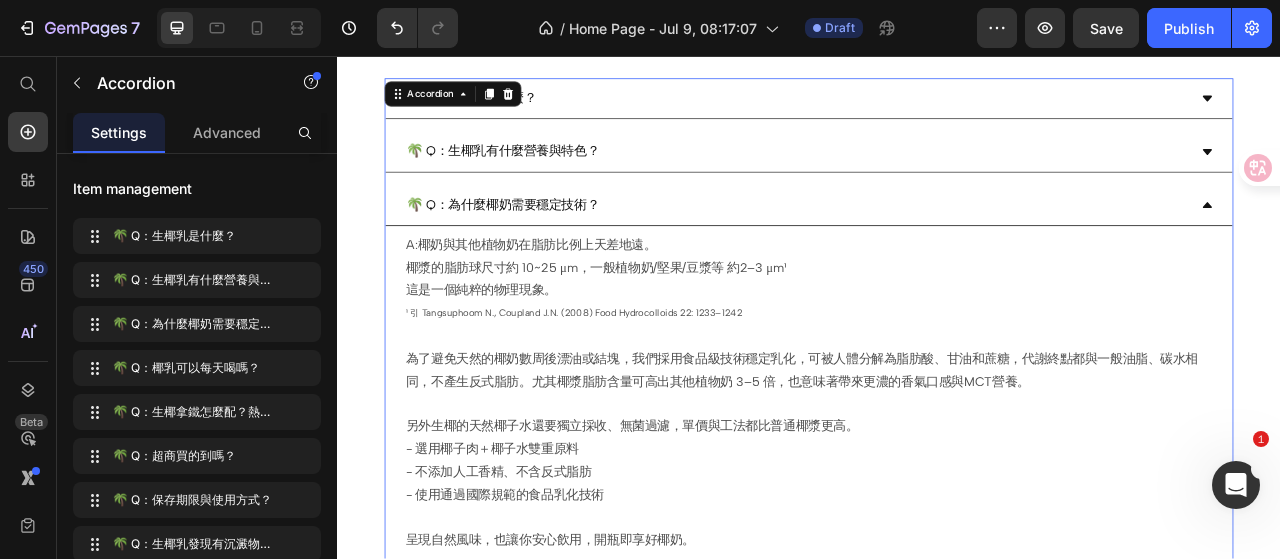 click on "🌴 Q：為什麼椰奶需要穩定技術？" at bounding box center (921, 246) 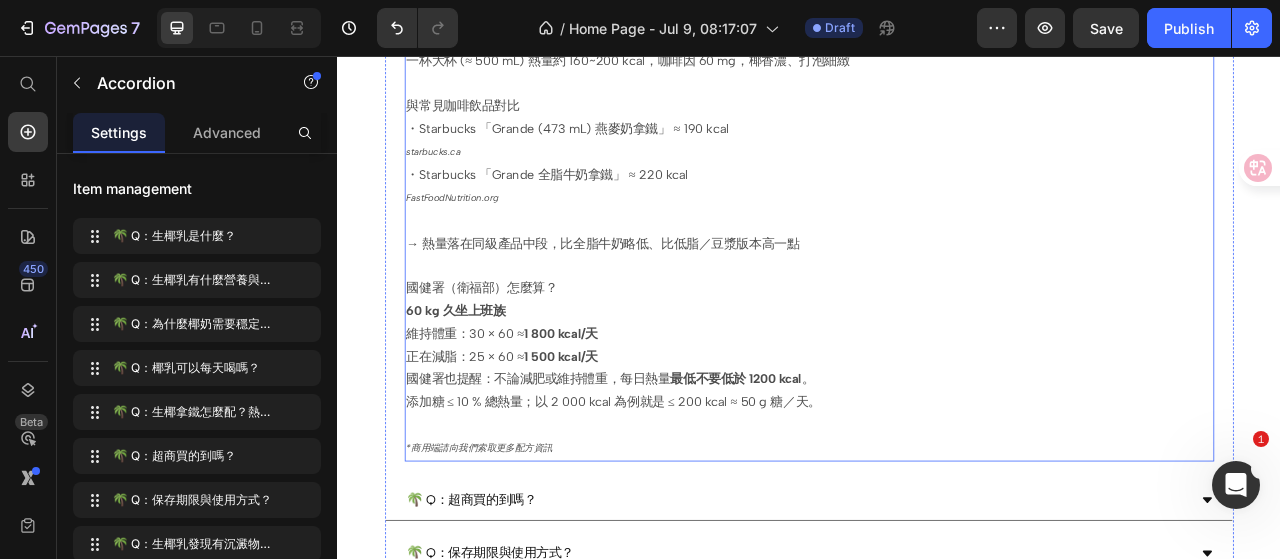 scroll, scrollTop: 1500, scrollLeft: 0, axis: vertical 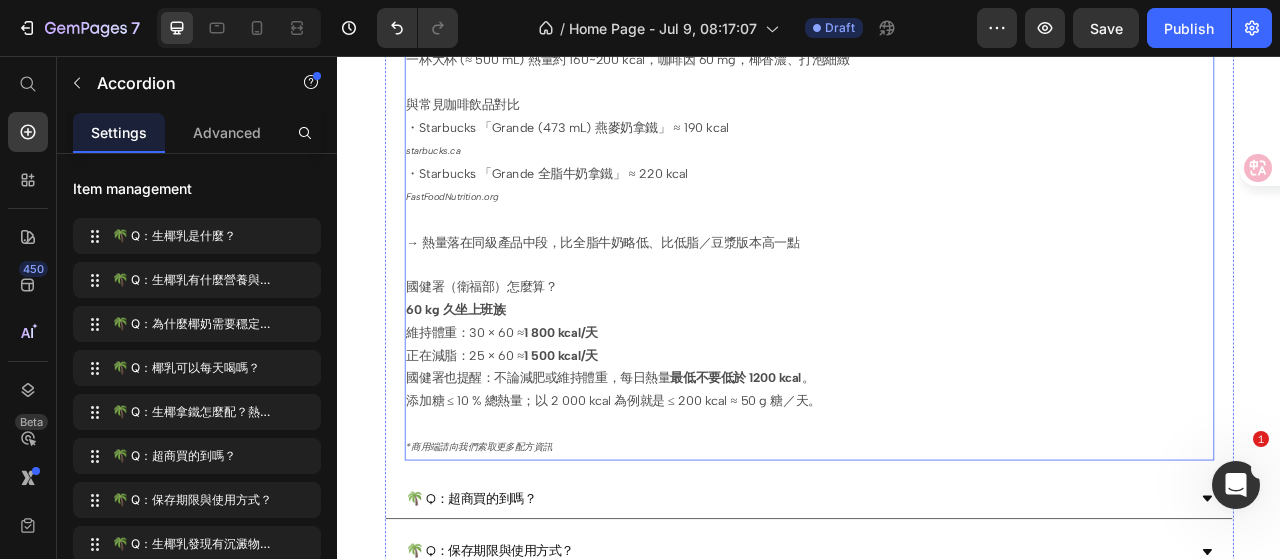 click on "*商用端請向我們索取更多配方資訊" at bounding box center [517, 554] 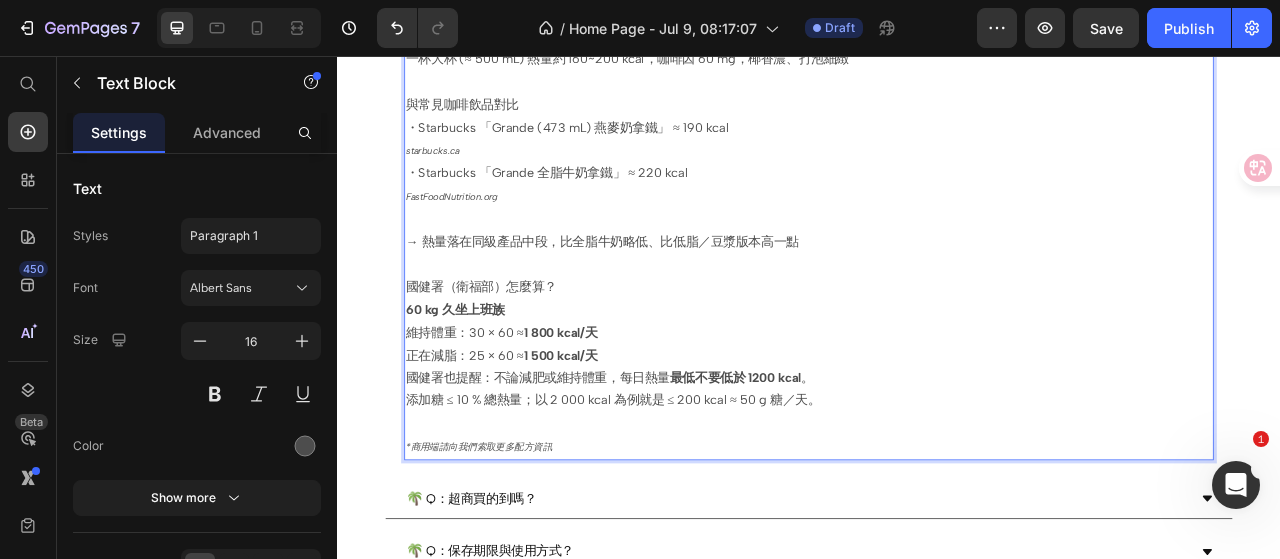click on "*商用端請向我們索取更多配方資訊" at bounding box center [517, 554] 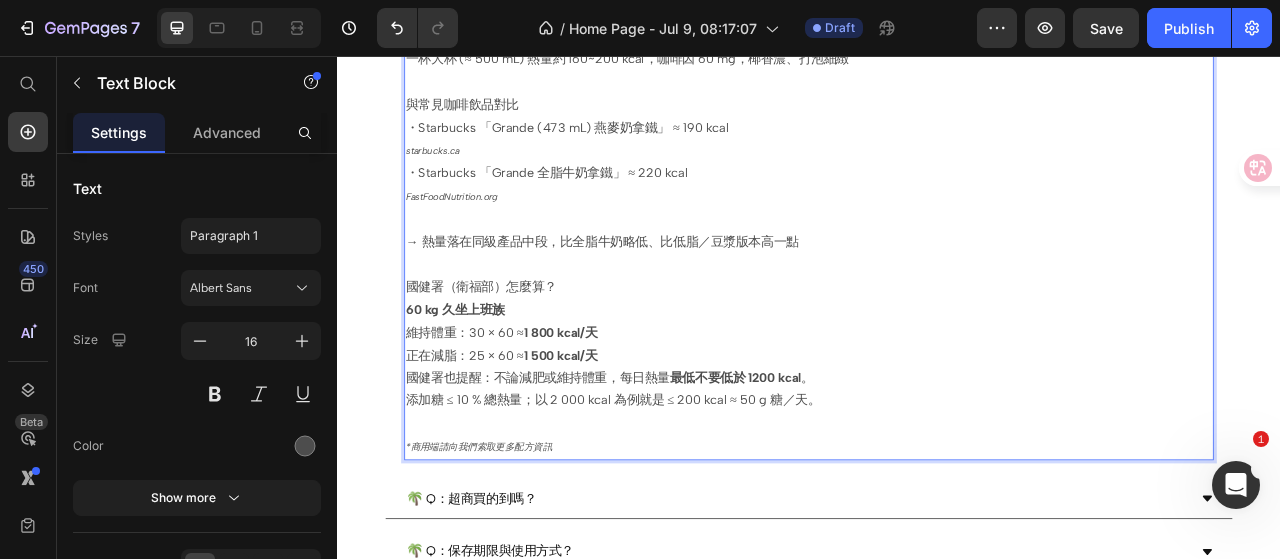 click on "*商用端請向我們索取更多配方資訊" at bounding box center (517, 554) 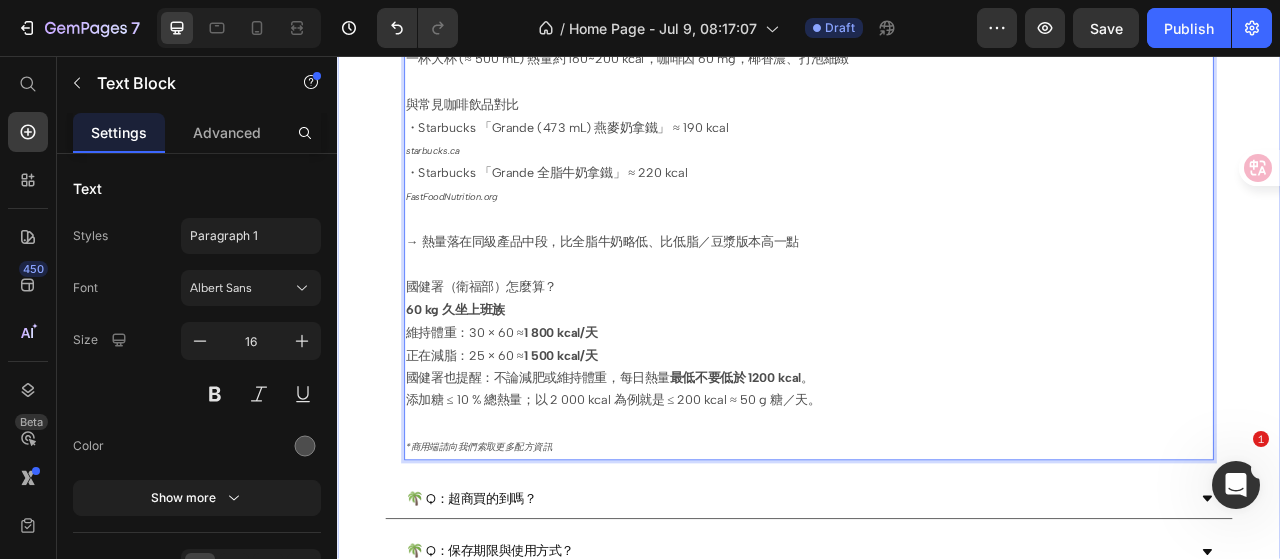click on "Drop element here Image Image Row
Drop element here Hero Banner FAQ Heading
🌴 Q：生椰乳是什麼？
🌴 Q：生椰乳有什麼營養與特色？
🌴 Q：為什麼椰奶需要穩定技術？
🌴 Q：椰乳可以每天喝嗎？
🌴 Q：生椰拿鐵怎麼配？熱量大約多少 A:常用比例為  30 mL 濃縮咖啡 + 200 – 250 mL 生椰乳  + 冰塊或水 一杯大杯 (≈ 500 mL) 熱量約 160~200 kcal，咖啡因 60 mg，椰香濃、打泡細緻 與常見咖啡飲品對比 ・Starbucks 「Grande (473 mL) 燕麥奶拿鐵」 ≈ 190 kcal  starbucks.ca ・Starbucks 「Grande 全脂牛奶拿鐵」 ≈ 220 kcal  FastFoodNutrition.org → 熱量落在同級產品中段，比全脂牛奶略低、比低脂／豆漿版本高一點 國健署（衛福部）怎麼算？ 60 kg 久坐上班族 維持體重：30 × 60 ≈  1 800 kcal/天 正在減脂：25 × 60 ≈  1 500 kcal/天 國健署也提醒：不論減肥或維持體重，每日熱量 最低不要低於 1200 kcal 。 添加糖 ≤ 10 % 總熱量；以 2 000 kcal 為例就是 ≤ 200 kcal ≈ 50 g 糖／天。 衛生福利部官網 *商用端廠商請向我們索取更多配方資訊" at bounding box center (937, -236) 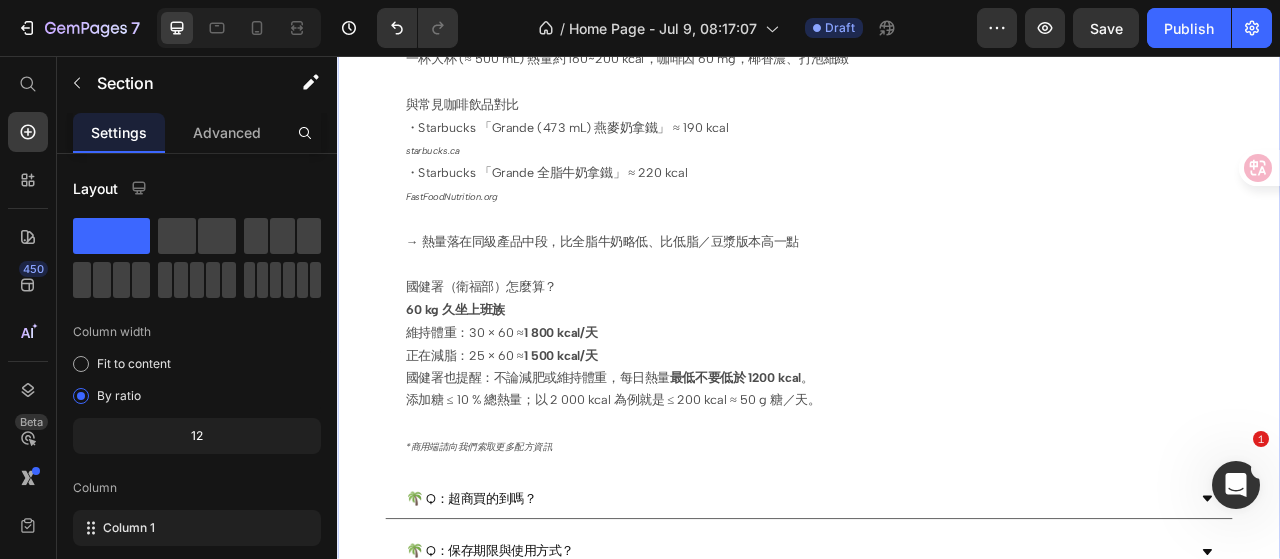 click on "Drop element here Image Image Row
Drop element here Hero Banner FAQ Heading
🌴 Q：生椰乳是什麼？
🌴 Q：生椰乳有什麼營養與特色？
🌴 Q：為什麼椰奶需要穩定技術？
🌴 Q：椰乳可以每天喝嗎？
🌴 Q：生椰拿鐵怎麼配？熱量大約多少 A:常用比例為  30 mL 濃縮咖啡 + 200 – 250 mL 生椰乳  + 冰塊或水 一杯大杯 (≈ 500 mL) 熱量約 160~200 kcal，咖啡因 60 mg，椰香濃、打泡細緻 與常見咖啡飲品對比 ・Starbucks 「Grande (473 mL) 燕麥奶拿鐵」 ≈ 190 kcal  starbucks.ca ・Starbucks 「Grande 全脂牛奶拿鐵」 ≈ 220 kcal  FastFoodNutrition.org → 熱量落在同級產品中段，比全脂牛奶略低、比低脂／豆漿版本高一點 國健署（衛福部）怎麼算？ 60 kg 久坐上班族 維持體重：30 × 60 ≈  1 800 kcal/天 正在減脂：25 × 60 ≈  1 500 kcal/天 國健署也提醒：不論減肥或維持體重，每日熱量 最低不要低於 1200 kcal 。 添加糖 ≤ 10 % 總熱量；以 2 000 kcal 為例就是 ≤ 200 kcal ≈ 50 g 糖／天。 衛生福利部官網 *商用端廠商請向我們索取更多配方資訊" at bounding box center (937, -236) 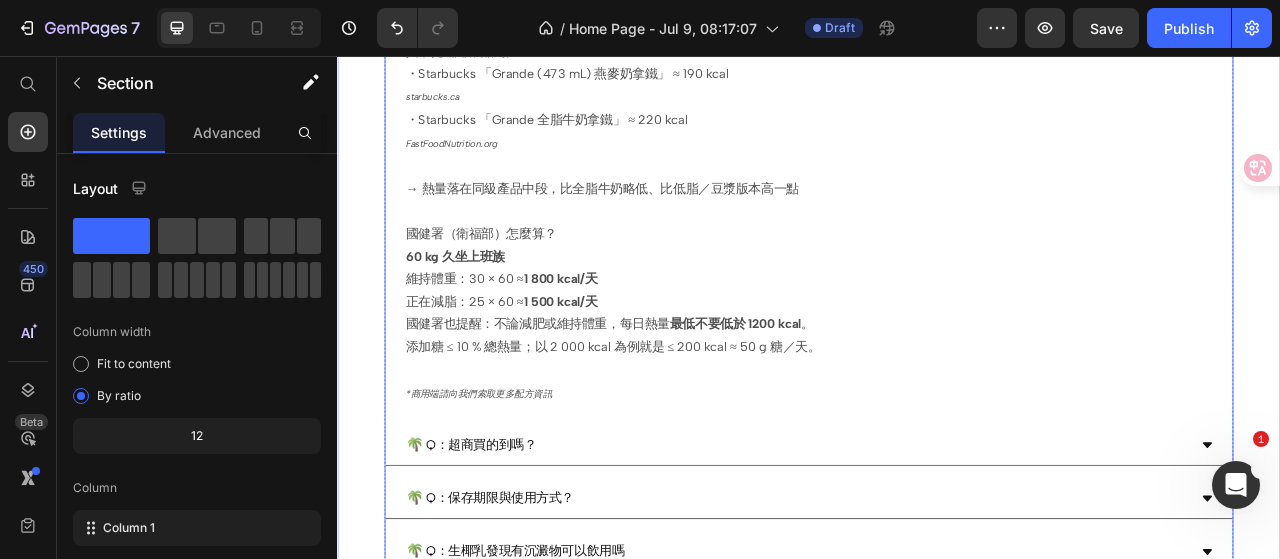 scroll, scrollTop: 1600, scrollLeft: 0, axis: vertical 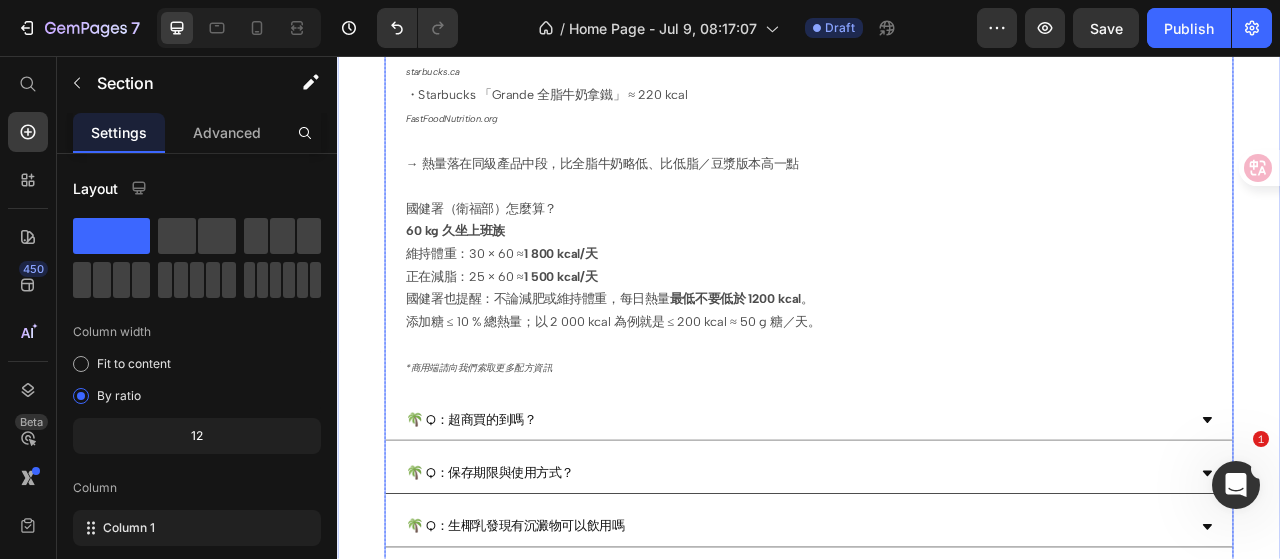 click on "🌴 Q：超商買的到嗎？" at bounding box center (921, 520) 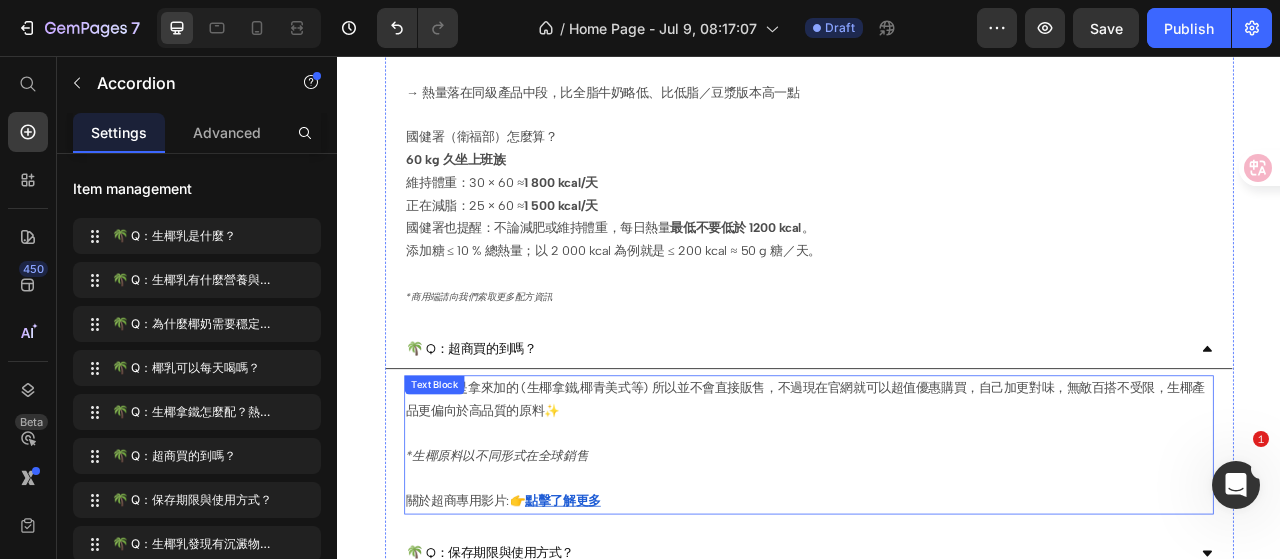scroll, scrollTop: 1800, scrollLeft: 0, axis: vertical 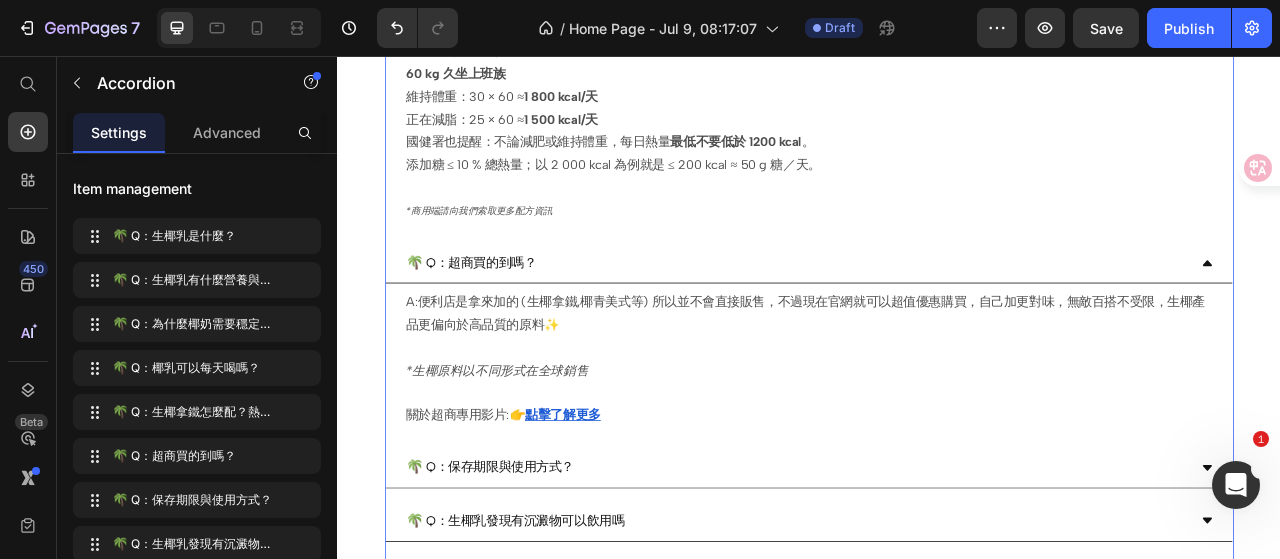 click on "🌴 Q：超商買的到嗎？" at bounding box center (921, 320) 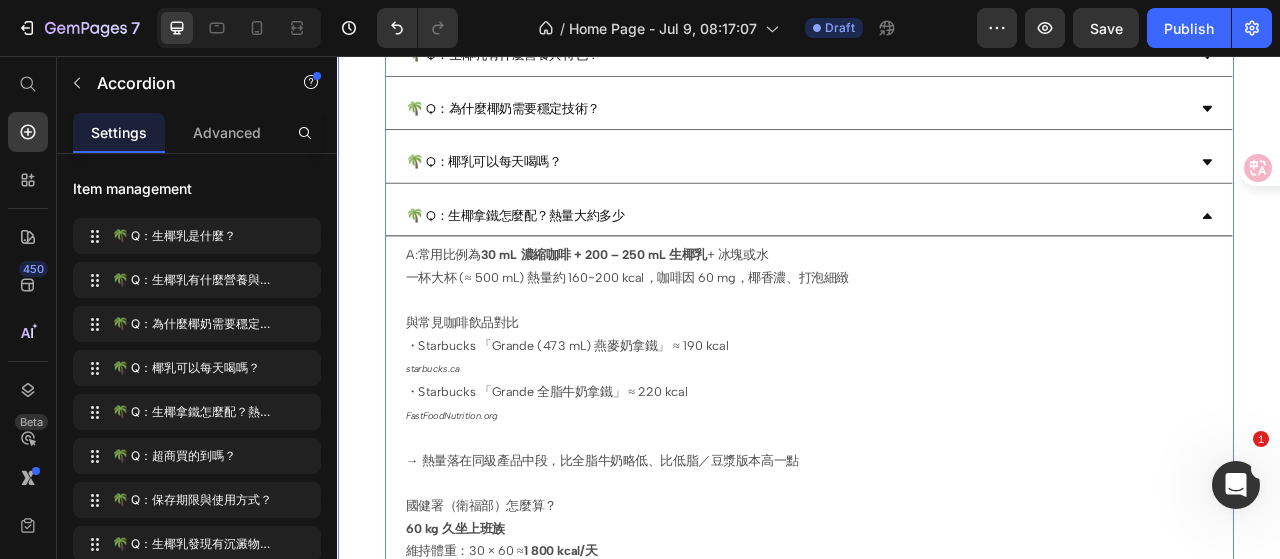 scroll, scrollTop: 1200, scrollLeft: 0, axis: vertical 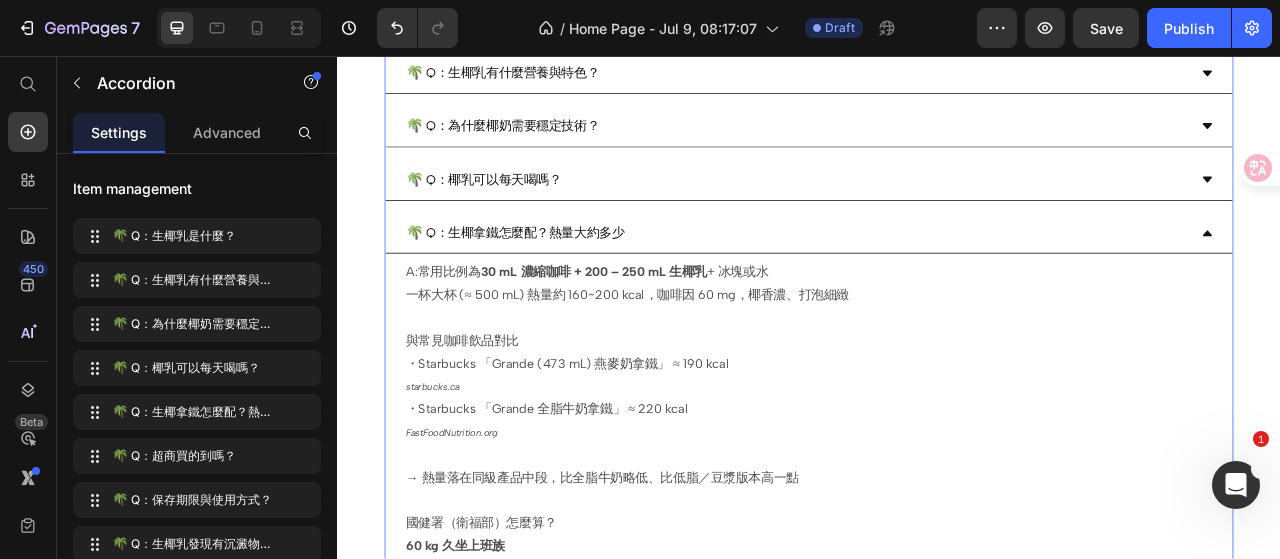 click on "🌴 Q：生椰拿鐵怎麼配？熱量大約多少" at bounding box center (921, 282) 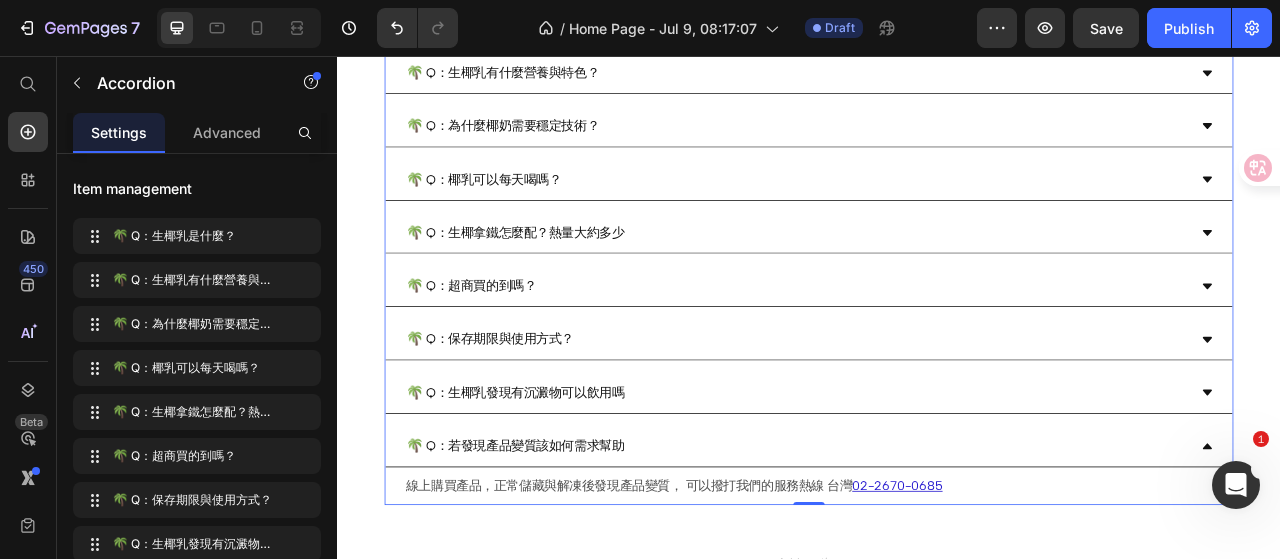 click on "🌴 Q：生椰拿鐵怎麼配？熱量大約多少" at bounding box center [921, 282] 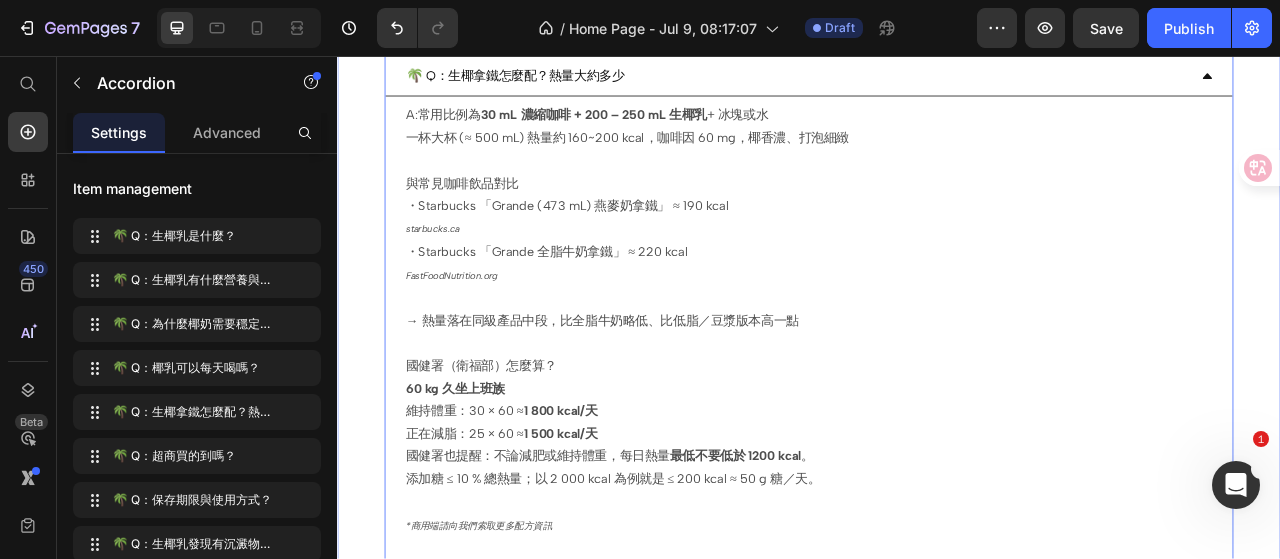 scroll, scrollTop: 1400, scrollLeft: 0, axis: vertical 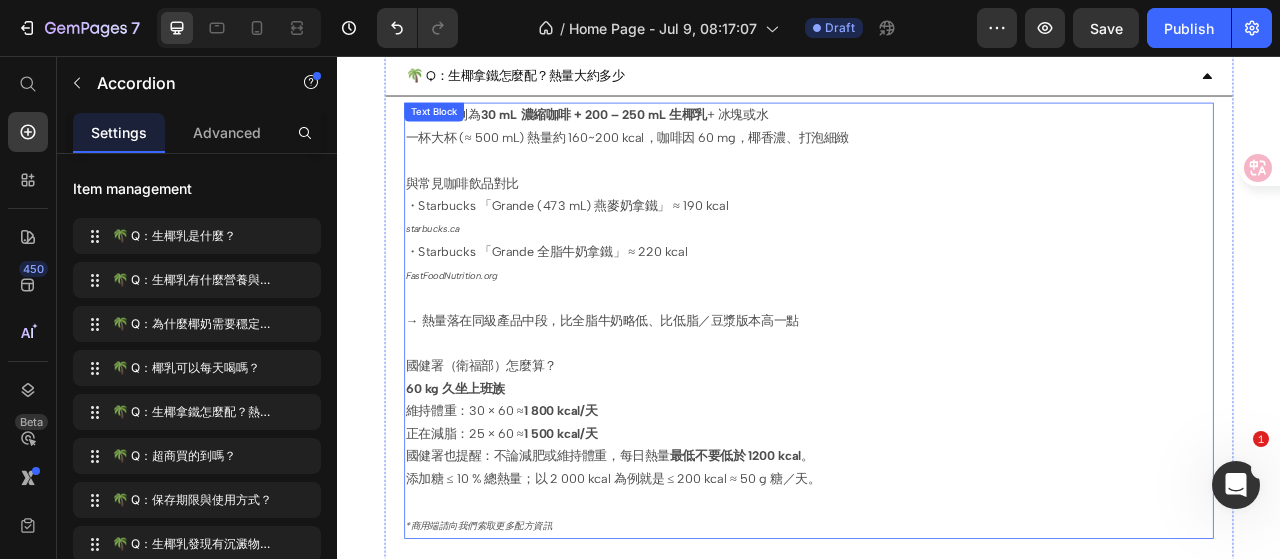 click on "最低不要低於 1200 kcal" at bounding box center [843, 565] 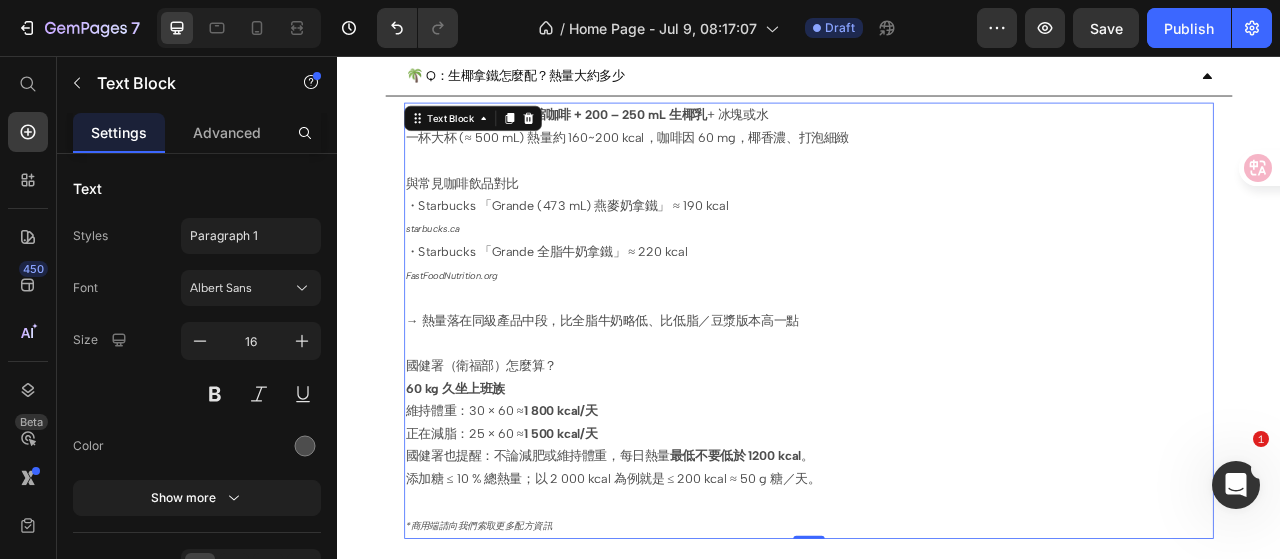 click on "最低不要低於 1200 kcal" at bounding box center [843, 565] 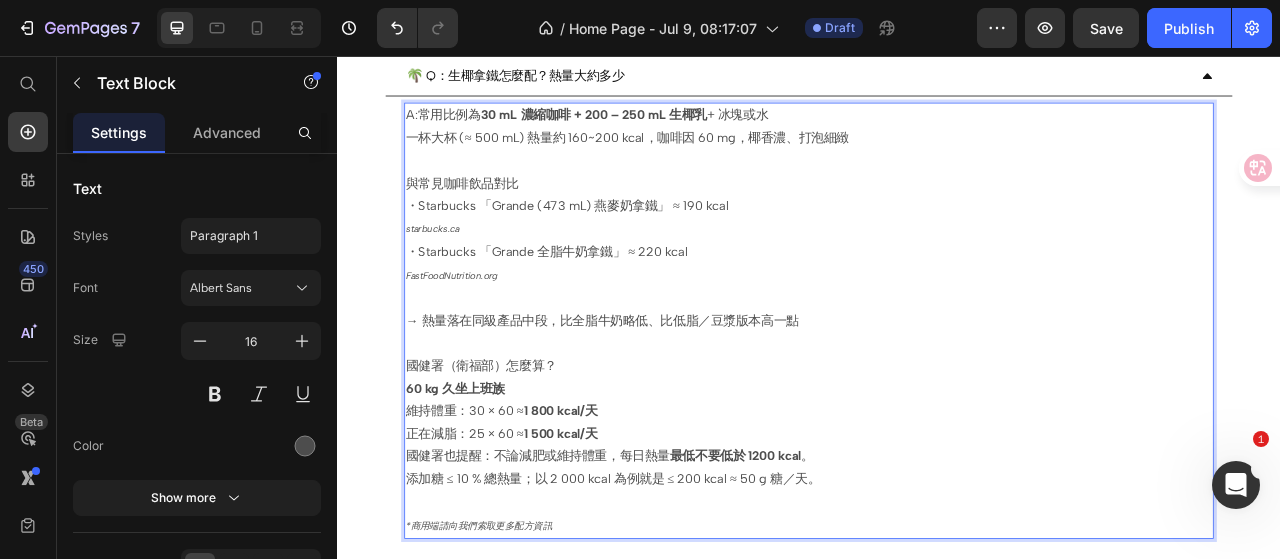 click on "最低不要低於 1200 kcal" at bounding box center [843, 565] 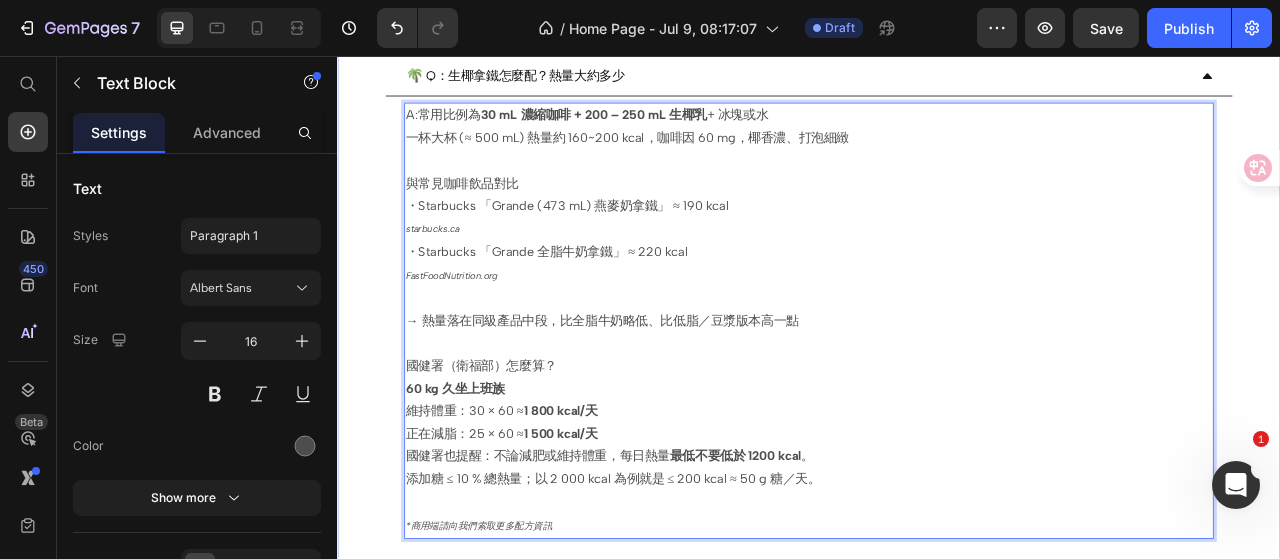 click on "Drop element here Image Image Row
Drop element here Hero Banner FAQ Heading
🌴 Q：生椰乳是什麼？
🌴 Q：生椰乳有什麼營養與特色？
🌴 Q：為什麼椰奶需要穩定技術？
🌴 Q：椰乳可以每天喝嗎？
🌴 Q：生椰拿鐵怎麼配？熱量大約多少 A:常用比例為  30 mL 濃縮咖啡 + 200 – 250 mL 生椰乳  + 冰塊或水 一杯大杯 (≈ 500 mL) 熱量約 160~200 kcal，咖啡因 60 mg，椰香濃、打泡細緻 與常見咖啡飲品對比 ・Starbucks 「Grande (473 mL) 燕麥奶拿鐵」 ≈ 190 kcal  starbucks.ca ・Starbucks 「Grande 全脂牛奶拿鐵」 ≈ 220 kcal  FastFoodNutrition.org → 熱量落在同級產品中段，比全脂牛奶略低、比低脂／豆漿版本高一點 國健署（衛福部）怎麼算？ 60 kg 久坐上班族 維持體重：30 × 60 ≈  1 800 kcal/天 正在減脂：25 × 60 ≈  1 500 kcal/天 國健署也提醒：不論減肥或維持體重，每日熱量 最低不要低於 1200 kcal 。 添加糖 ≤ 10 % 總熱量；以 2 000 kcal 為例就是 ≤ 200 kcal ≈ 50 g 糖／天。 衛生福利部官網 *商用端廠商請向我們索取更多配方資訊" at bounding box center (937, -136) 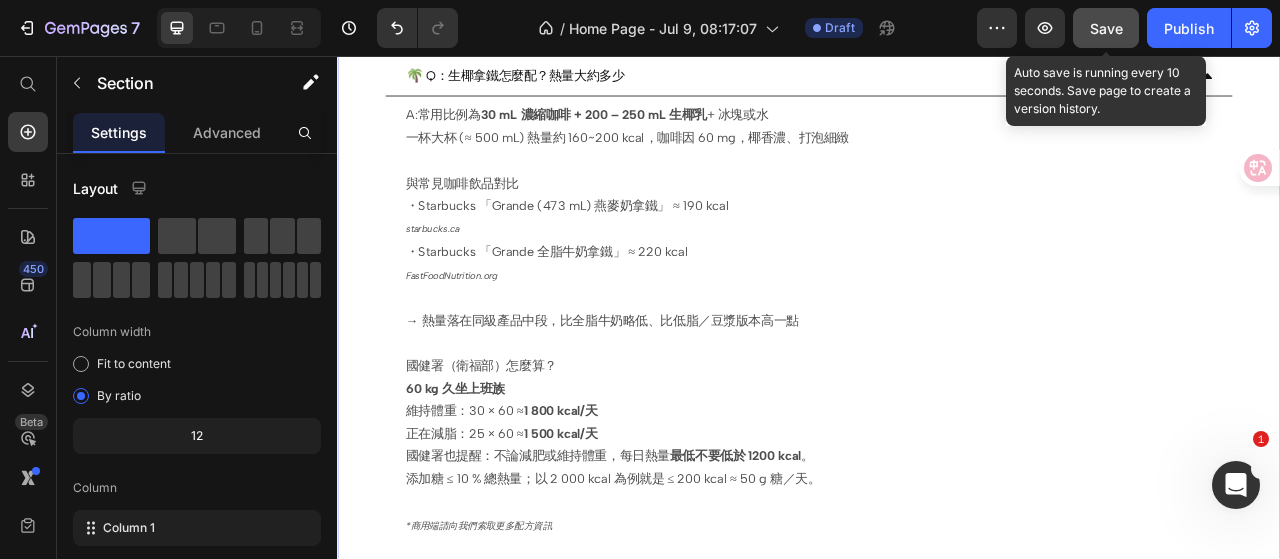 click on "Save" 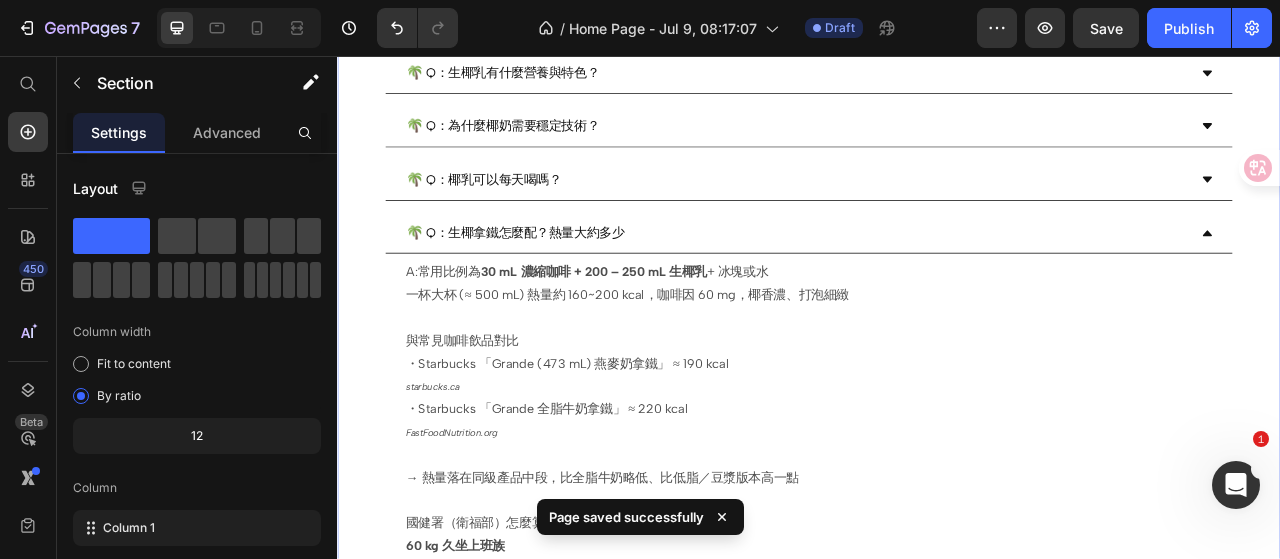 scroll, scrollTop: 1100, scrollLeft: 0, axis: vertical 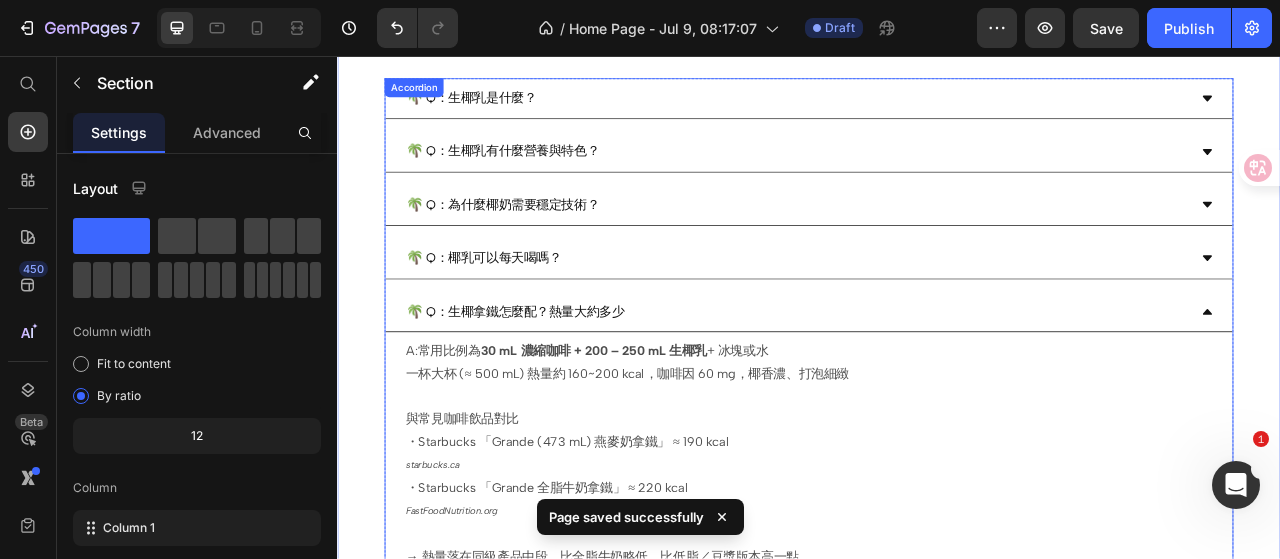 click on "🌴 Q：生椰拿鐵怎麼配？熱量大約多少" at bounding box center [921, 382] 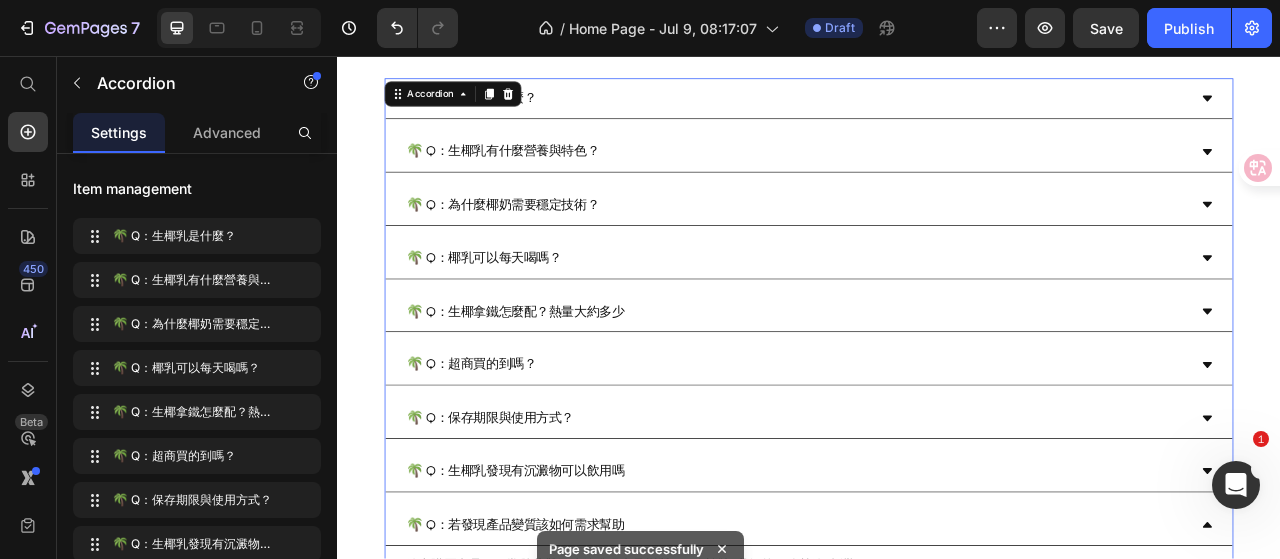 click on "🌴 Q：生椰拿鐵怎麼配？熱量大約多少" at bounding box center (921, 382) 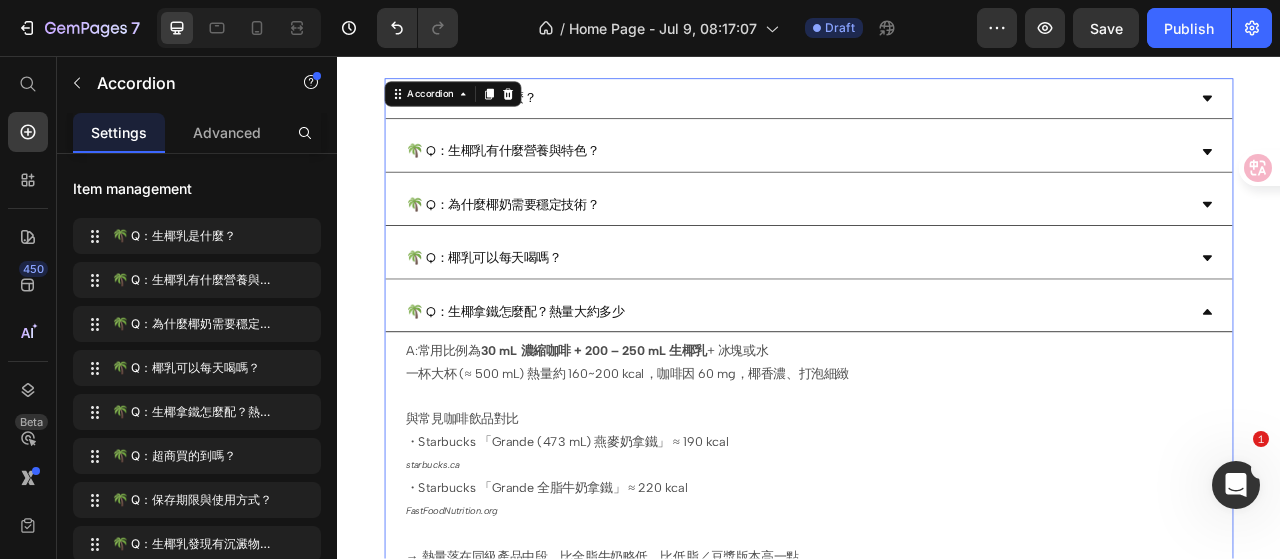 click on "🌴 Q：生椰拿鐵怎麼配？熱量大約多少" at bounding box center [921, 382] 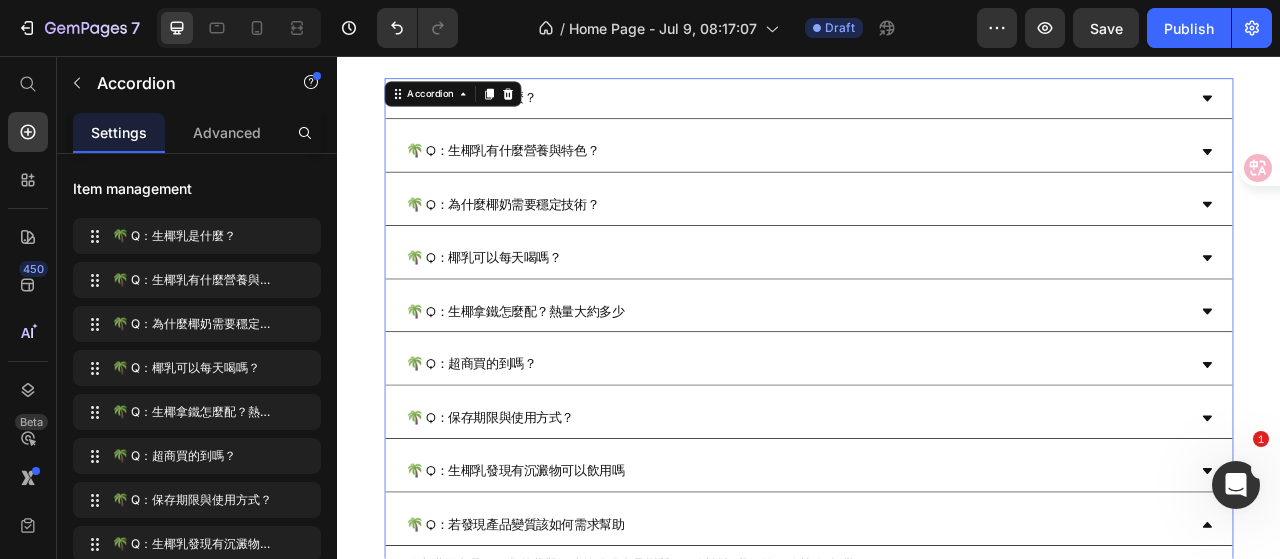click on "🌴 Q：椰乳可以每天喝嗎？" at bounding box center [921, 314] 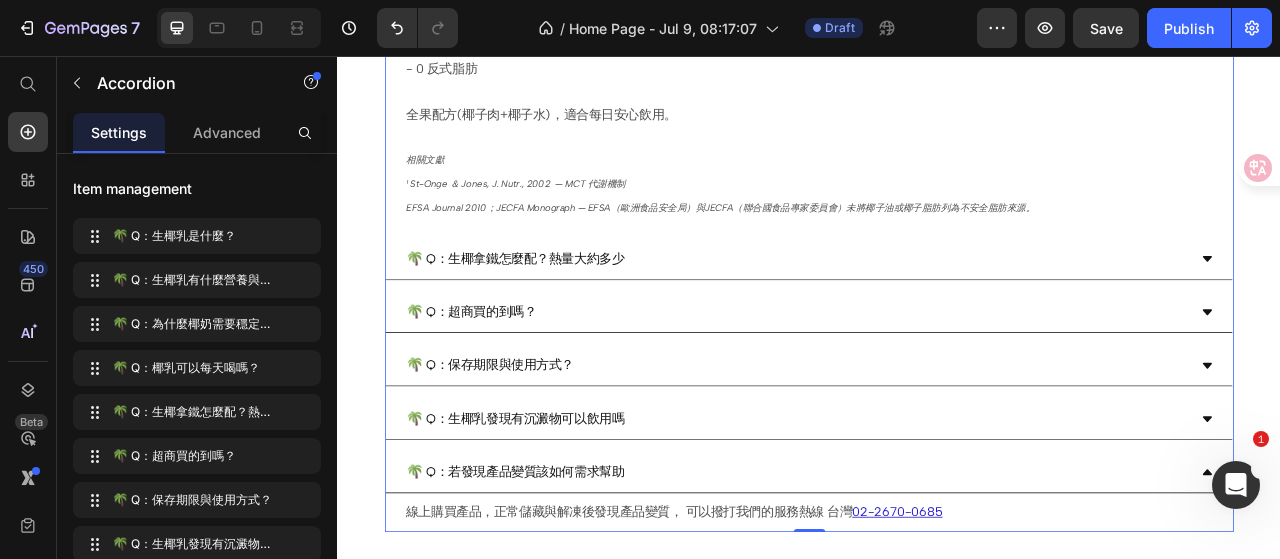 scroll, scrollTop: 1600, scrollLeft: 0, axis: vertical 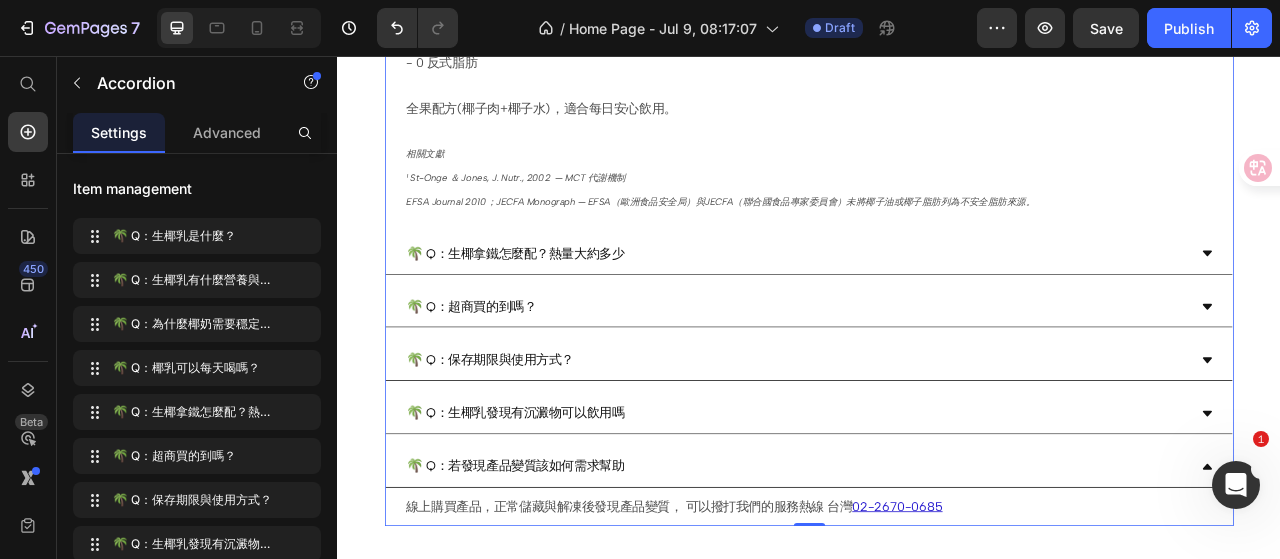 click on "🌴 Q：生椰拿鐵怎麼配？熱量大約多少" at bounding box center [921, 308] 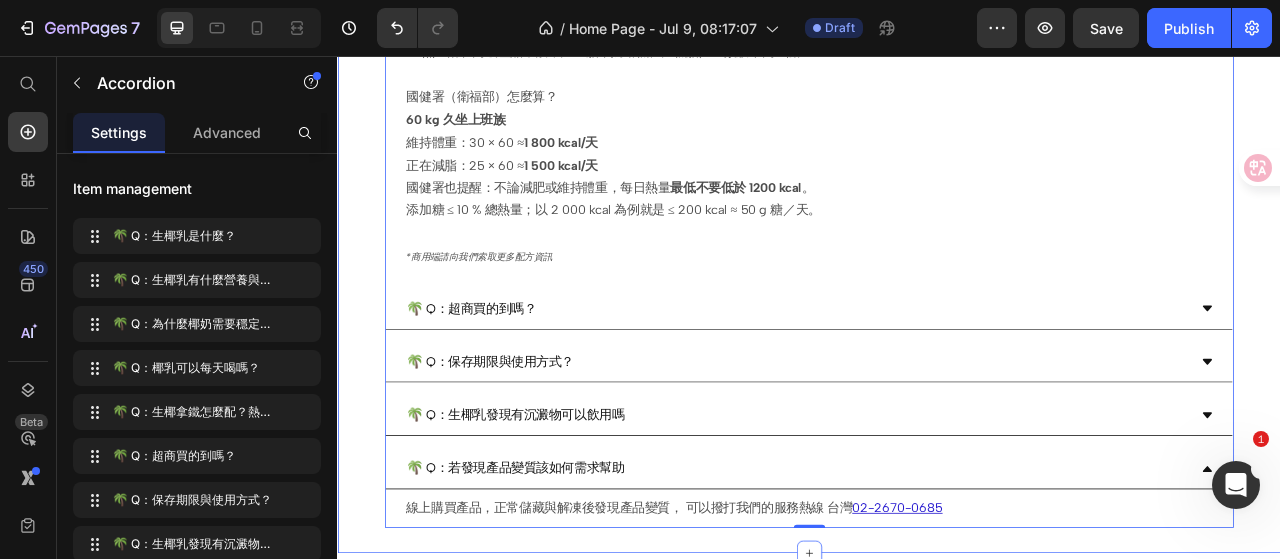 scroll, scrollTop: 2200, scrollLeft: 0, axis: vertical 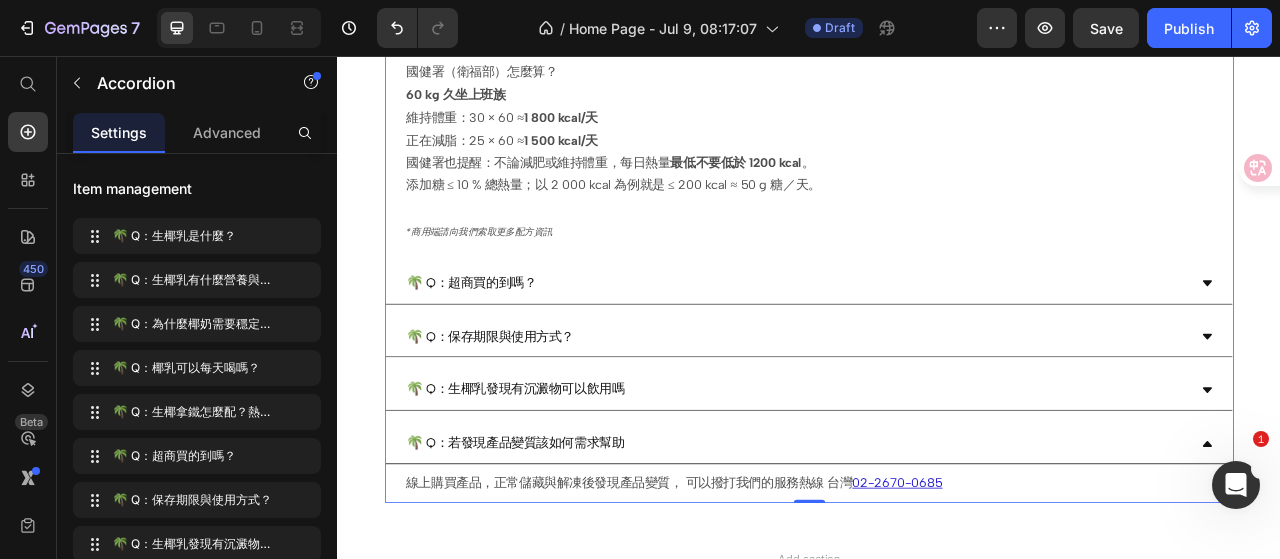 click on "🌴 Q：生椰乳發現有沉澱物可以飲用嗎" at bounding box center (921, 481) 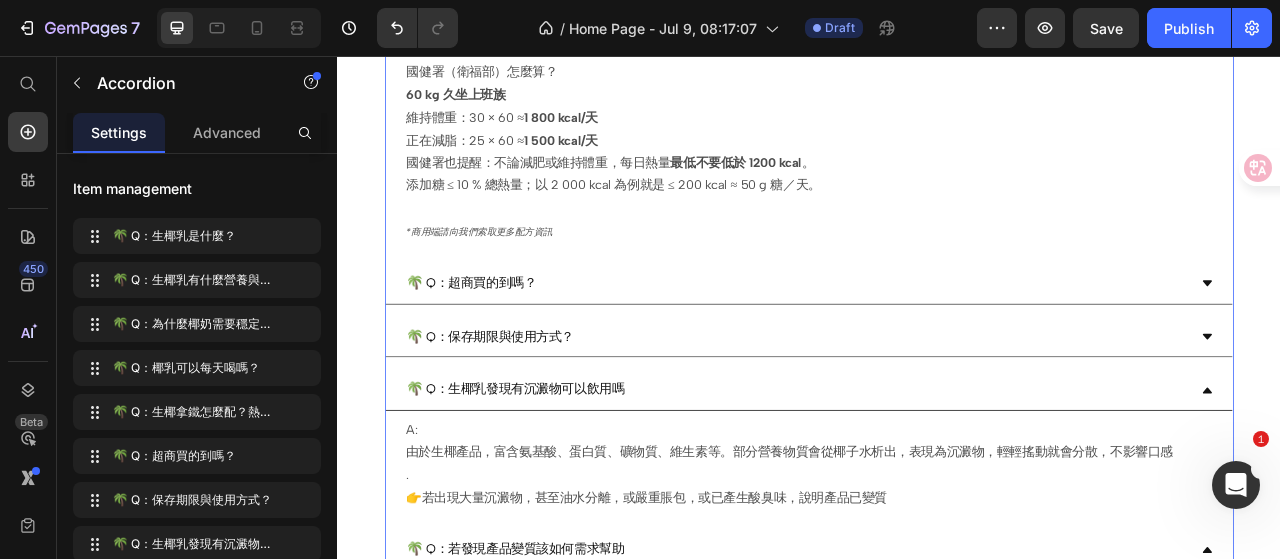 click on "🌴 Q：保存期限與使用方式？" at bounding box center (921, 414) 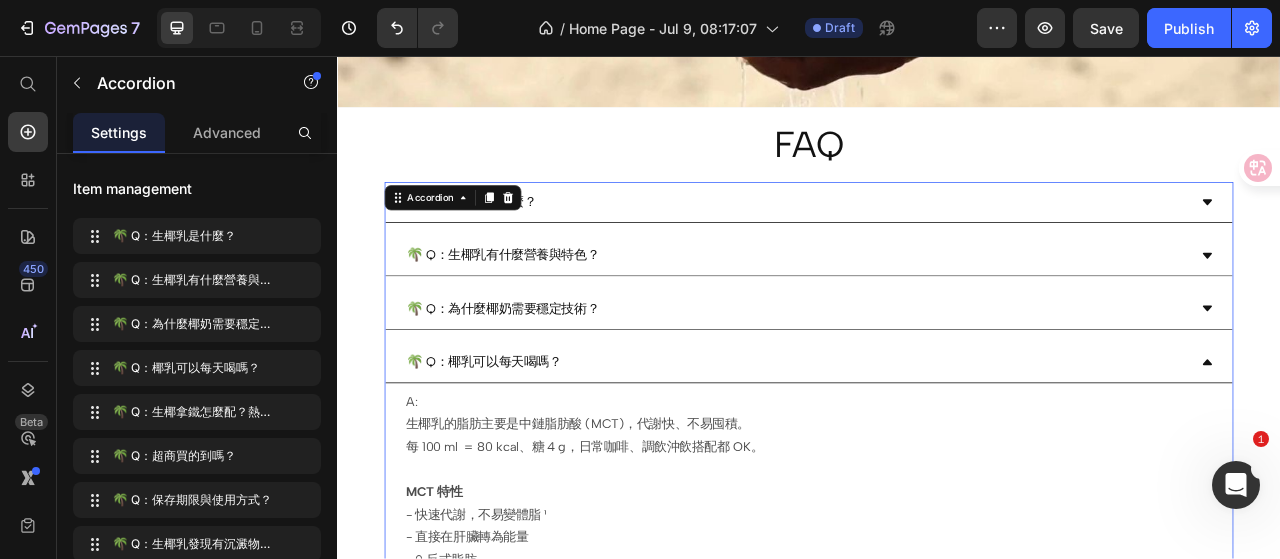 scroll, scrollTop: 1000, scrollLeft: 0, axis: vertical 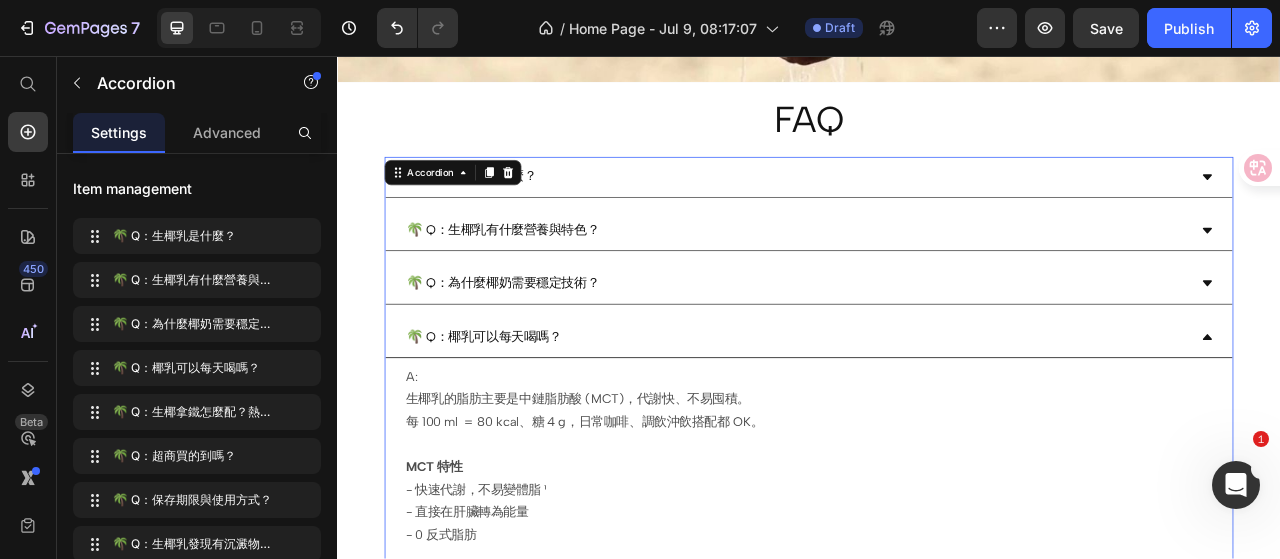 click on "🌴 Q：生椰乳有什麼營養與特色？" at bounding box center (921, 278) 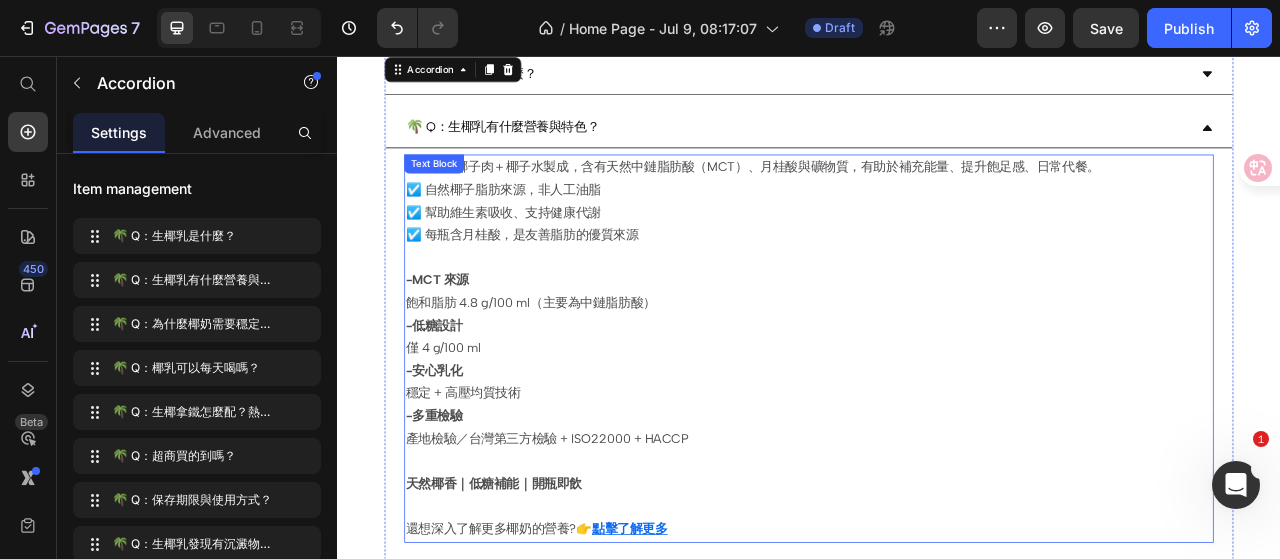 scroll, scrollTop: 1100, scrollLeft: 0, axis: vertical 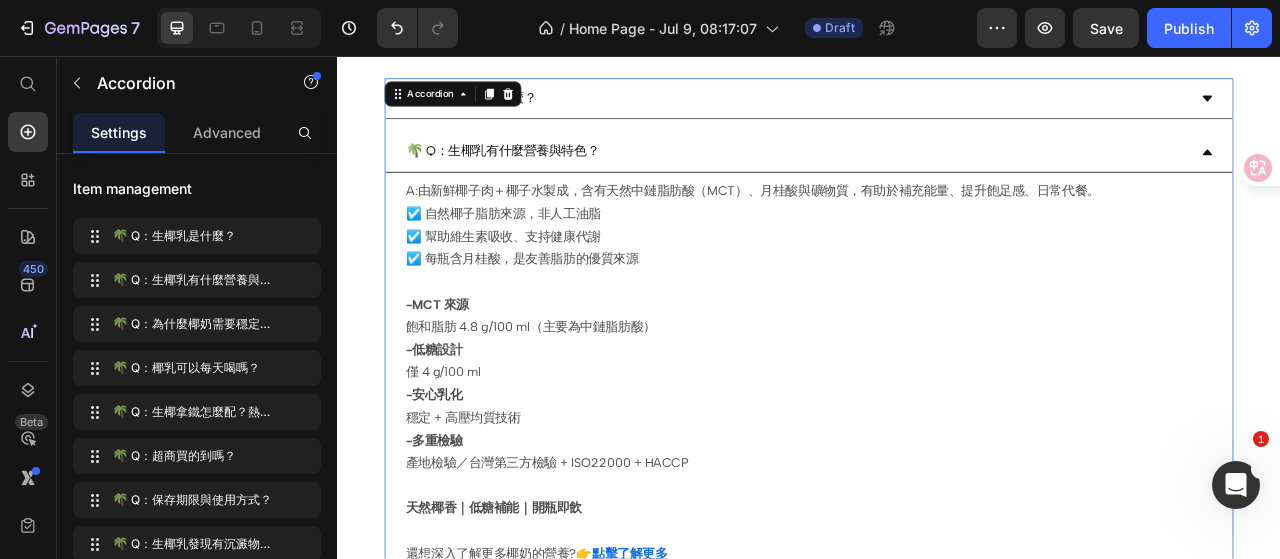 click on "🌴 Q：生椰乳有什麼營養與特色？" at bounding box center [921, 178] 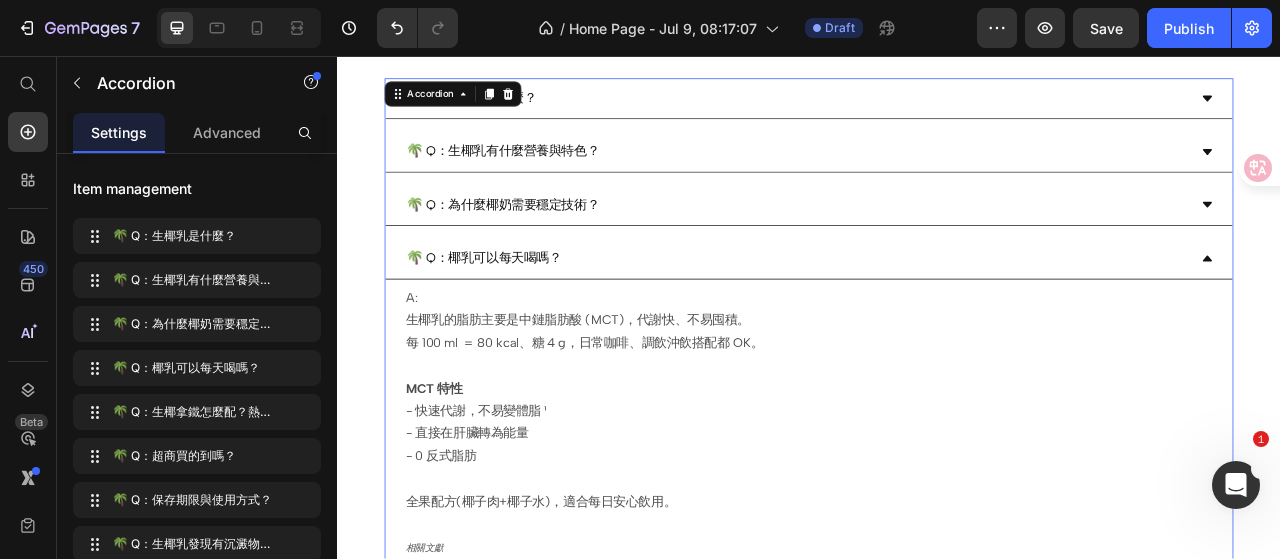 click on "🌴 Q：椰乳可以每天喝嗎？" at bounding box center [921, 314] 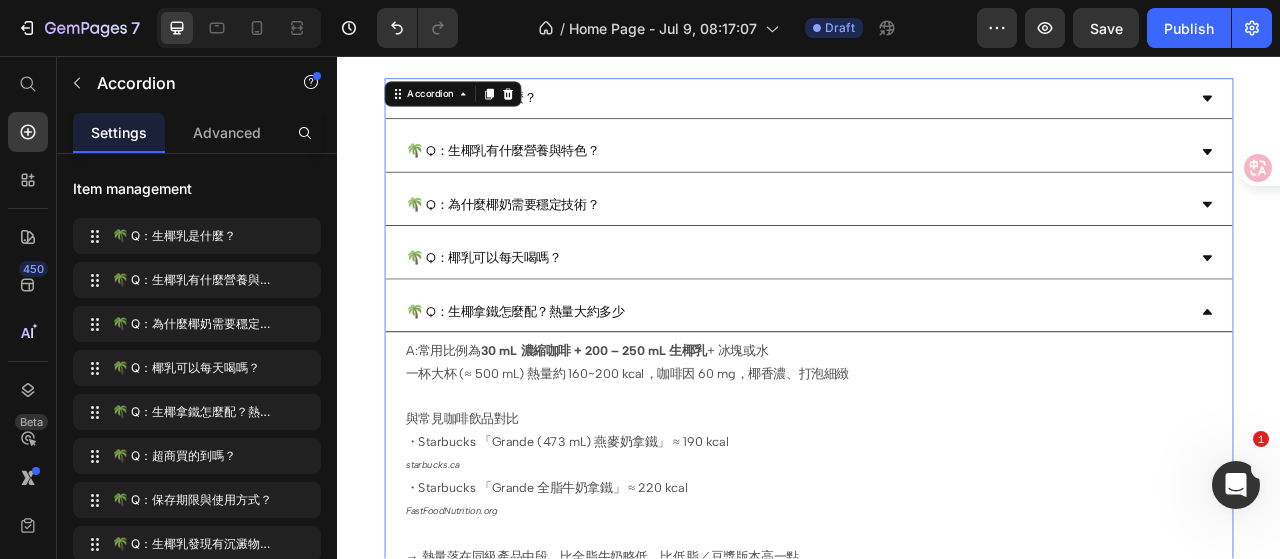 click on "🌴 Q：生椰拿鐵怎麼配？熱量大約多少" at bounding box center (921, 382) 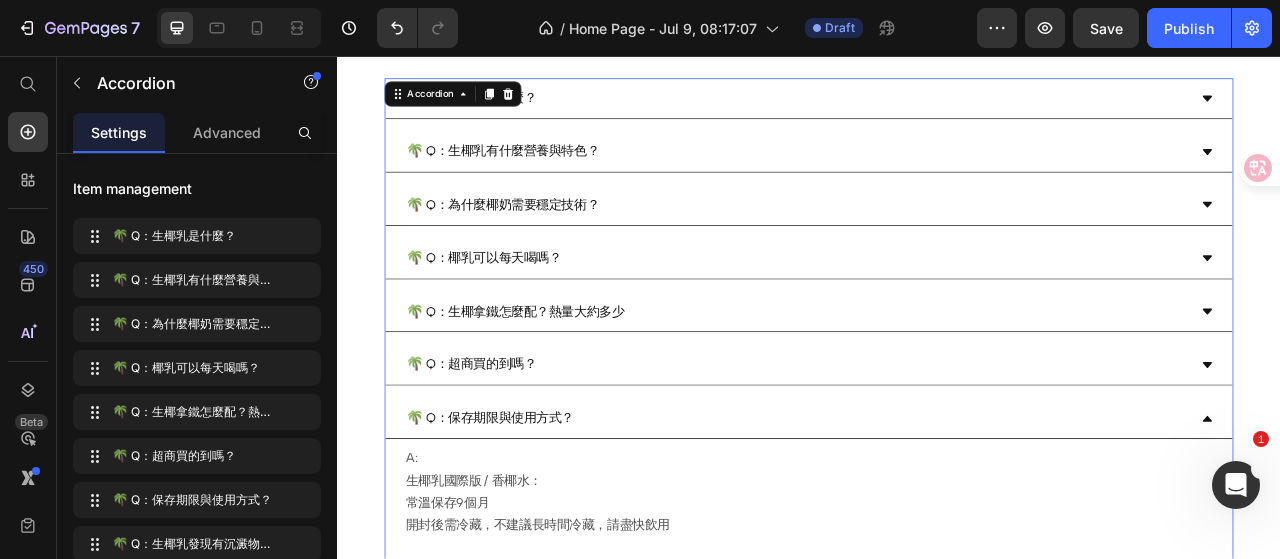 click on "🌴 Q：保存期限與使用方式？" at bounding box center [921, 517] 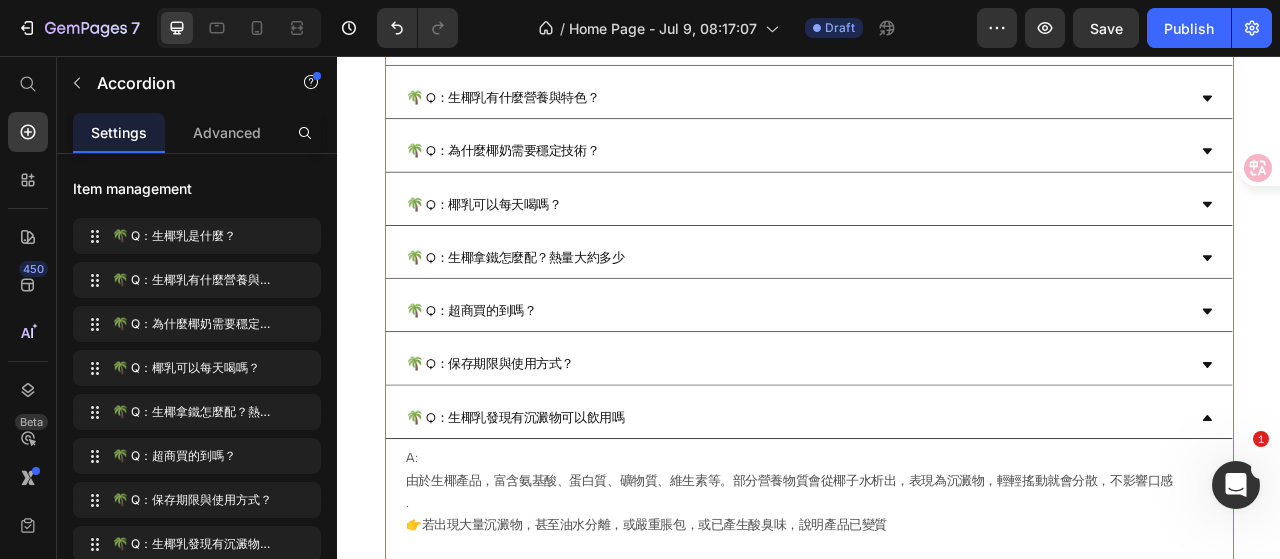 scroll, scrollTop: 1200, scrollLeft: 0, axis: vertical 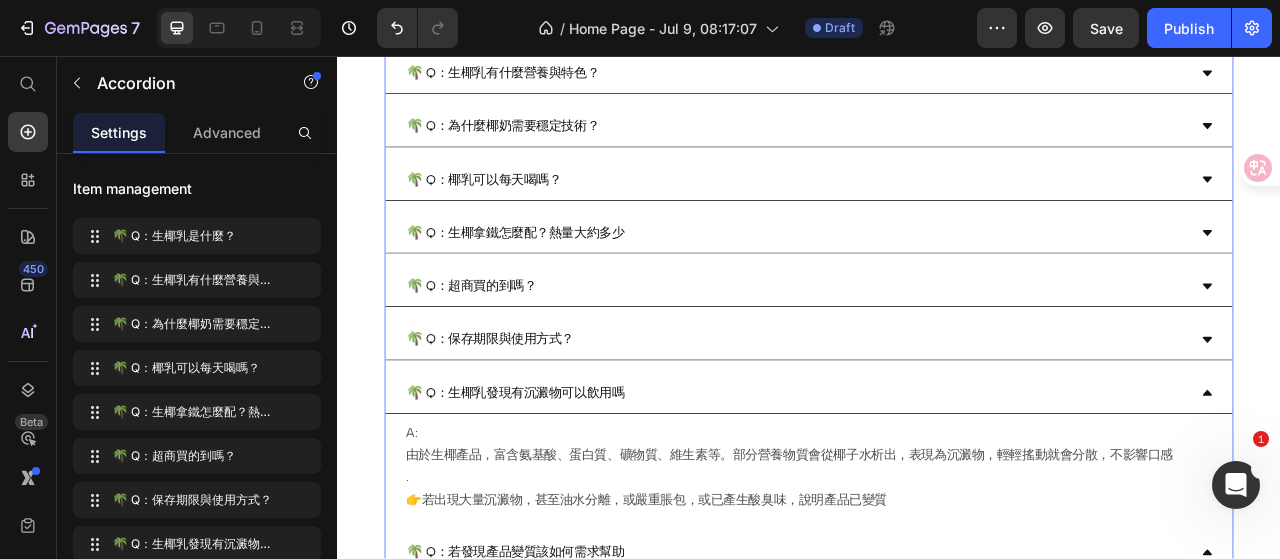 click on "🌴 Q：生椰乳發現有沉澱物可以飲用嗎" at bounding box center (921, 485) 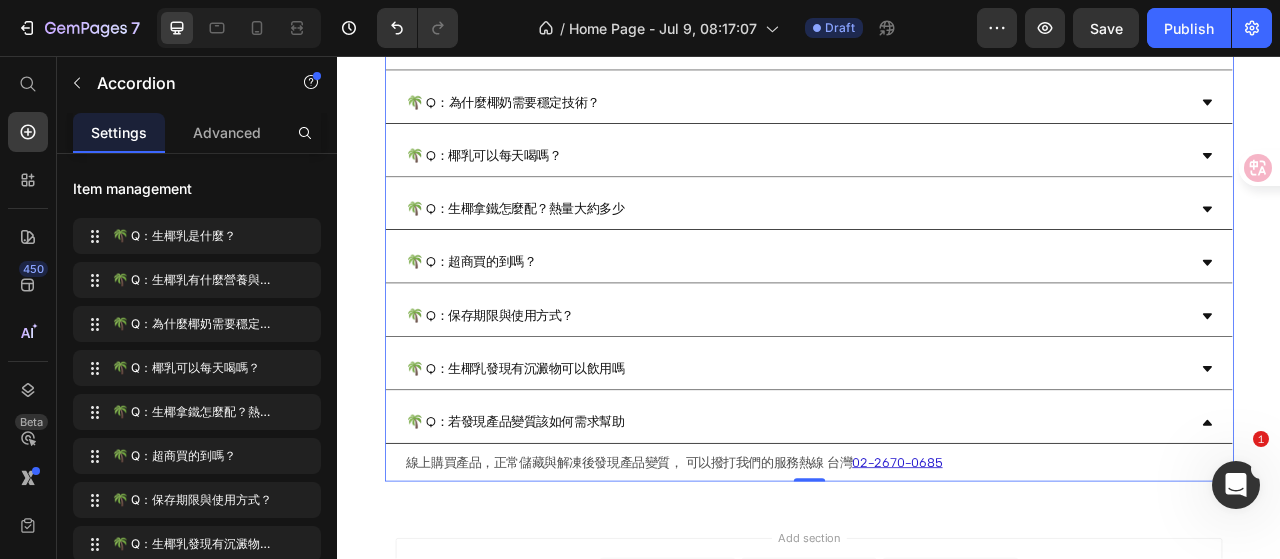 scroll, scrollTop: 1200, scrollLeft: 0, axis: vertical 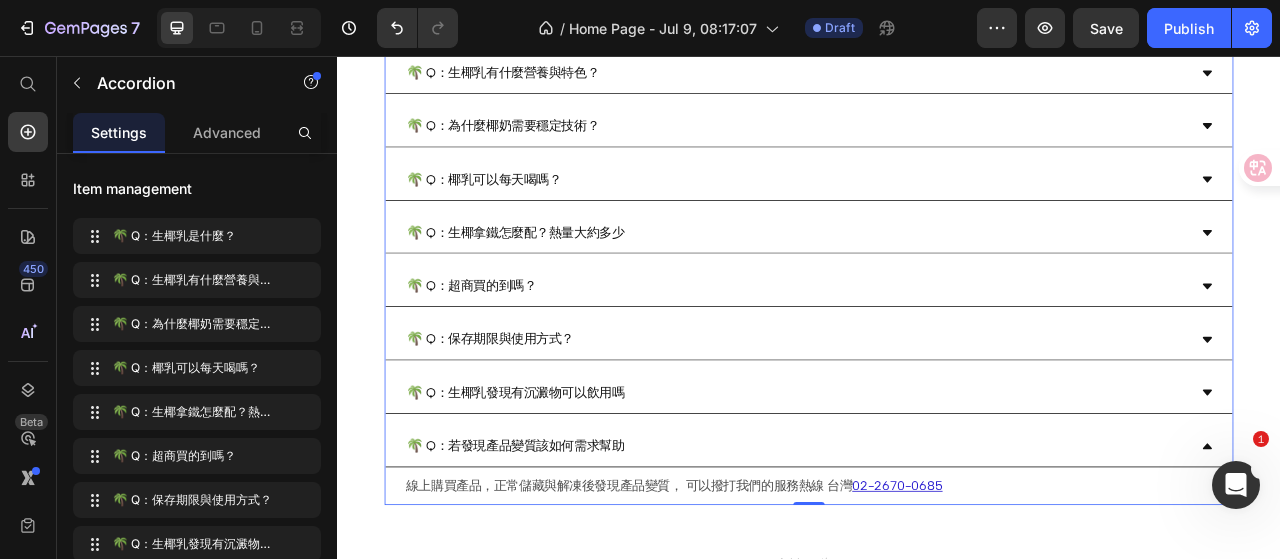 click on "🌴 Q：若發現產品變質該如何需求幫助" at bounding box center [921, 553] 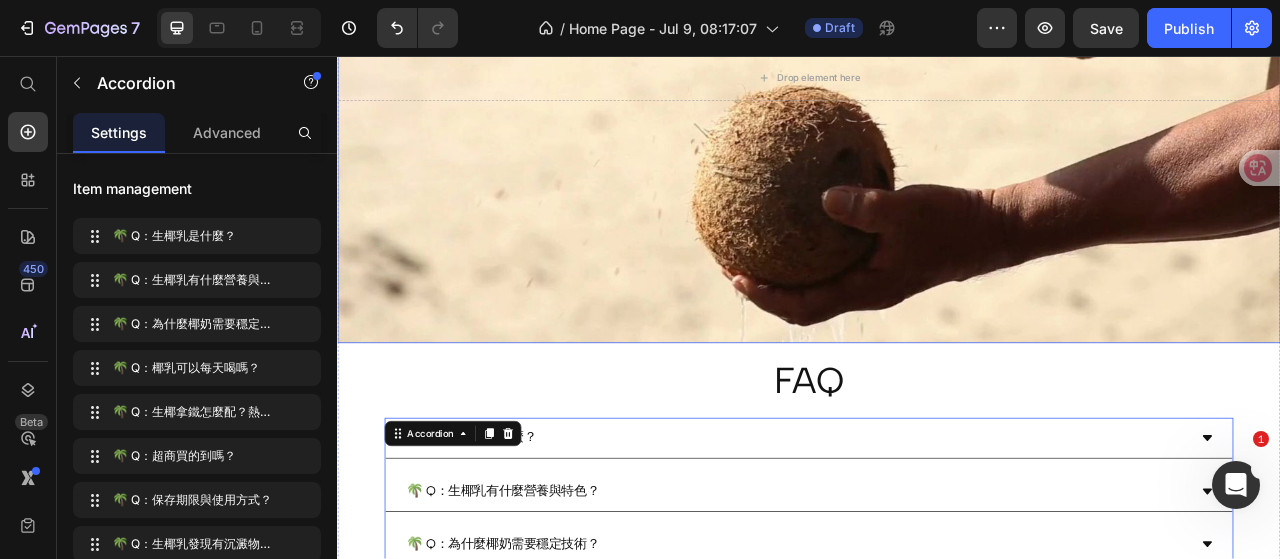 scroll, scrollTop: 780, scrollLeft: 0, axis: vertical 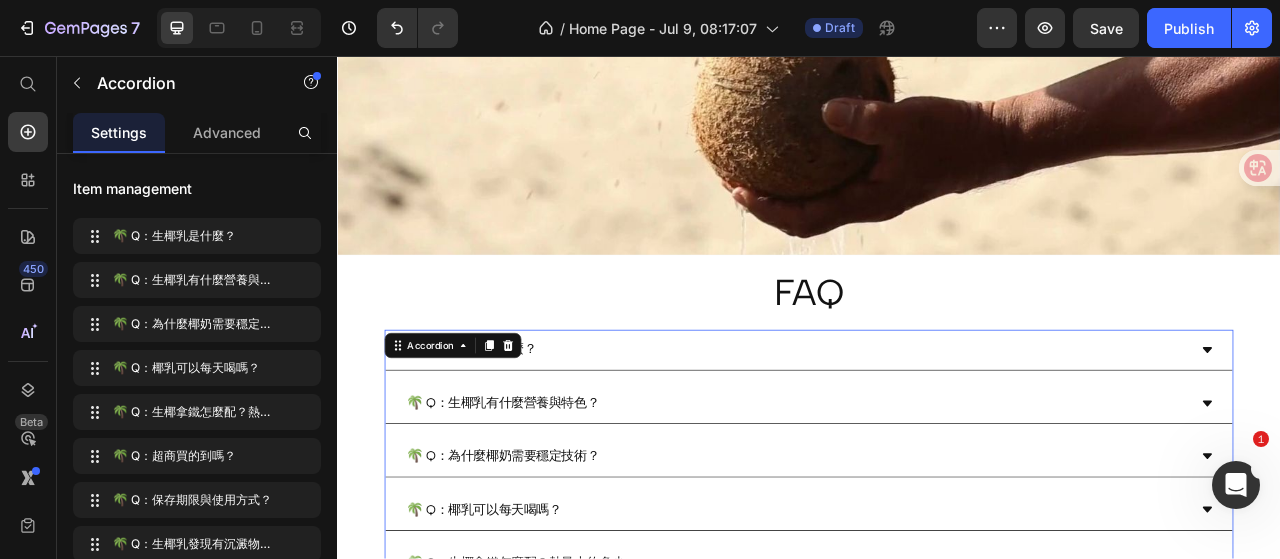 click on "🌴 Q：生椰乳是什麼？" at bounding box center (921, 430) 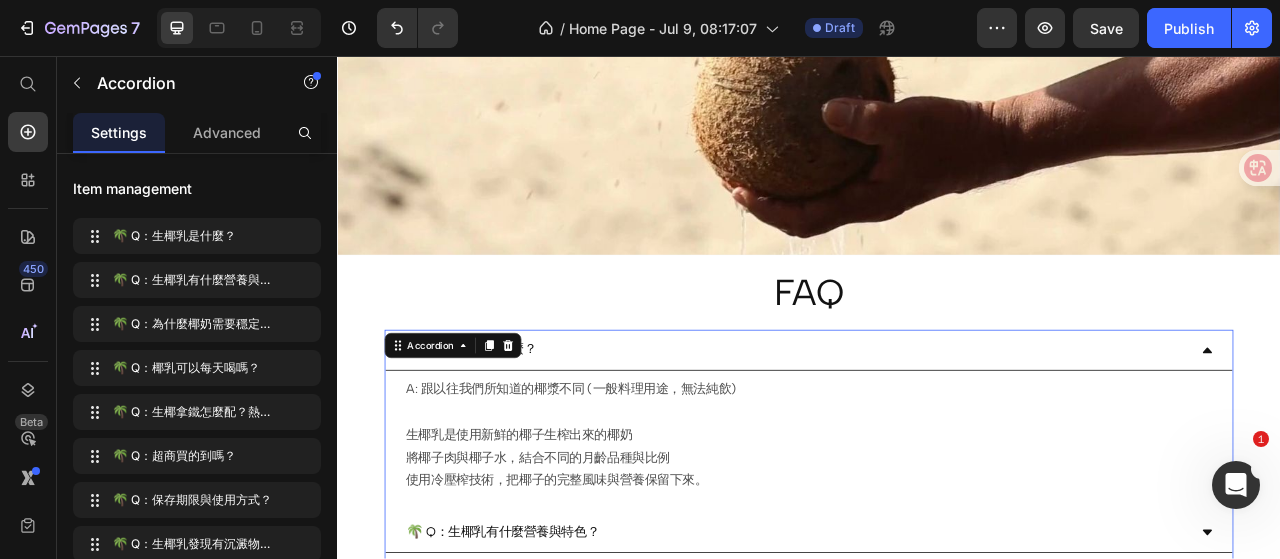 click on "🌴 Q：生椰乳是什麼？" at bounding box center [921, 430] 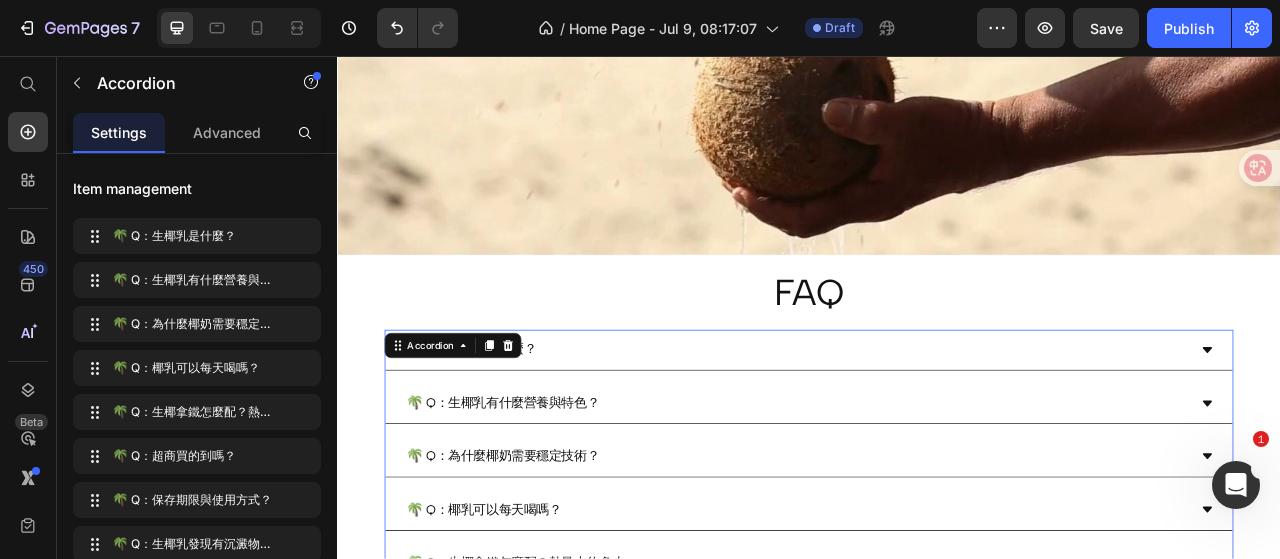 click on "🌴 Q：生椰乳是什麼？" at bounding box center [921, 430] 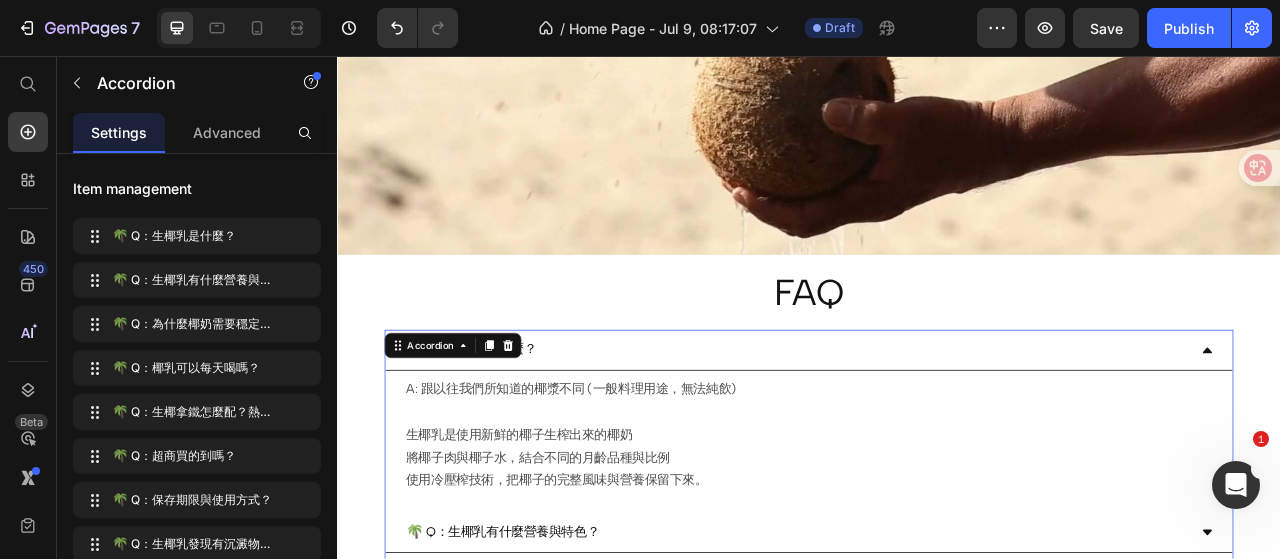 click on "🌴 Q：生椰乳是什麼？" at bounding box center [921, 430] 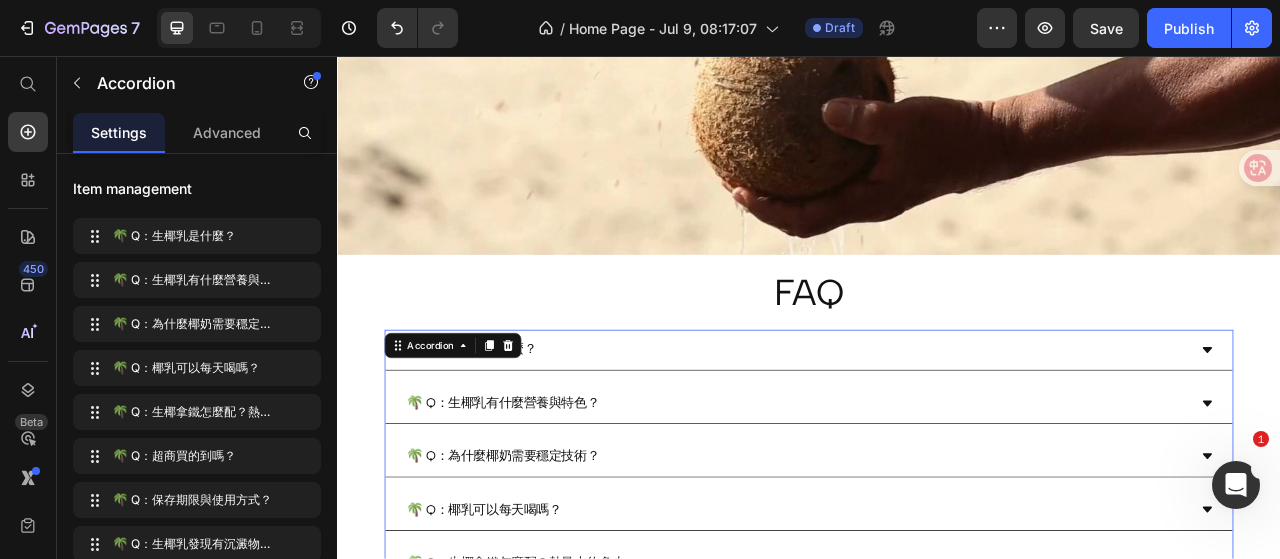 click on "🌴 Q：生椰乳有什麼營養與特色？" at bounding box center [921, 498] 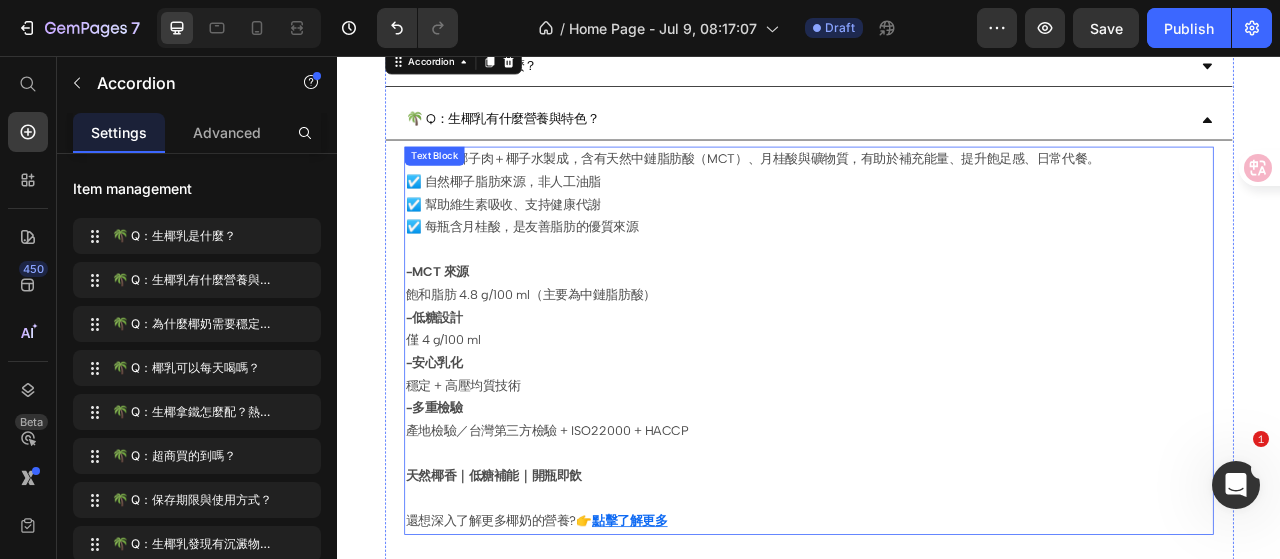 scroll, scrollTop: 1080, scrollLeft: 0, axis: vertical 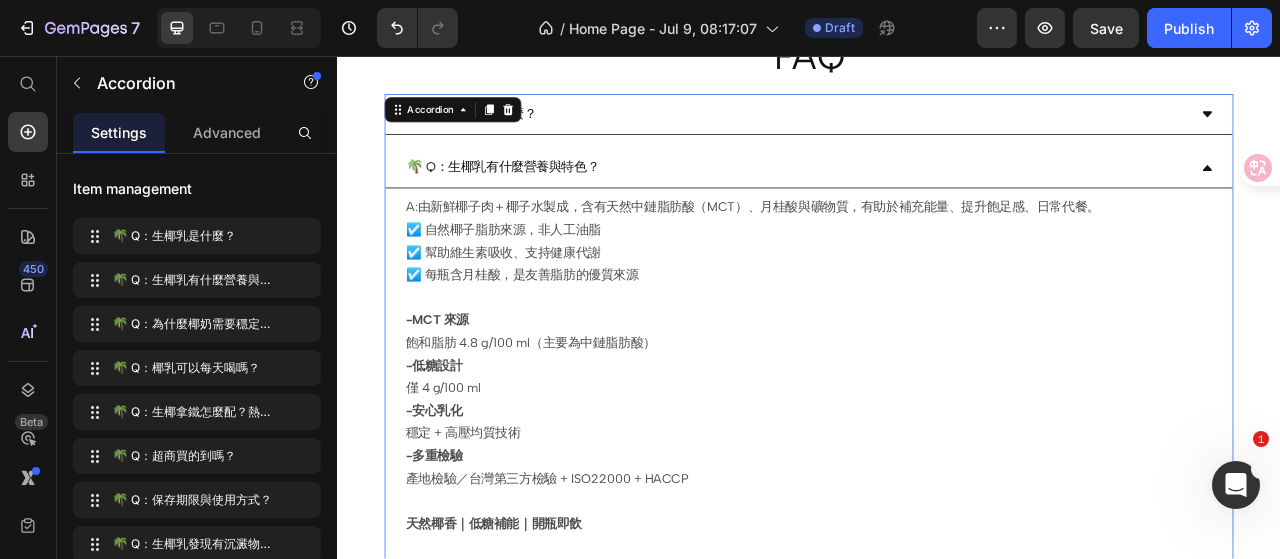 click on "🌴 Q：生椰乳有什麼營養與特色？" at bounding box center [921, 198] 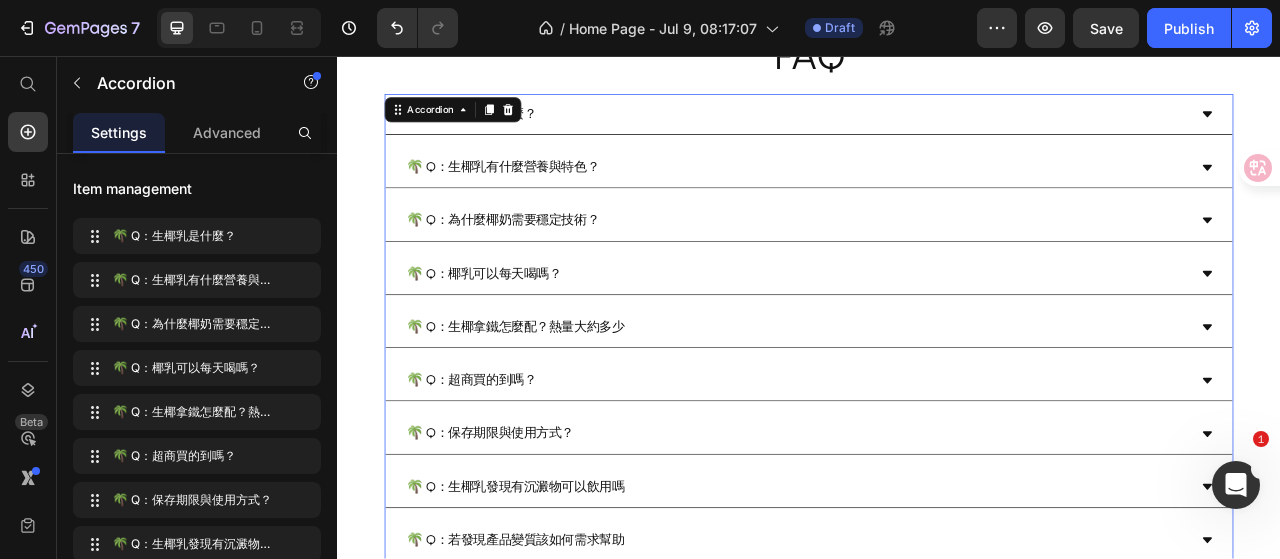 drag, startPoint x: 674, startPoint y: 247, endPoint x: 686, endPoint y: 249, distance: 12.165525 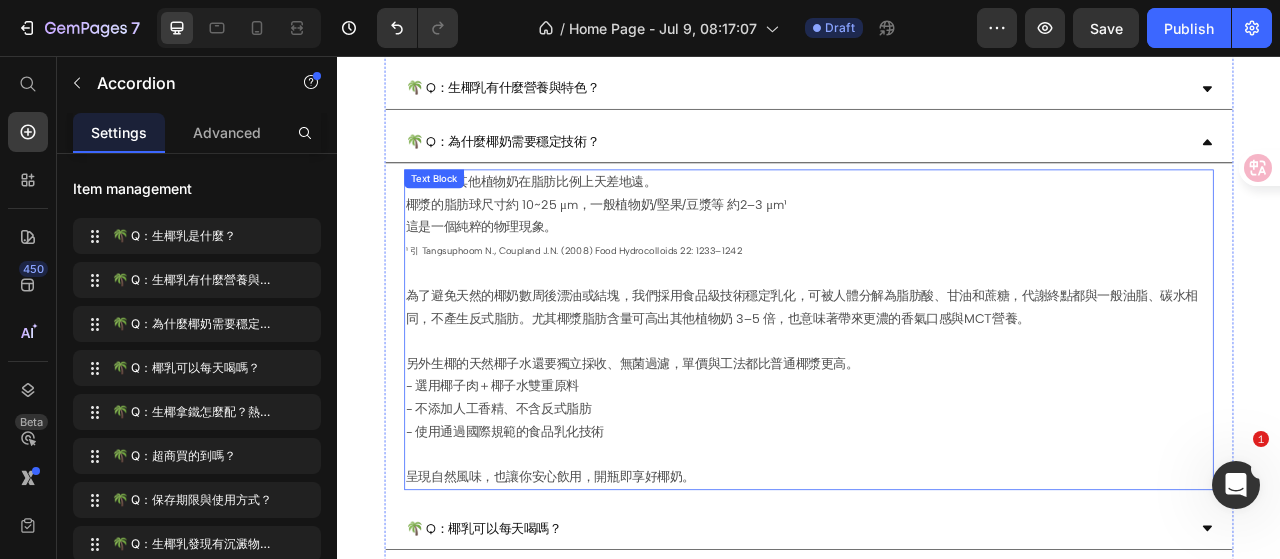 scroll, scrollTop: 1280, scrollLeft: 0, axis: vertical 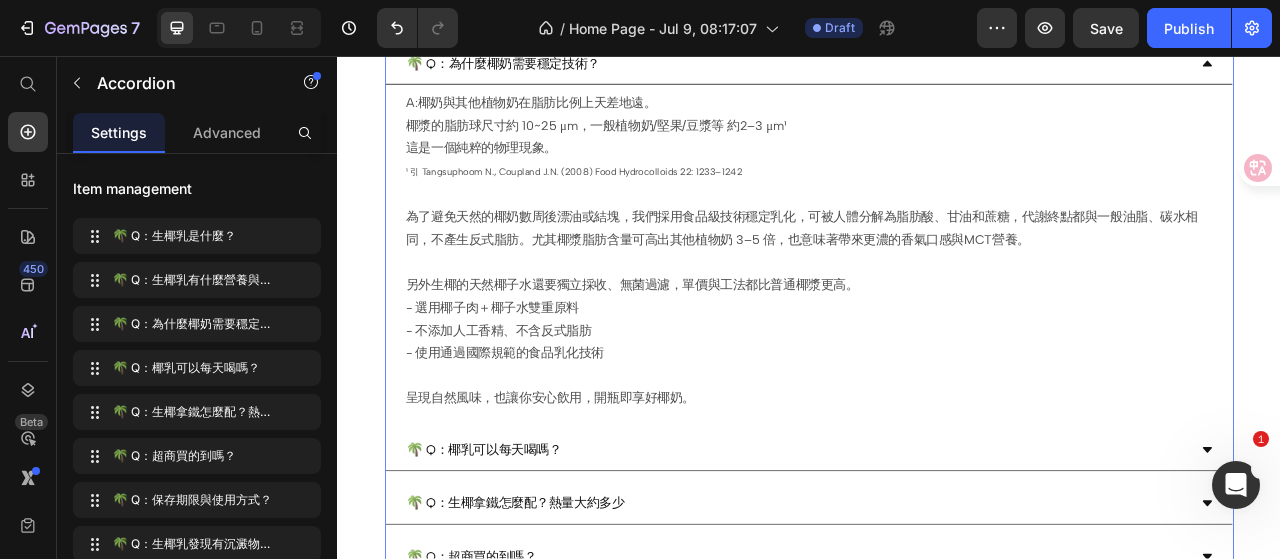 click on "🌴 Q：椰乳可以每天喝嗎？" at bounding box center (921, 558) 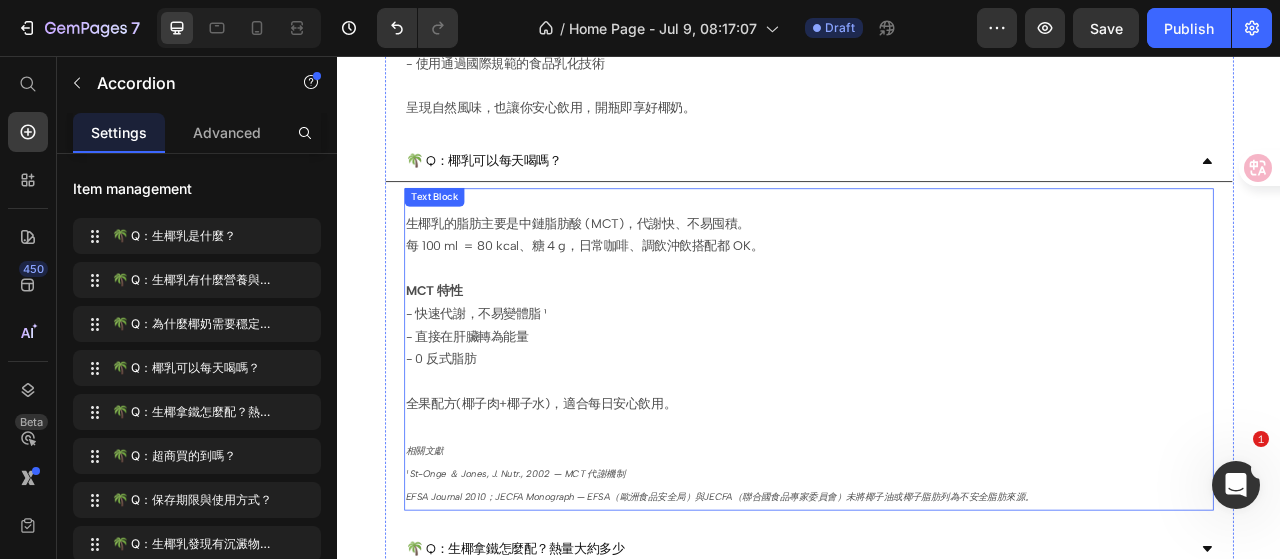 scroll, scrollTop: 1780, scrollLeft: 0, axis: vertical 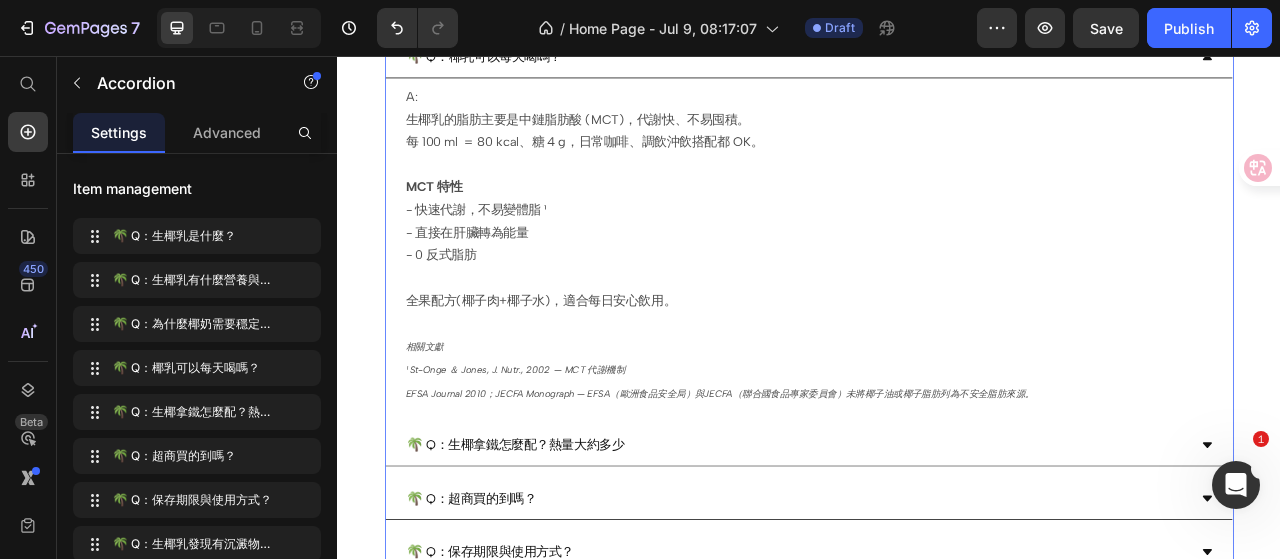 click on "🌴 Q：生椰拿鐵怎麼配？熱量大約多少" at bounding box center [921, 552] 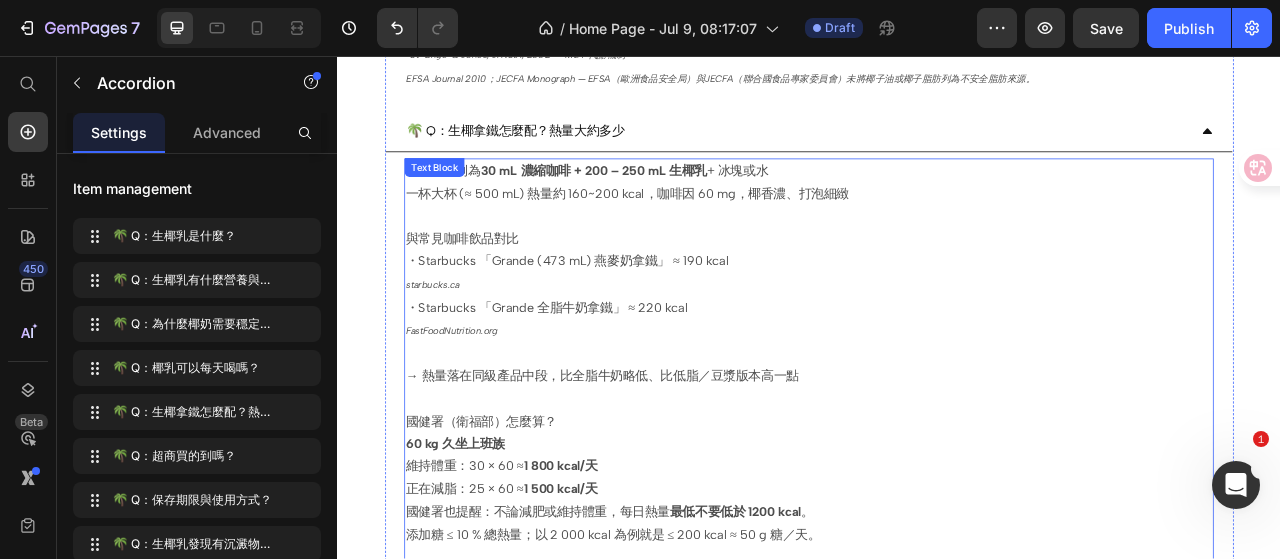scroll, scrollTop: 2080, scrollLeft: 0, axis: vertical 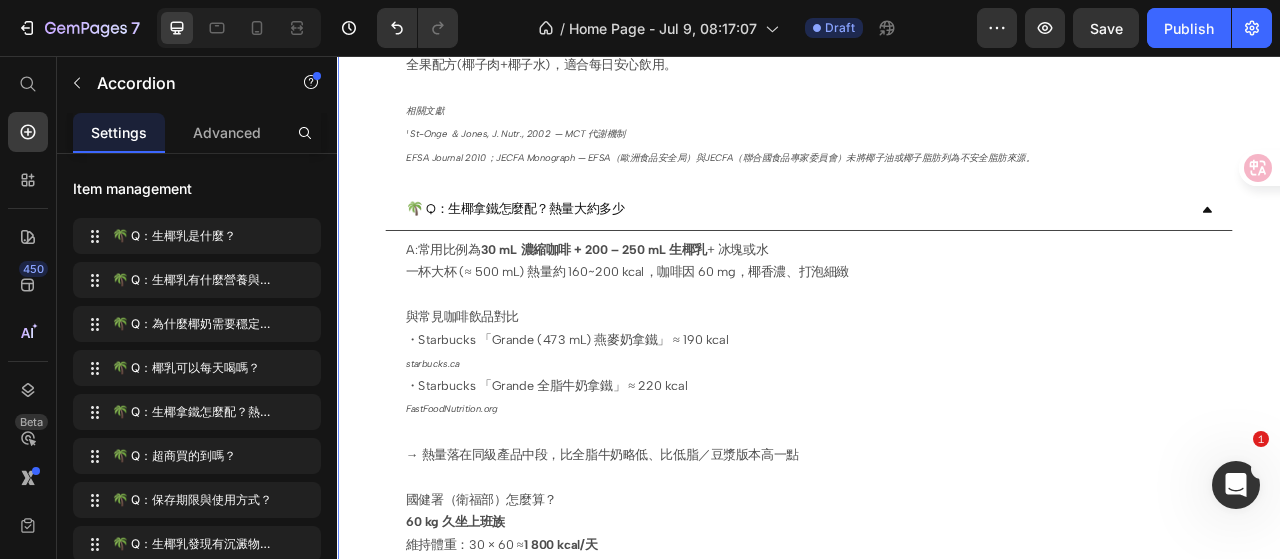 click on "Drop element here Image Image Row
Drop element here Hero Banner FAQ Heading
🌴 Q：生椰乳是什麼？
🌴 Q：生椰乳有什麼營養與特色？
🌴 Q：為什麼椰奶需要穩定技術？ A:椰奶與其他植物奶在脂肪比例上天差地遠。 椰漿的脂肪球尺寸約 10~25 μm，一般植物奶/堅果/豆漿等 約2–3 μm¹ 這是一個純粹的物理現象。 ¹ 引 Tangsuphoom N., Coupland J.N. (2008) Food Hydrocolloids 22: 1233–1242   為了避免天然的椰奶數周後漂油或結塊，我們採用食品級技術穩定乳化，可被人體分解為脂肪酸、甘油和蔗糖，代謝終點都與一般油脂、碳水相同，不產生反式脂肪。尤其椰漿脂肪含量可高出其他植物奶 3–5 倍，也意味著帶來更濃的香氣口感與MCT營養。 - 選用椰子肉＋椰子水雙重原料   Text Block
A:" at bounding box center [937, -416] 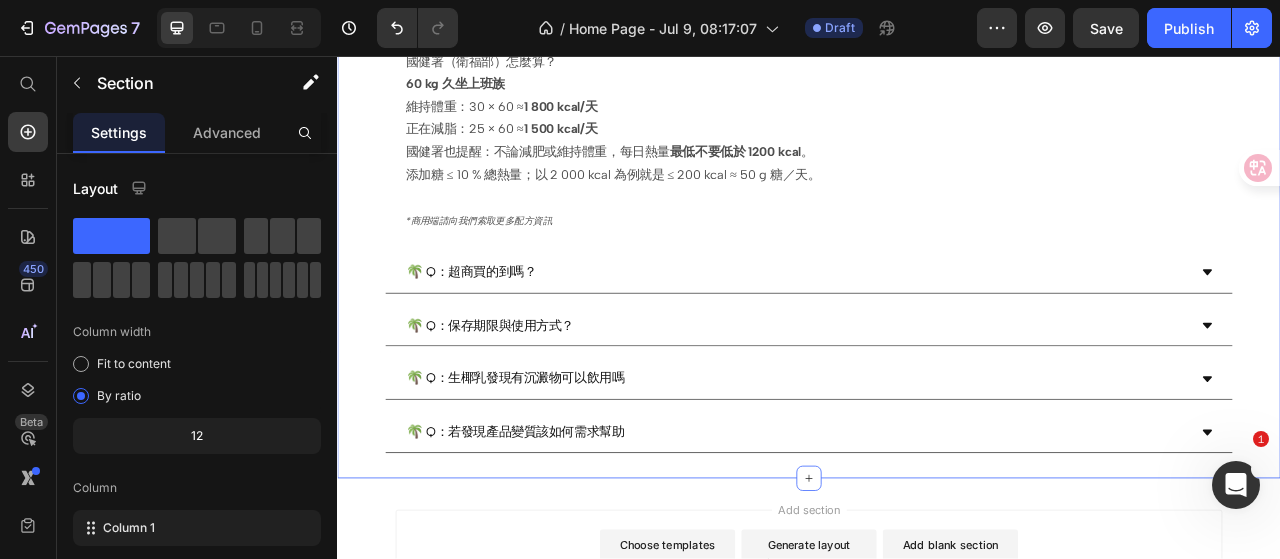 scroll, scrollTop: 2680, scrollLeft: 0, axis: vertical 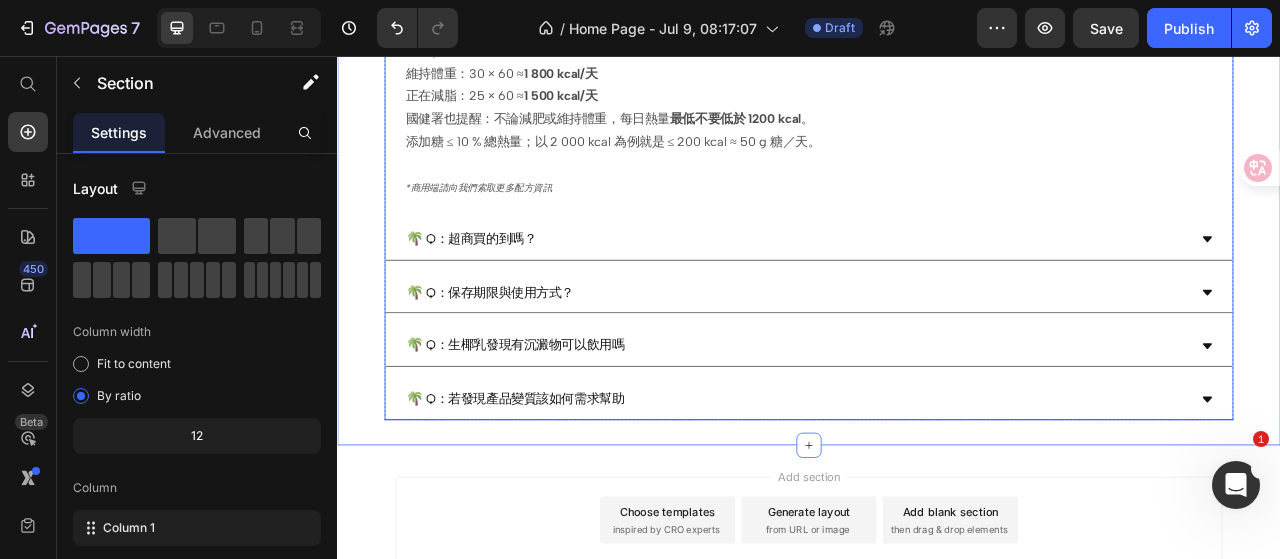 click on "🌴 Q：超商買的到嗎？" at bounding box center (921, 290) 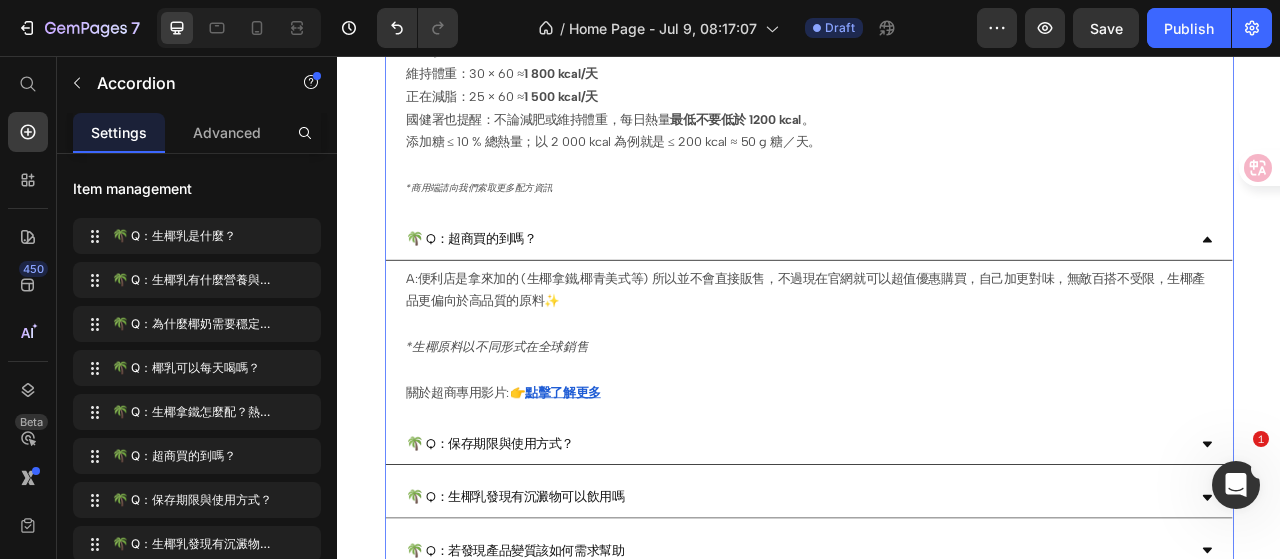 click on "🌴 Q：超商買的到嗎？" at bounding box center (921, 290) 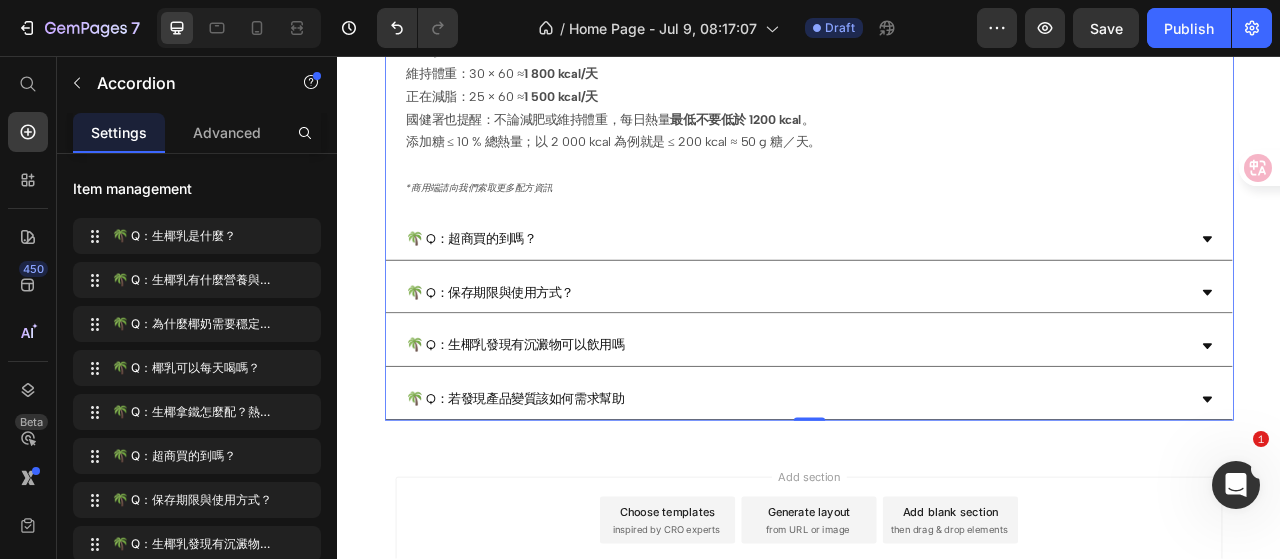 click on "🌴 Q：超商買的到嗎？" at bounding box center [921, 290] 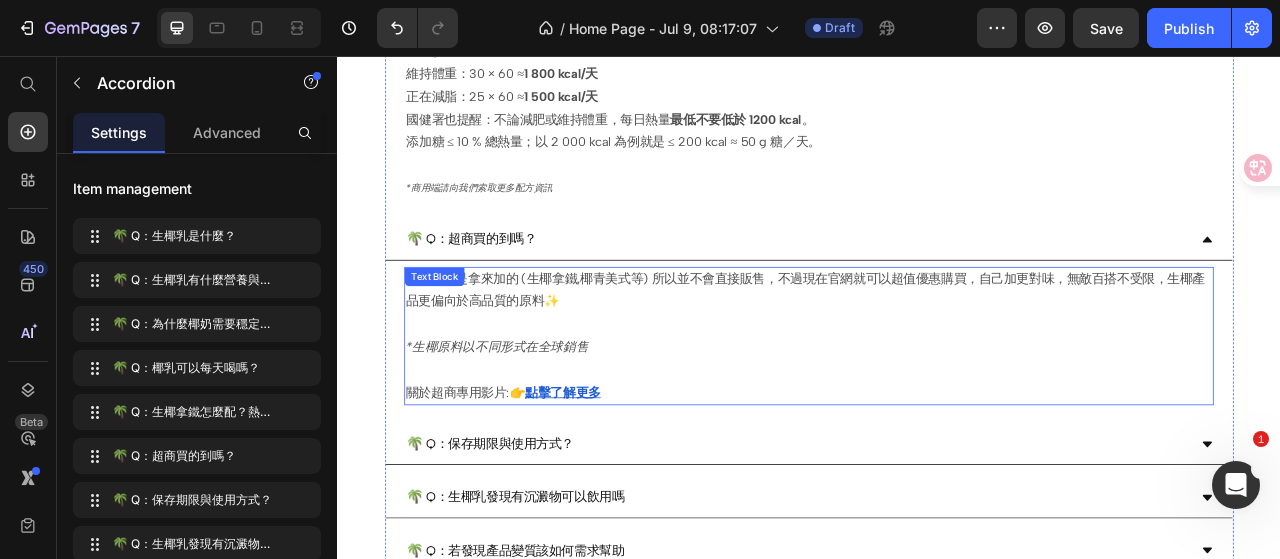 click on "A:便利店是拿來加的 (生椰拿鐵,椰青美式等) 所以並不會直接販售，不過現在官網就可以超值優惠購買，自己加更對味，無敵百搭不受限，生椰產品更偏向於高品質的原料✨ *生椰原料以不同形式在全球銷售  關於超商專用影片:  👉  點擊了解更多" at bounding box center (937, 413) 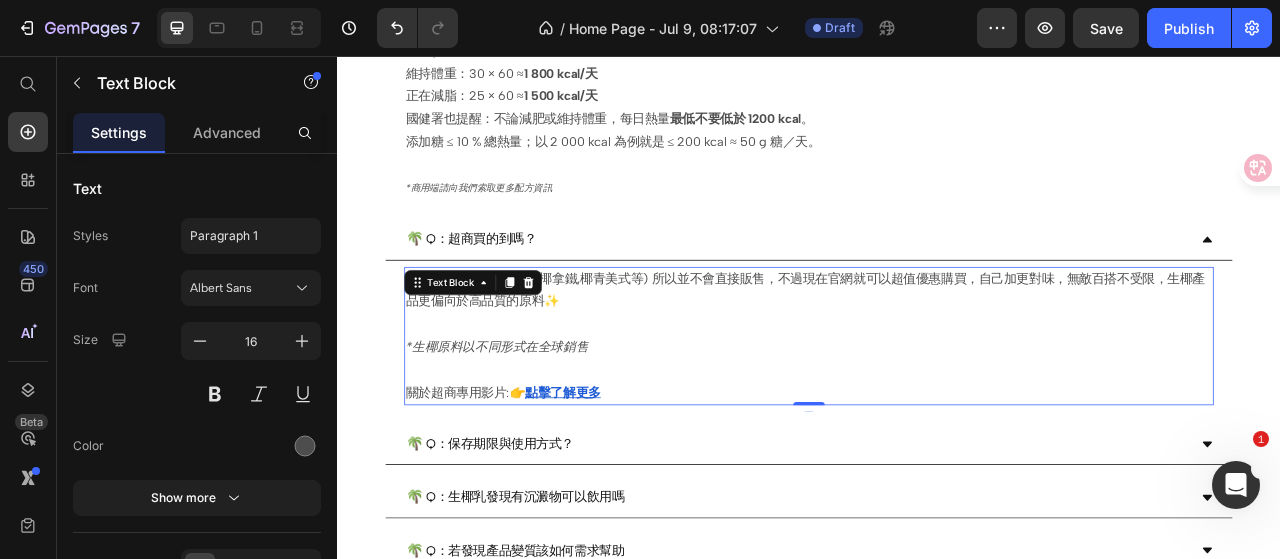 click on "A:便利店是拿來加的 (生椰拿鐵,椰青美式等) 所以並不會直接販售，不過現在官網就可以超值優惠購買，自己加更對味，無敵百搭不受限，生椰產品更偏向於高品質的原料✨ *生椰原料以不同形式在全球銷售  關於超商專用影片:  👉  點擊了解更多" at bounding box center [937, 413] 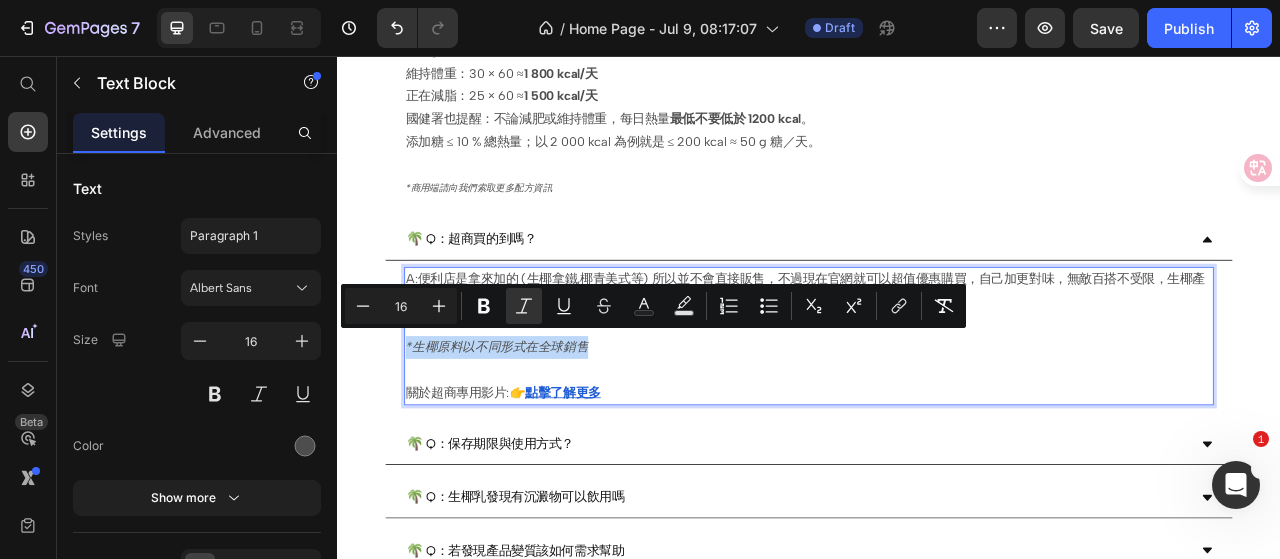drag, startPoint x: 662, startPoint y: 416, endPoint x: 426, endPoint y: 414, distance: 236.00847 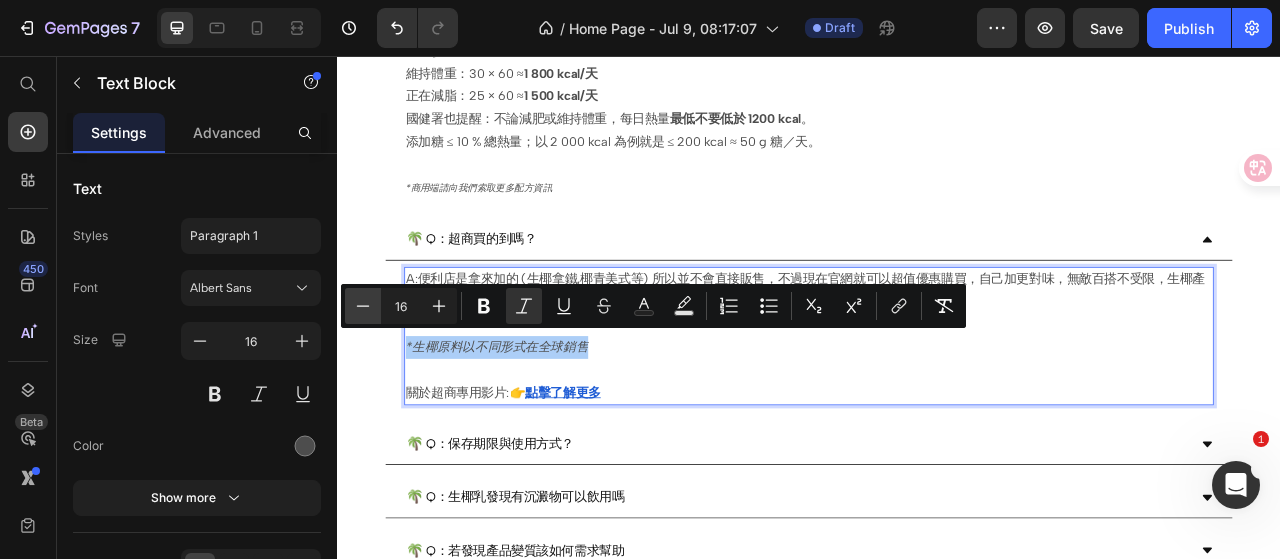 click on "Minus" at bounding box center [363, 306] 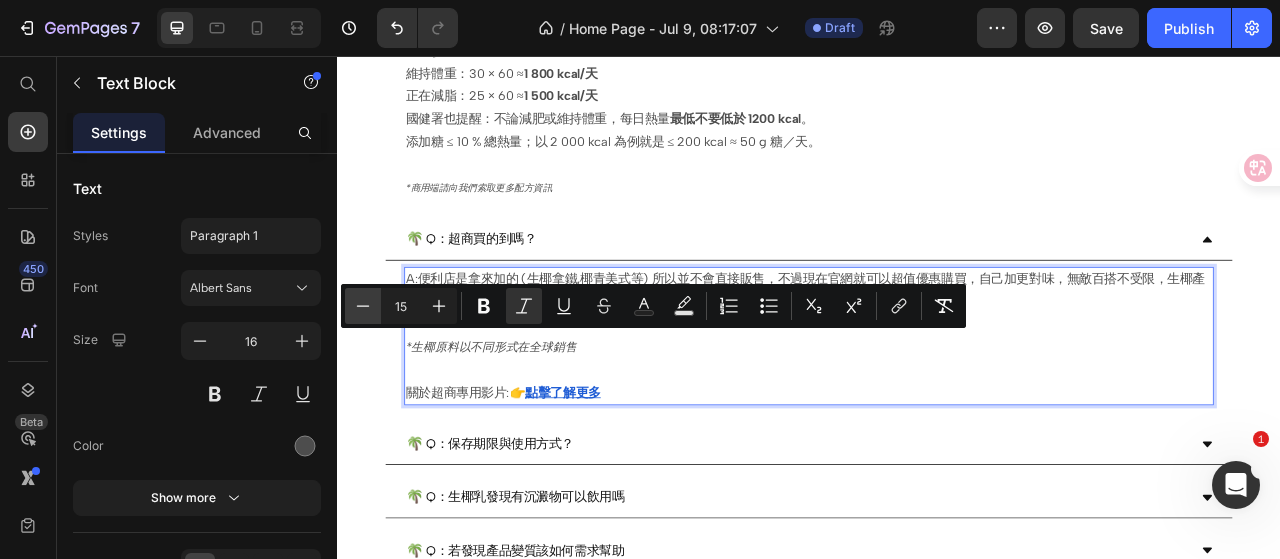click on "Minus" at bounding box center (363, 306) 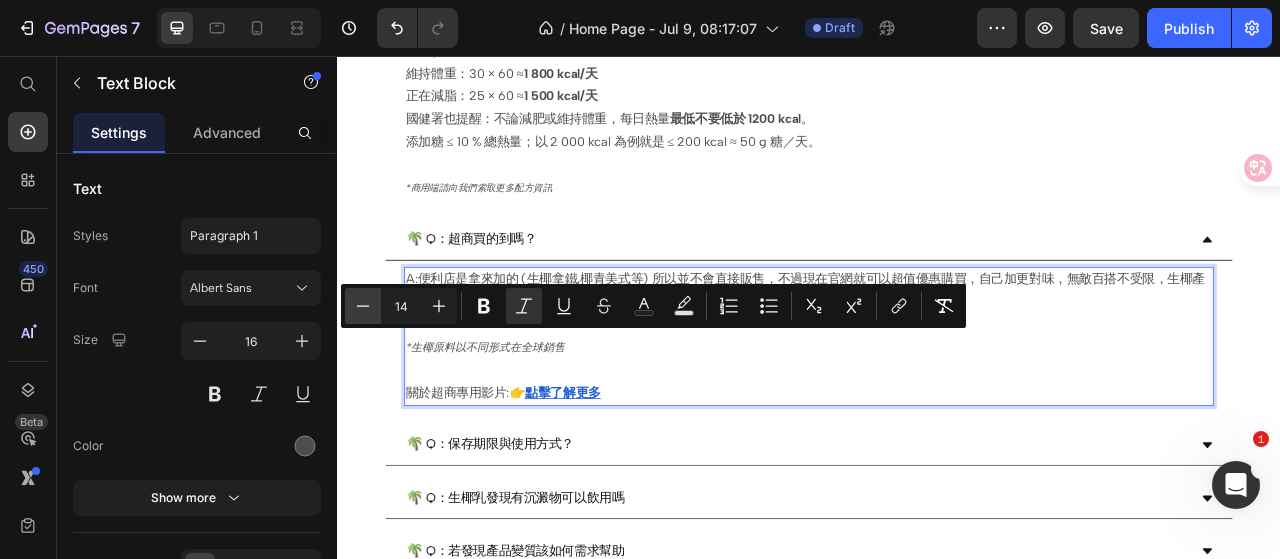 click on "Minus" at bounding box center [363, 306] 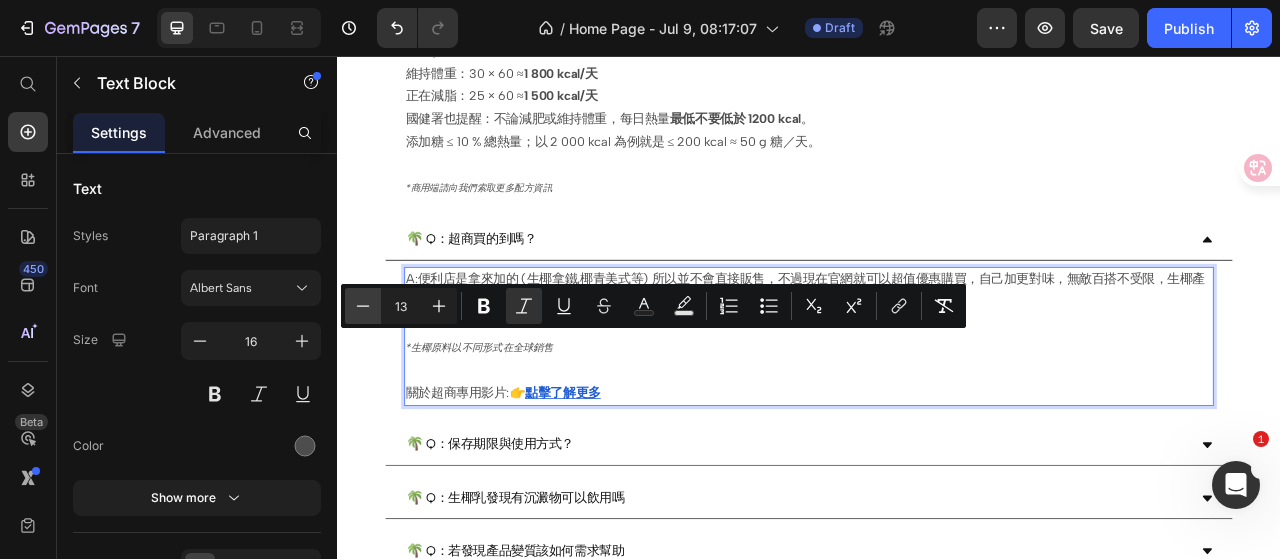 click on "Minus" at bounding box center (363, 306) 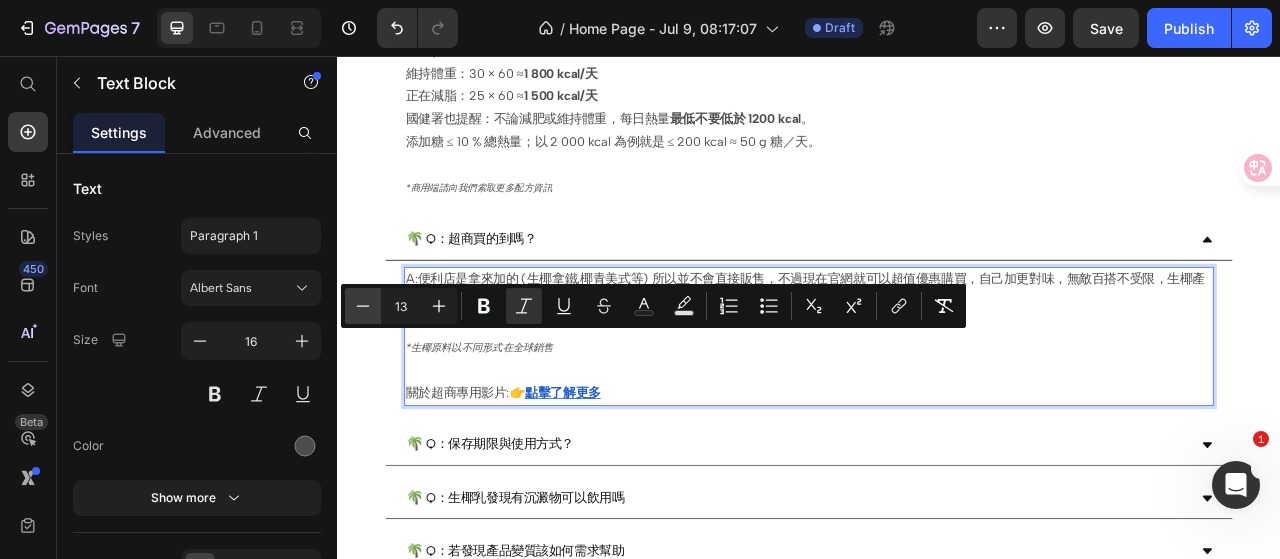 type on "12" 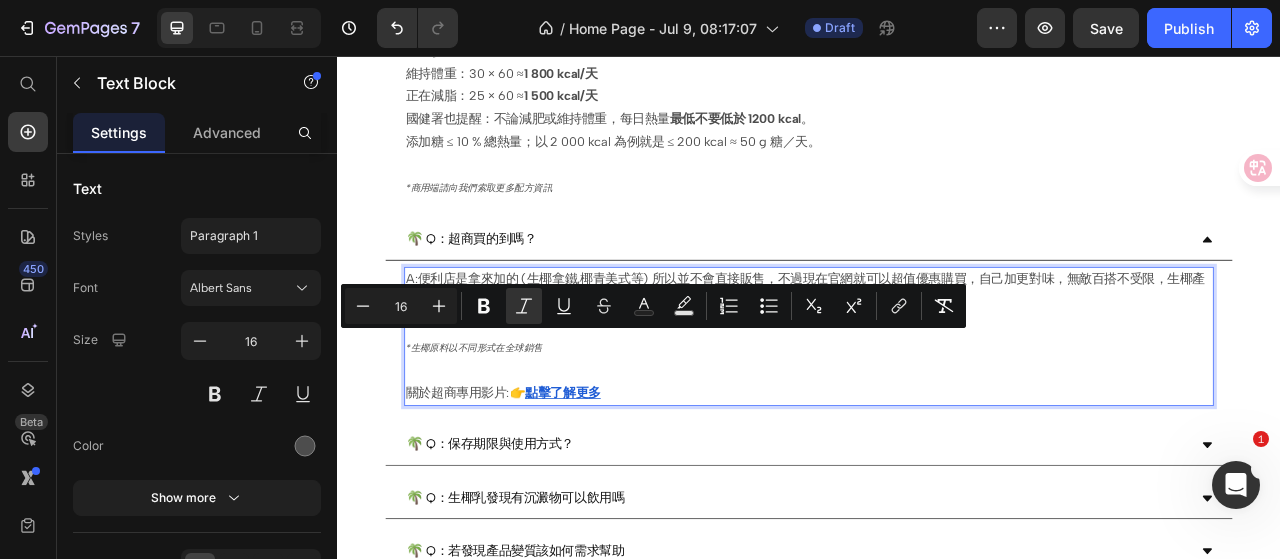 click on "A:便利店是拿來加的 (生椰拿鐵,椰青美式等) 所以並不會直接販售，不過現在官網就可以超值優惠購買，自己加更對味，無敵百搭不受限，生椰產品更偏向於高品質的原料✨ *生椰原料以不同形式在全球銷售  關於超商專用影片:  👉  點擊了解更多" at bounding box center (937, 414) 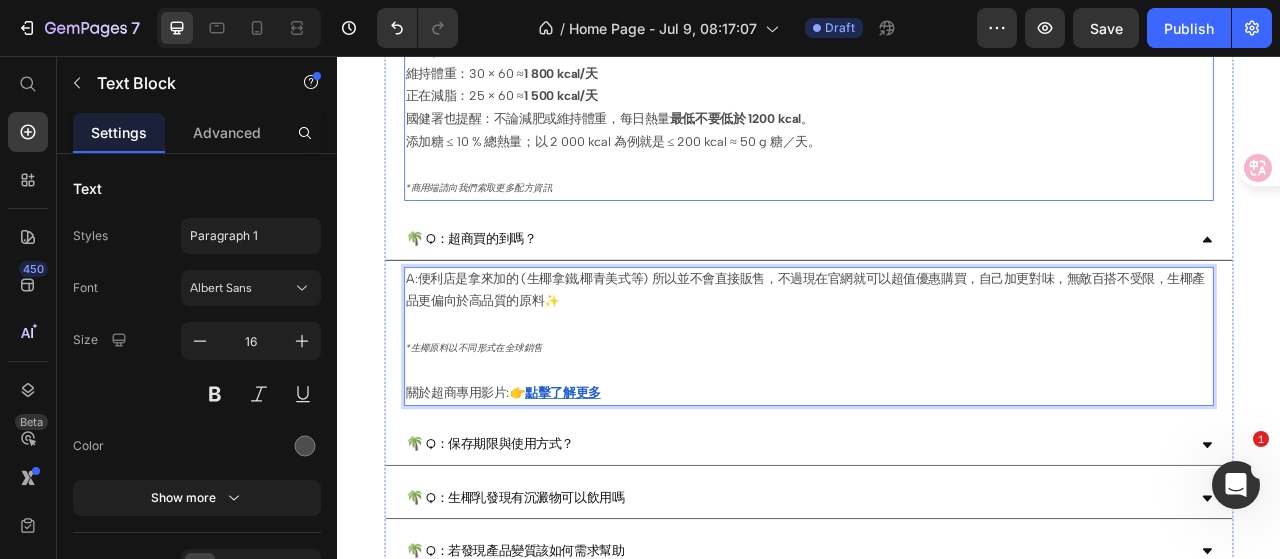 click on "*商用端請向我們索取更多配方資訊" at bounding box center (517, 224) 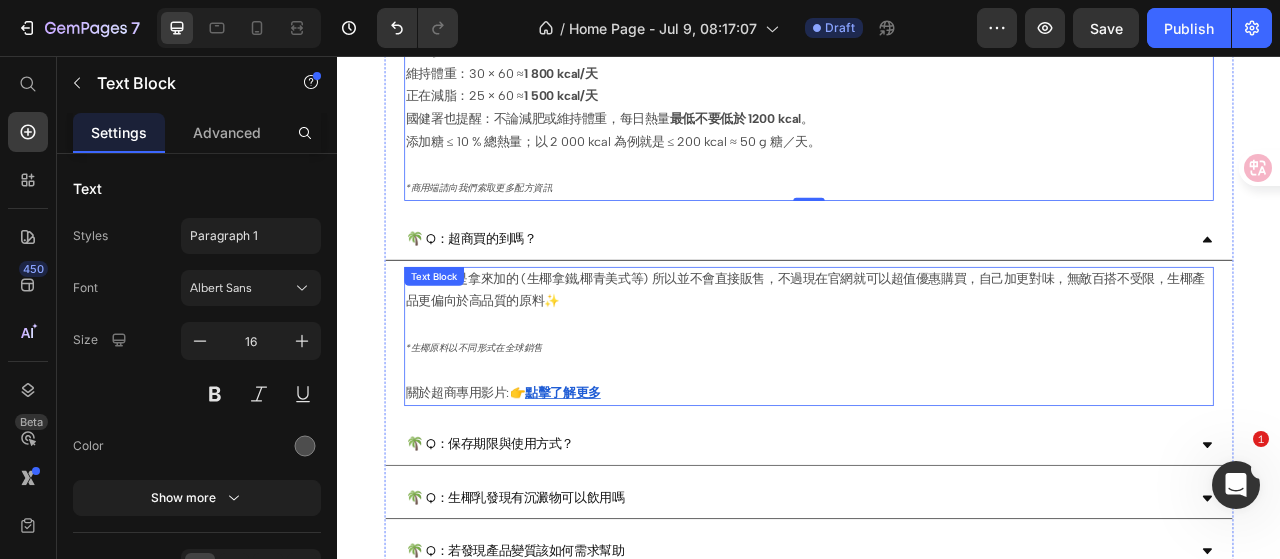 click on "A:便利店是拿來加的 (生椰拿鐵,椰青美式等) 所以並不會直接販售，不過現在官網就可以超值優惠購買，自己加更對味，無敵百搭不受限，生椰產品更偏向於高品質的原料✨ *生椰原料以不同形式在全球銷售 ⁠⁠⁠⁠⁠⁠⁠  關於超商專用影片:  👉  點擊了解更多" at bounding box center [937, 414] 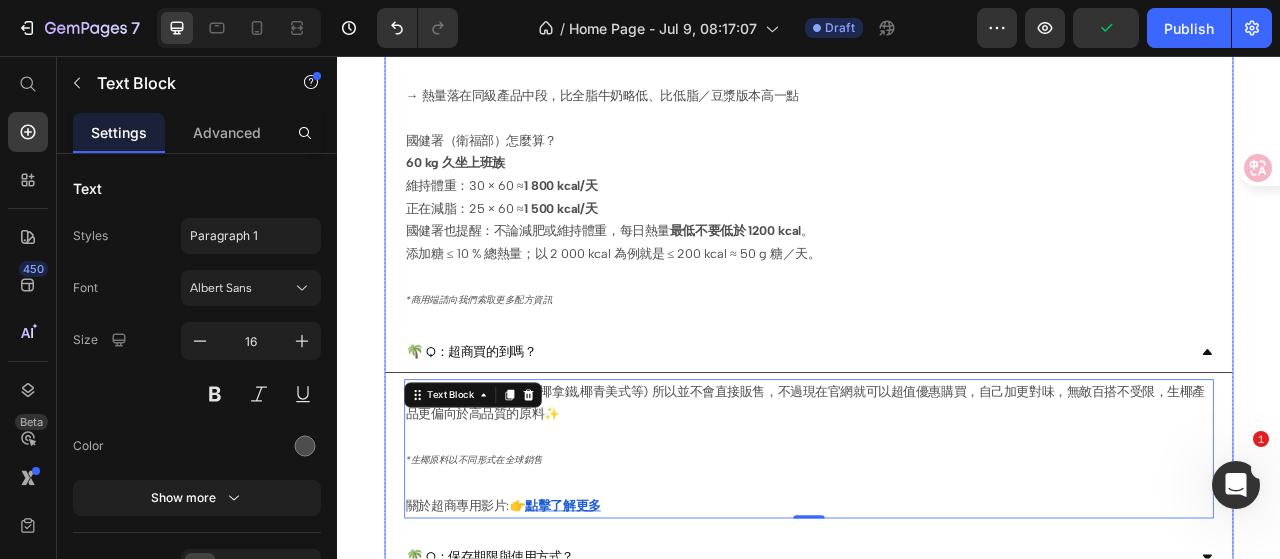 scroll, scrollTop: 2580, scrollLeft: 0, axis: vertical 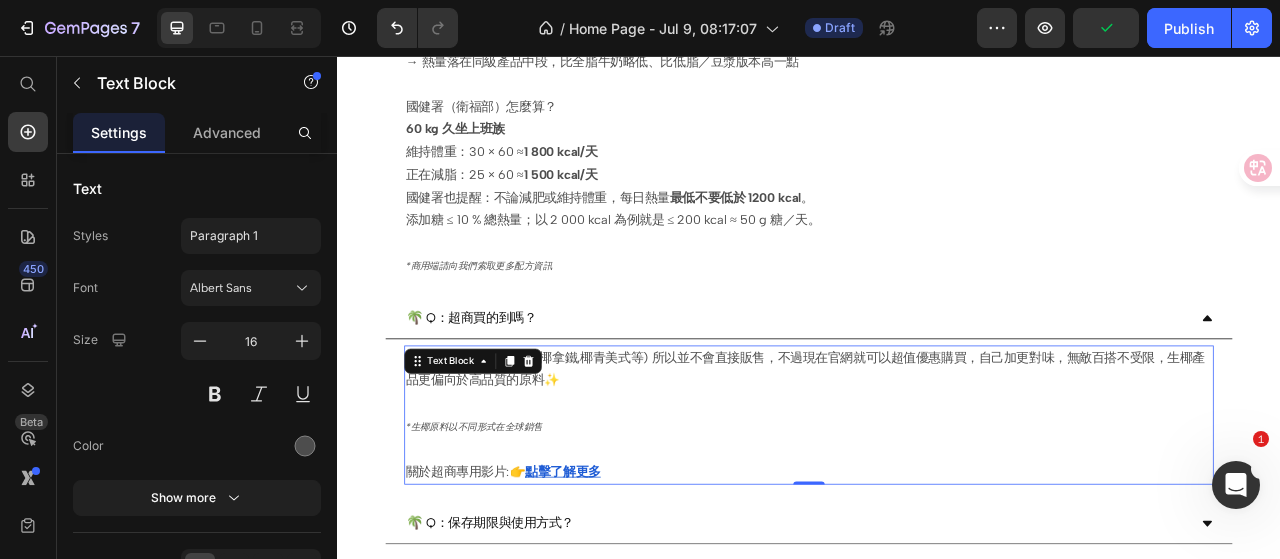type 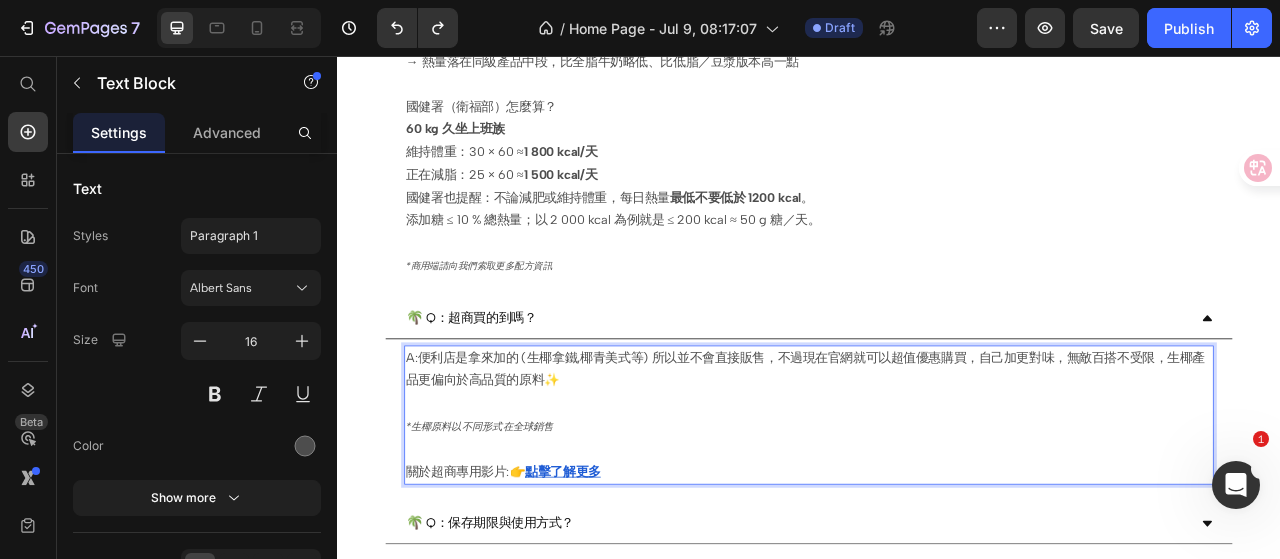 click on "*生椰原料以不同形式在全球銷售" at bounding box center [518, 527] 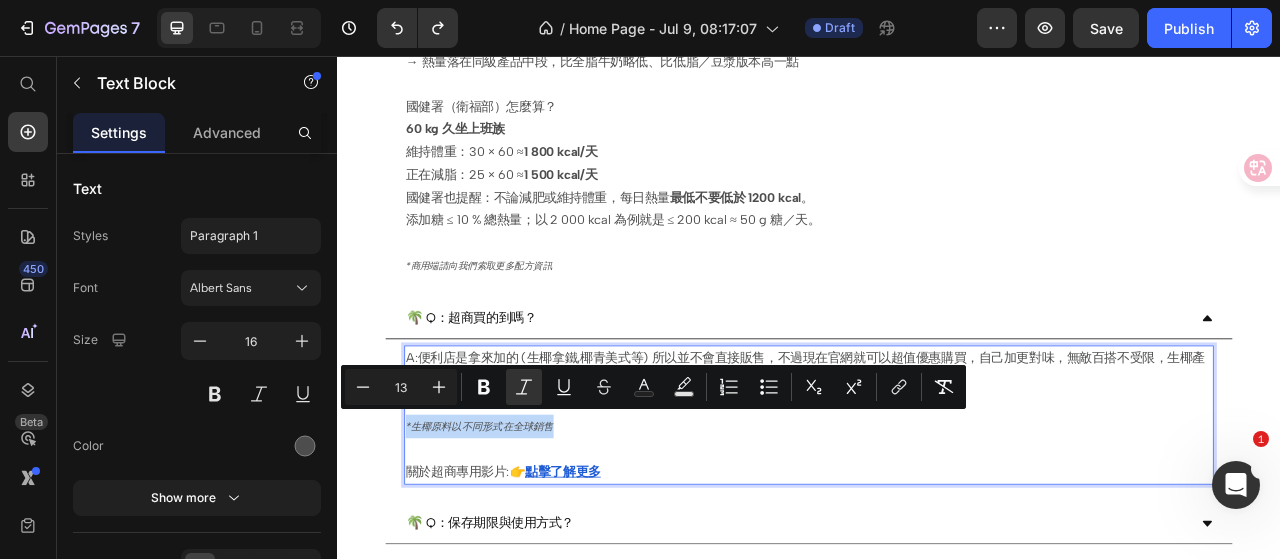 drag, startPoint x: 610, startPoint y: 522, endPoint x: 422, endPoint y: 519, distance: 188.02394 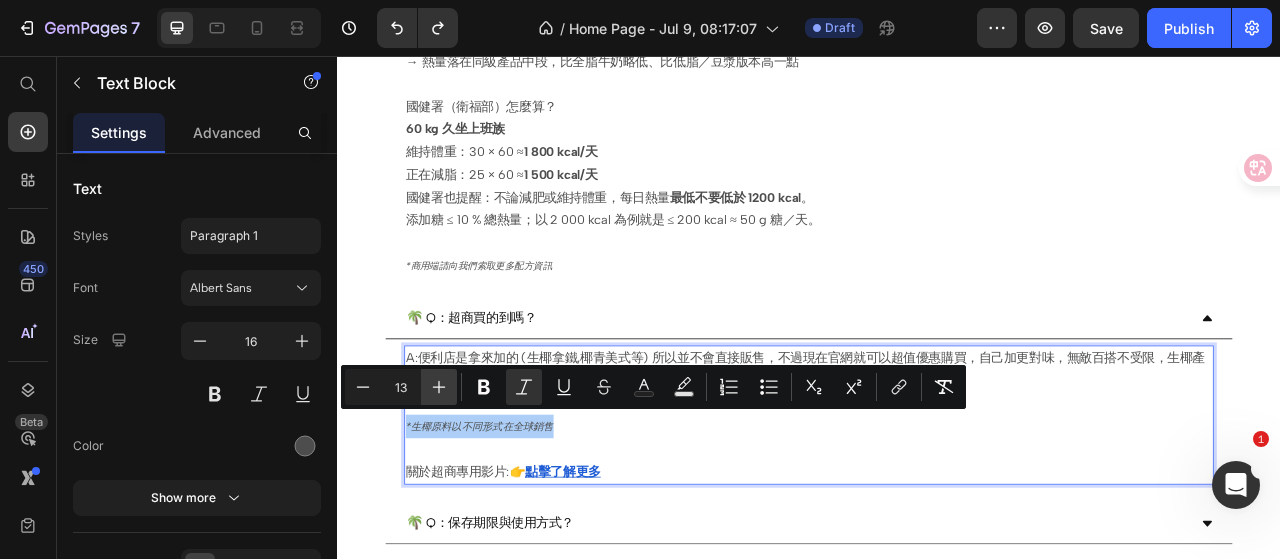 click 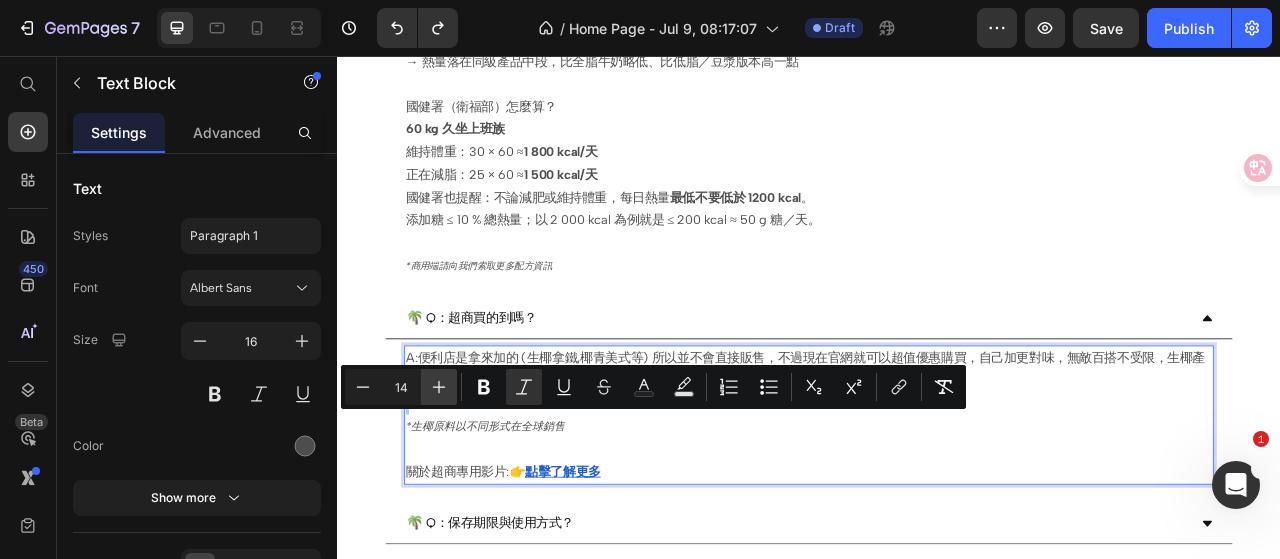 click 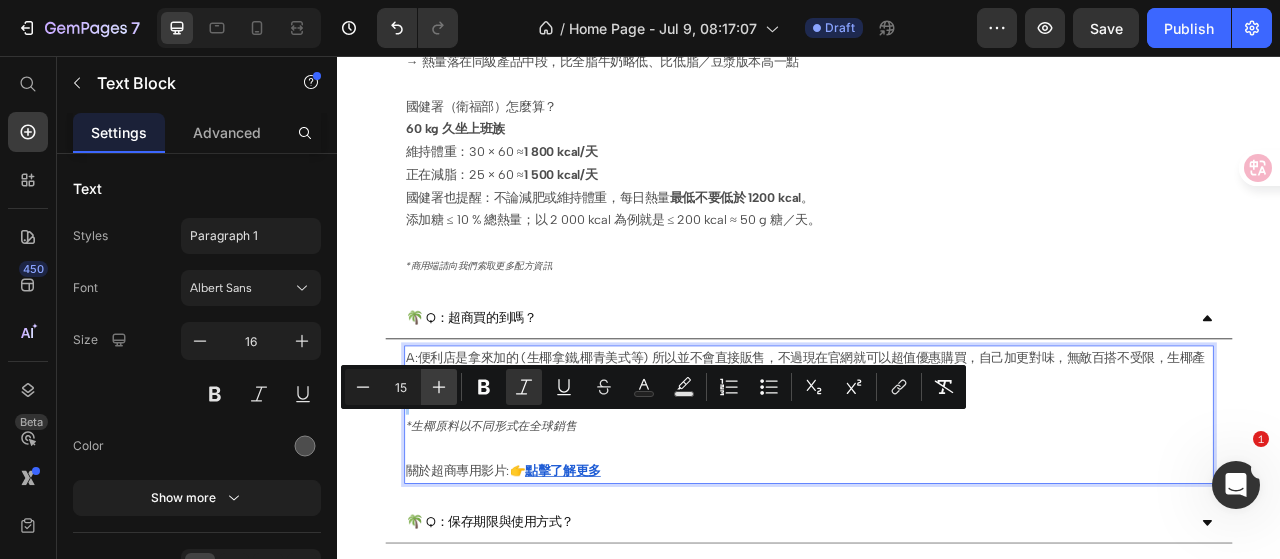 click 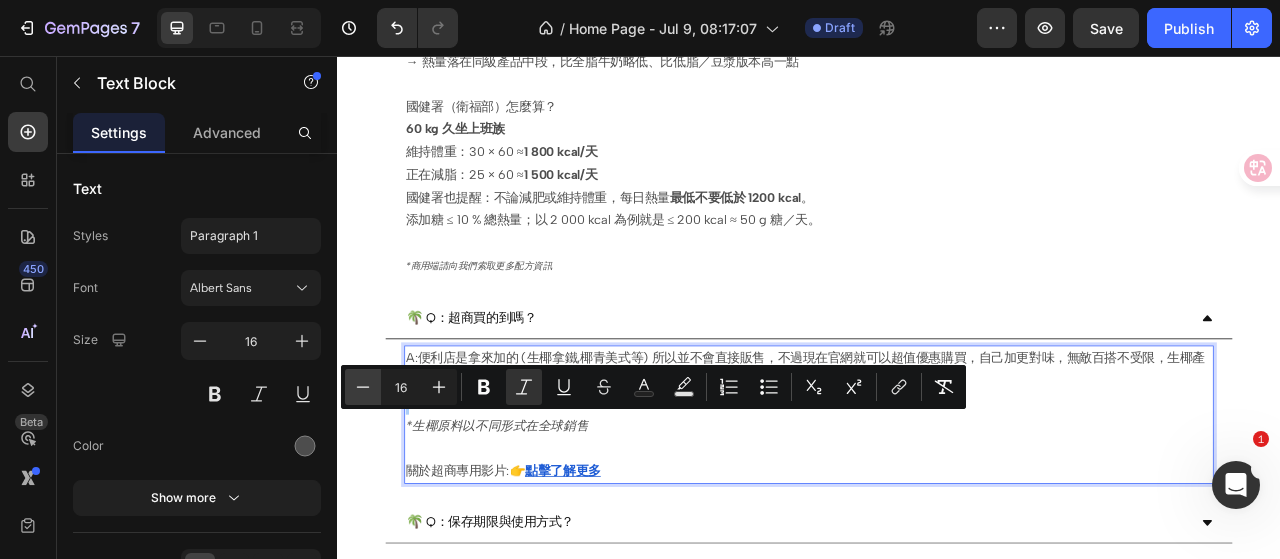 click 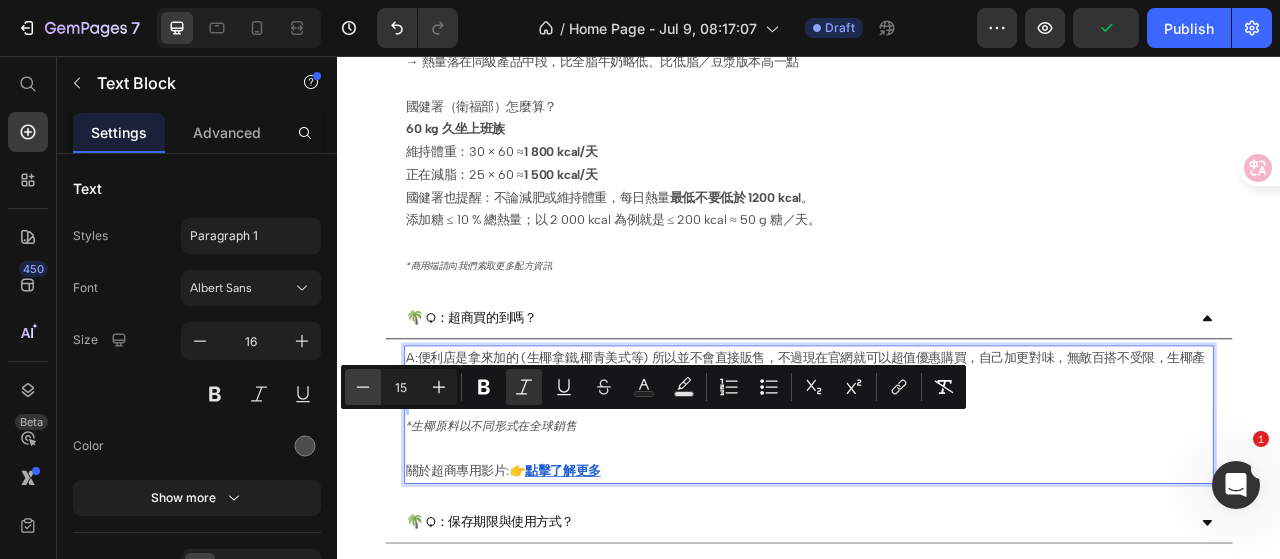 click 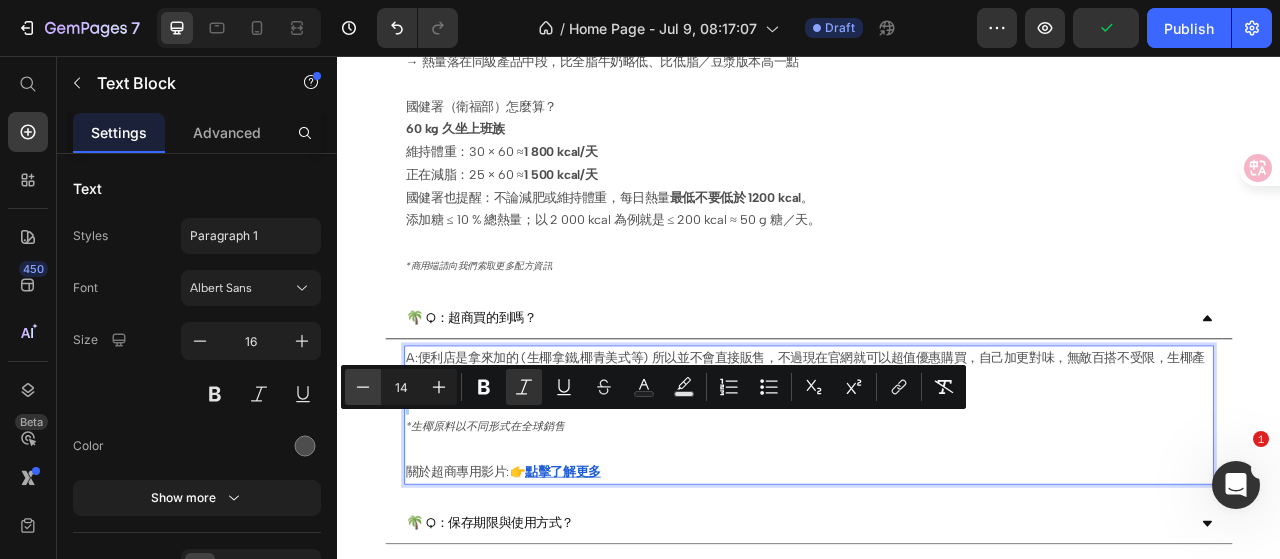 click 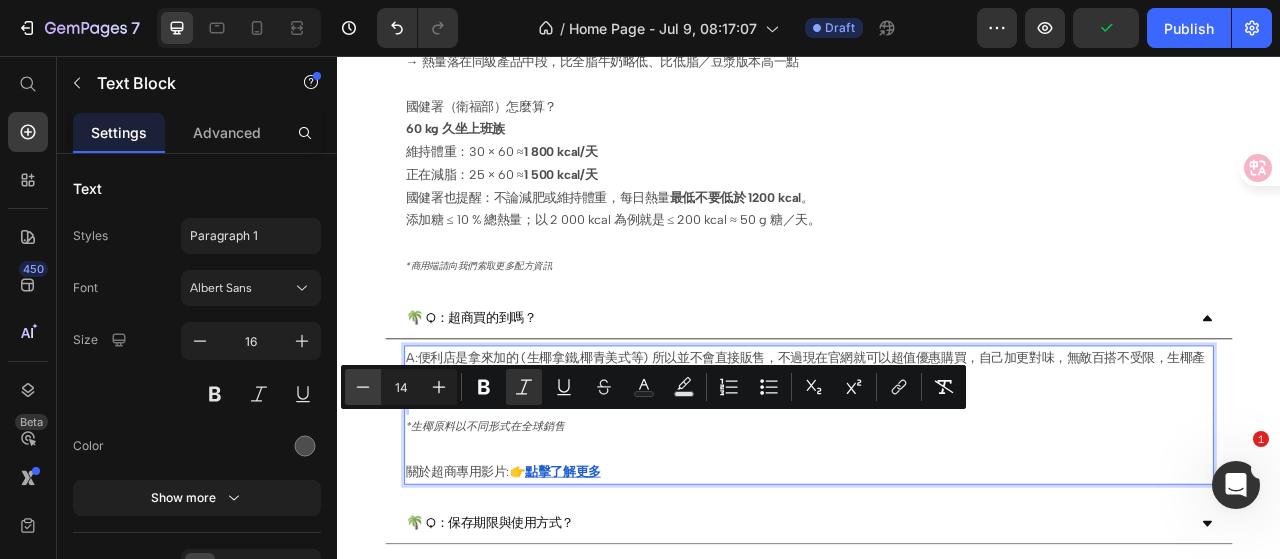 type on "13" 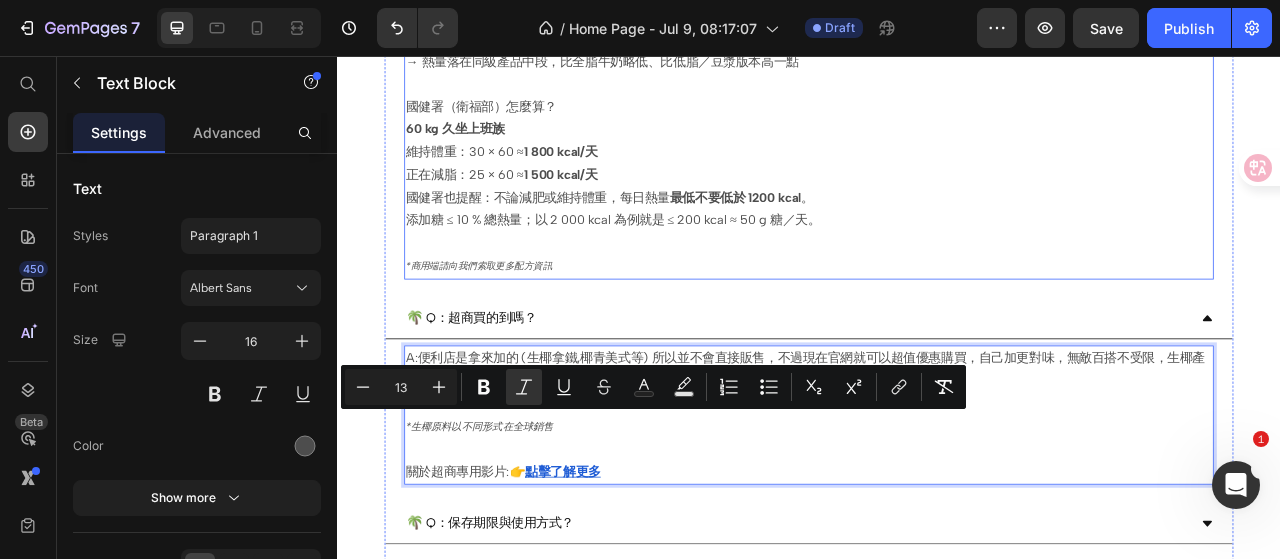 click on "*商用端請向我們索取更多配方資訊" at bounding box center (517, 324) 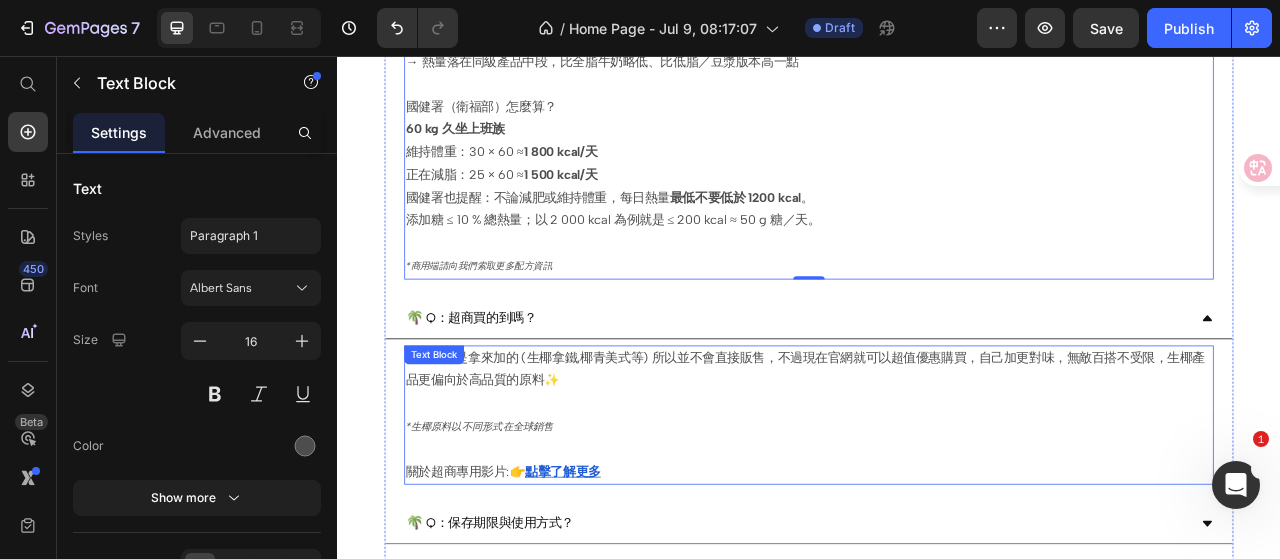 click on "A:便利店是拿來加的 (生椰拿鐵,椰青美式等) 所以並不會直接販售，不過現在官網就可以超值優惠購買，自己加更對味，無敵百搭不受限，生椰產品更偏向於高品質的原料✨ *生椰原料以不同形式在全球銷售  關於超商專用影片:  👉  點擊了解更多" at bounding box center (937, 514) 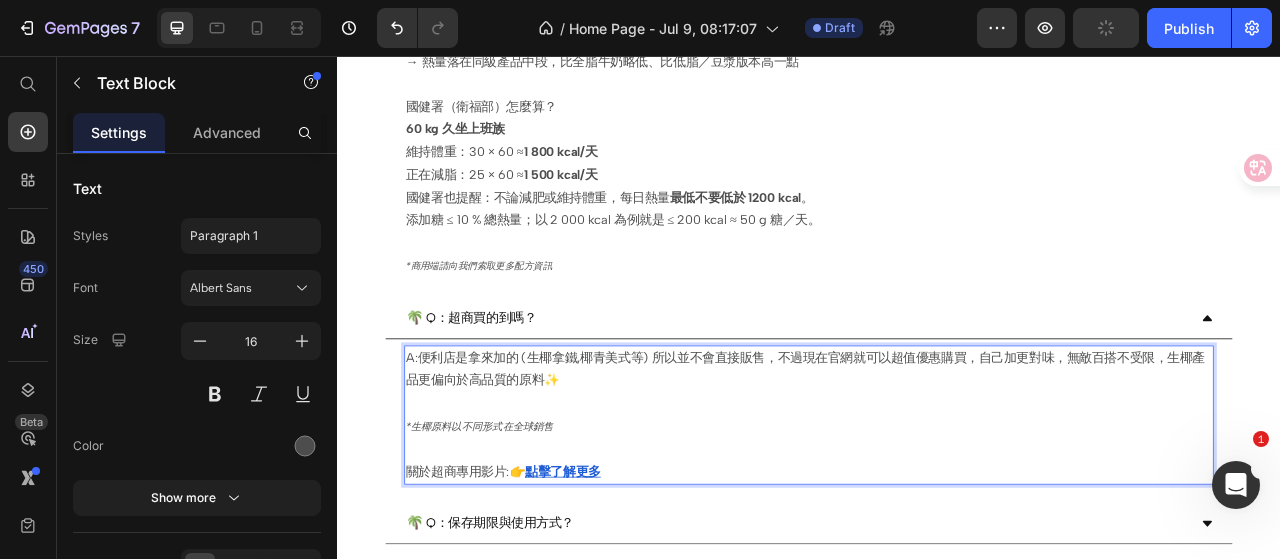 click on "A:便利店是拿來加的 (生椰拿鐵,椰青美式等) 所以並不會直接販售，不過現在官網就可以超值優惠購買，自己加更對味，無敵百搭不受限，生椰產品更偏向於高品質的原料✨ *生椰原料以不同形式在全球銷售  關於超商專用影片:  👉  點擊了解更多" at bounding box center [937, 514] 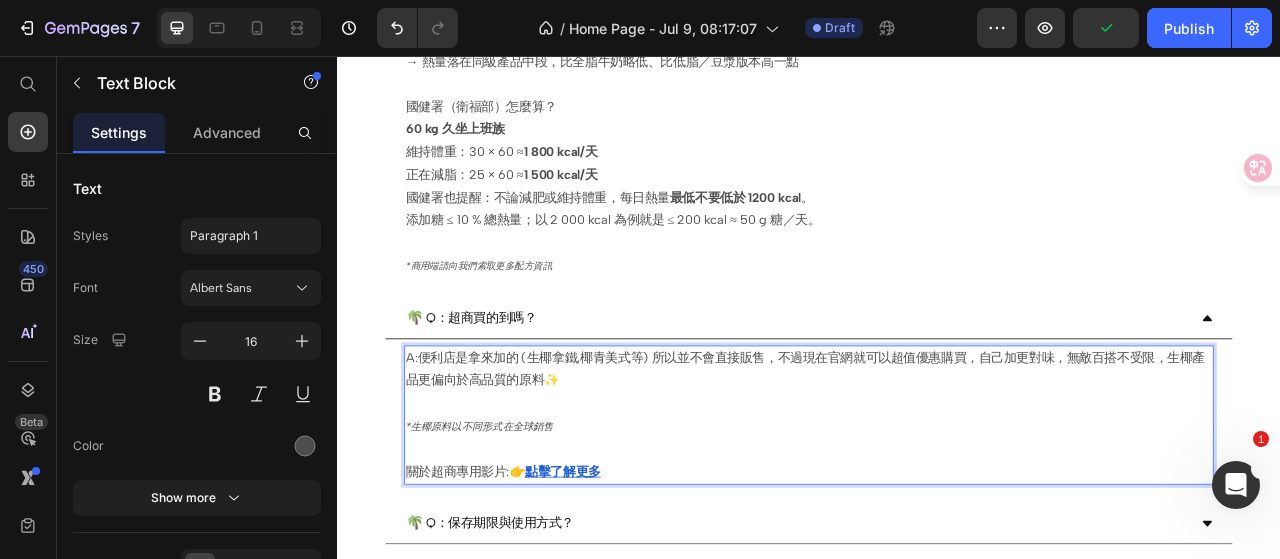 click on "A:便利店是拿來加的 (生椰拿鐵,椰青美式等) 所以並不會直接販售，不過現在官網就可以超值優惠購買，自己加更對味，無敵百搭不受限，生椰產品更偏向於高品質的原料✨ *生椰原料以不同形式在全球銷售  關於超商專用影片:  👉  點擊了解更多" at bounding box center [937, 514] 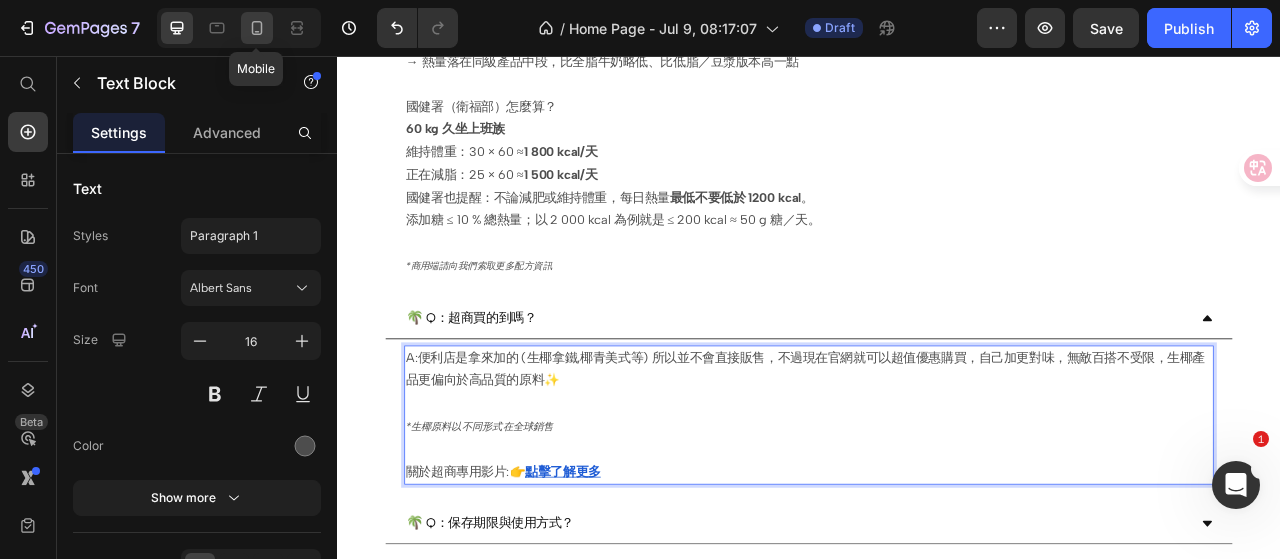 click 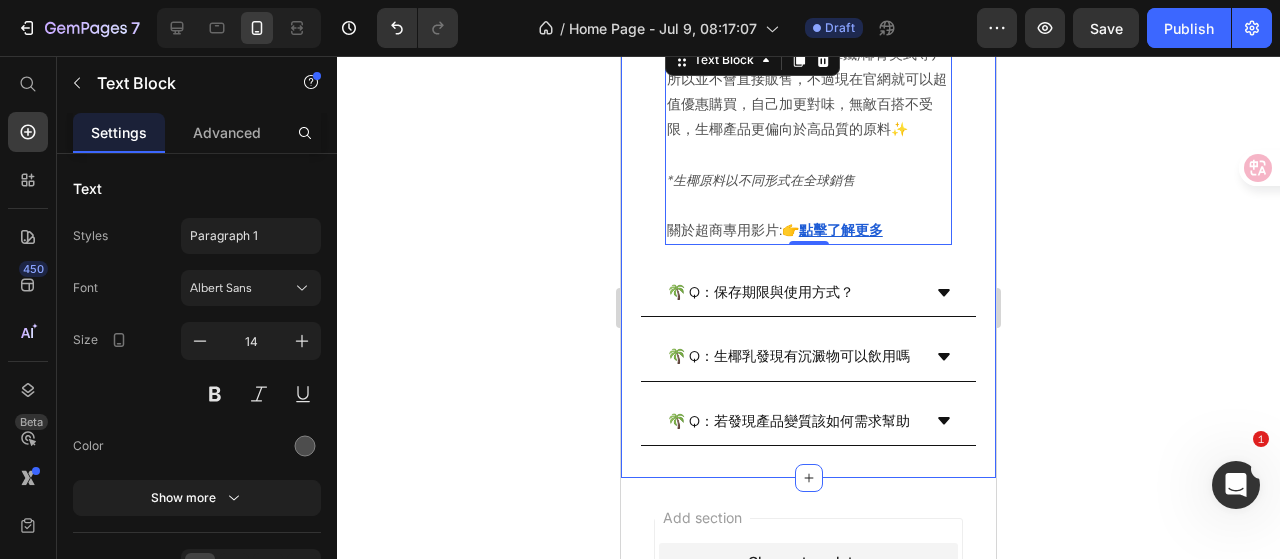 scroll, scrollTop: 3510, scrollLeft: 0, axis: vertical 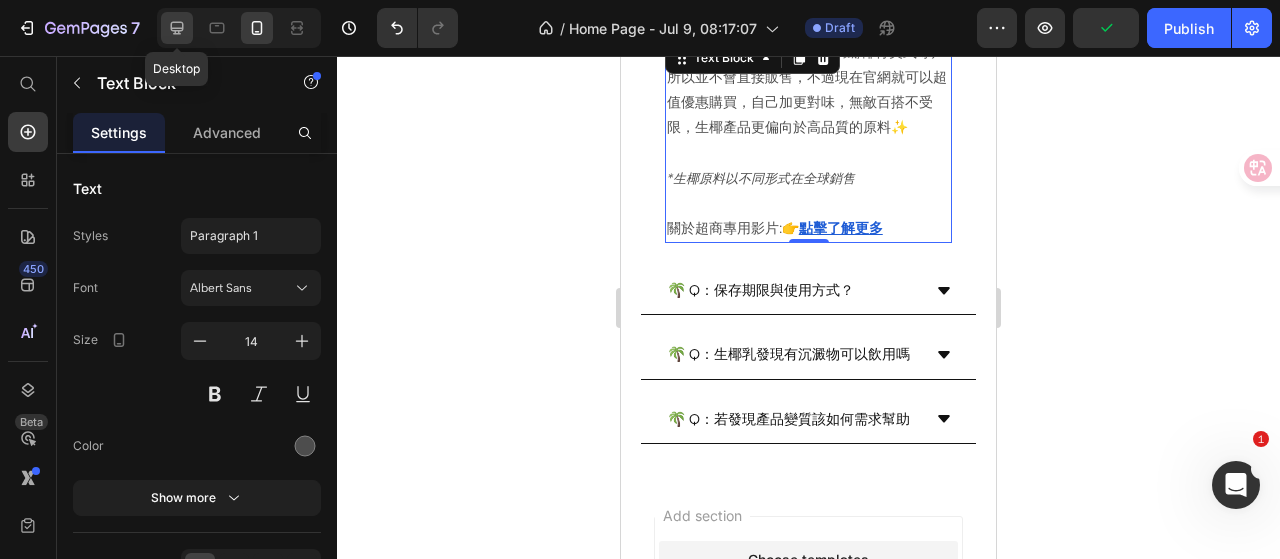 click 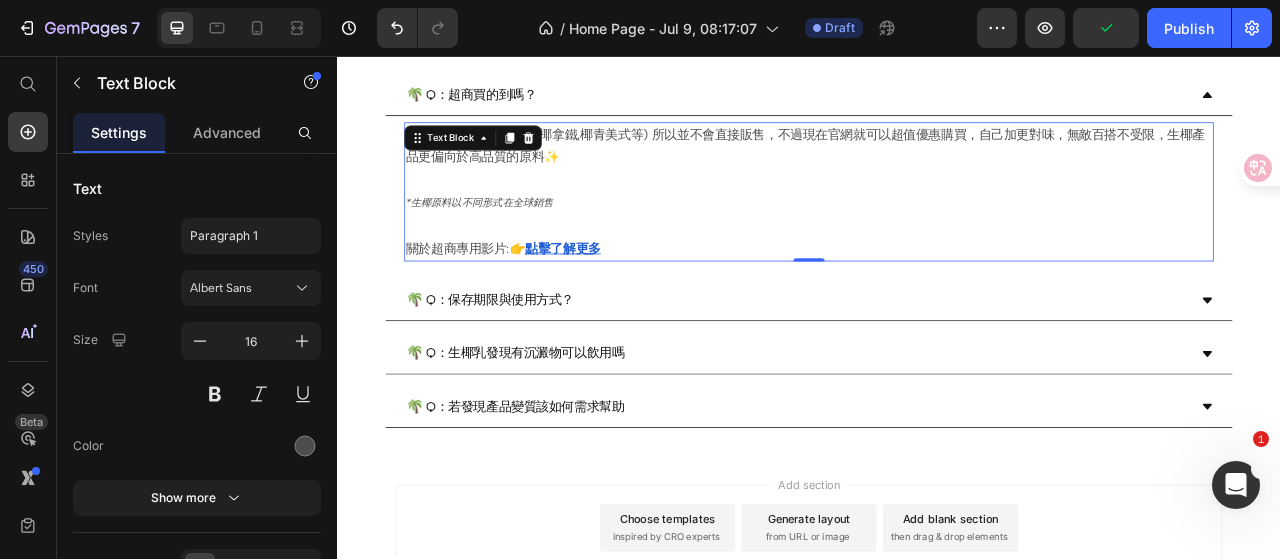 scroll, scrollTop: 2867, scrollLeft: 0, axis: vertical 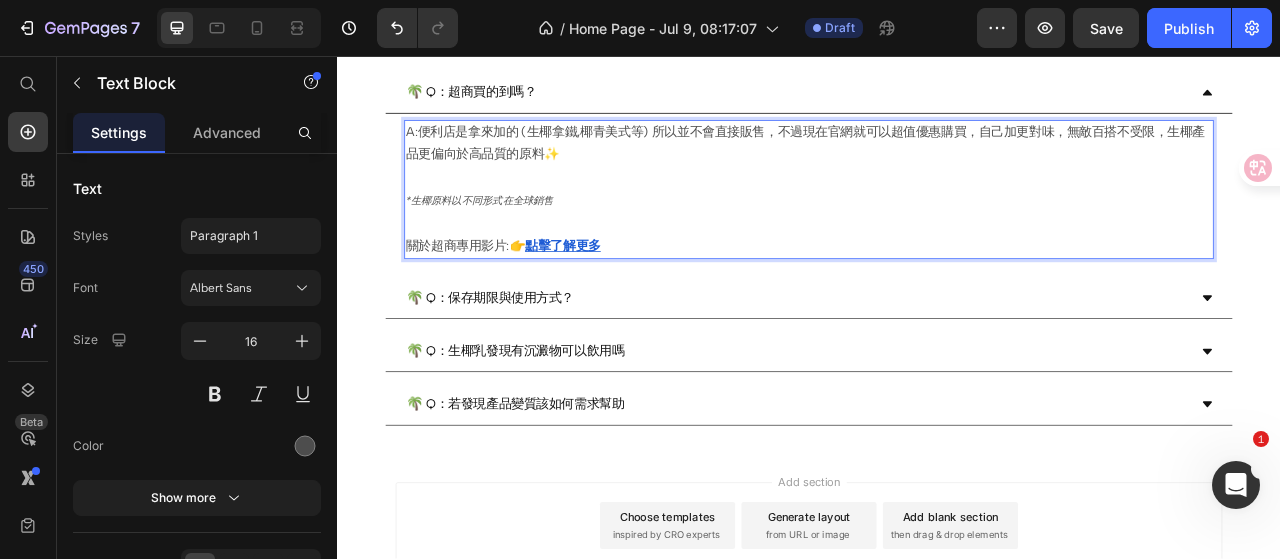 click on "A:便利店是拿來加的 (生椰拿鐵,椰青美式等) 所以並不會直接販售，不過現在官網就可以超值優惠購買，自己加更對味，無敵百搭不受限，生椰產品更偏向於高品質的原料✨ *生椰原料以不同形式在全球銷售  關於超商專用影片:  👉  點擊了解更多" at bounding box center [937, 227] 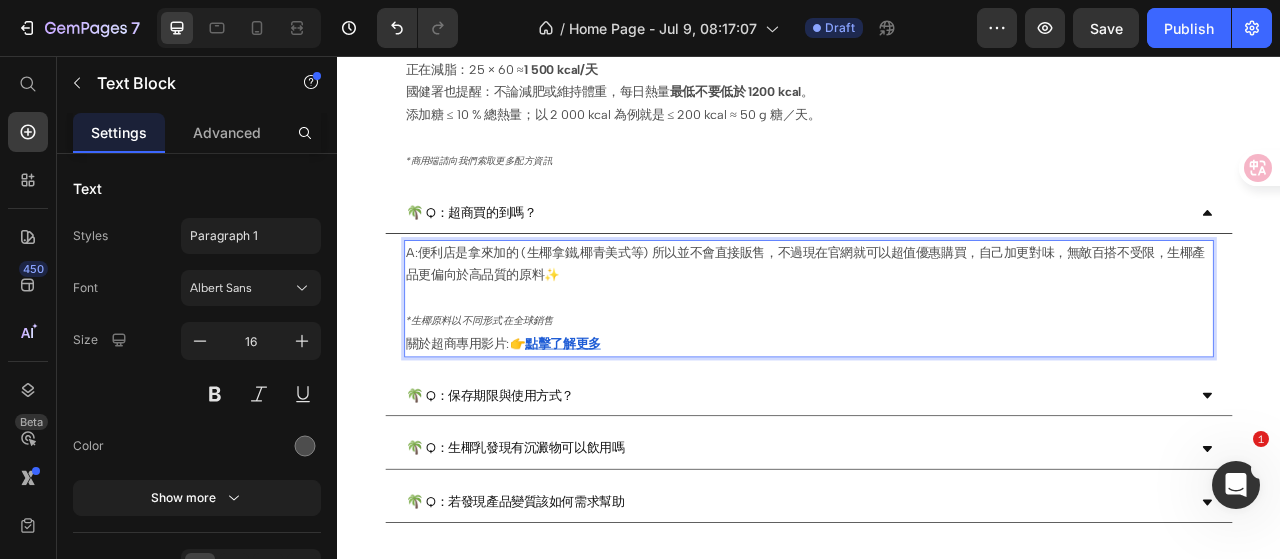 scroll, scrollTop: 2667, scrollLeft: 0, axis: vertical 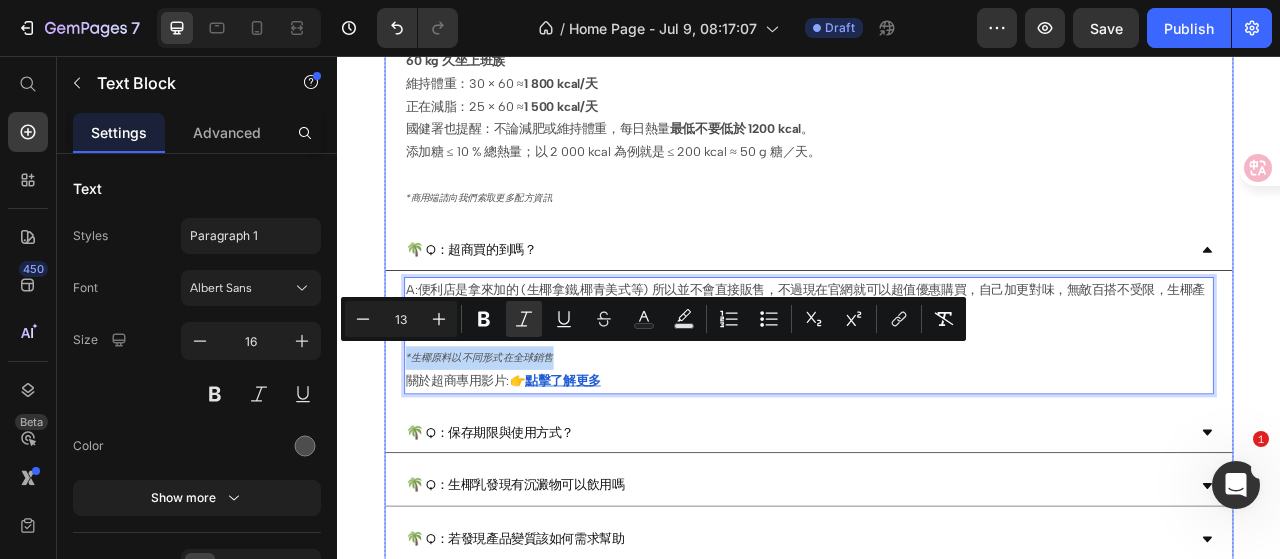 drag, startPoint x: 618, startPoint y: 430, endPoint x: 418, endPoint y: 436, distance: 200.08998 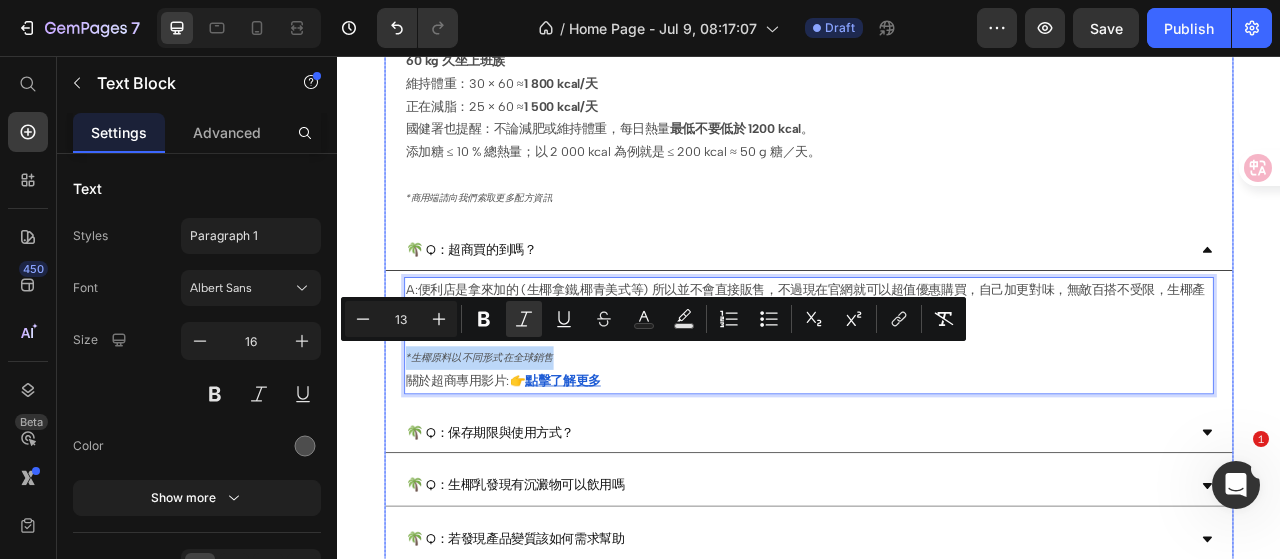 click on "A:便利店是拿來加的 (生椰拿鐵,椰青美式等) 所以並不會直接販售，不過現在官網就可以超值優惠購買，自己加更對味，無敵百搭不受限，生椰產品更偏向於高品質的原料✨ *生椰原料以不同形式在全球銷售  關於超商專用影片:  👉  點擊了解更多 Text Block   0" at bounding box center (937, 412) 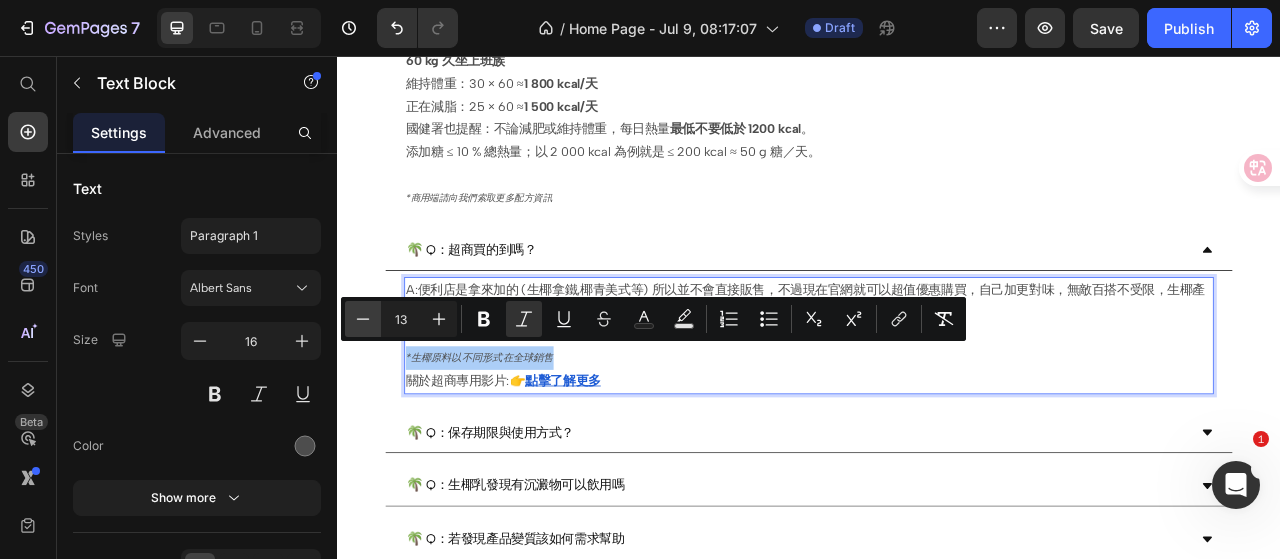 click on "Minus" at bounding box center [363, 319] 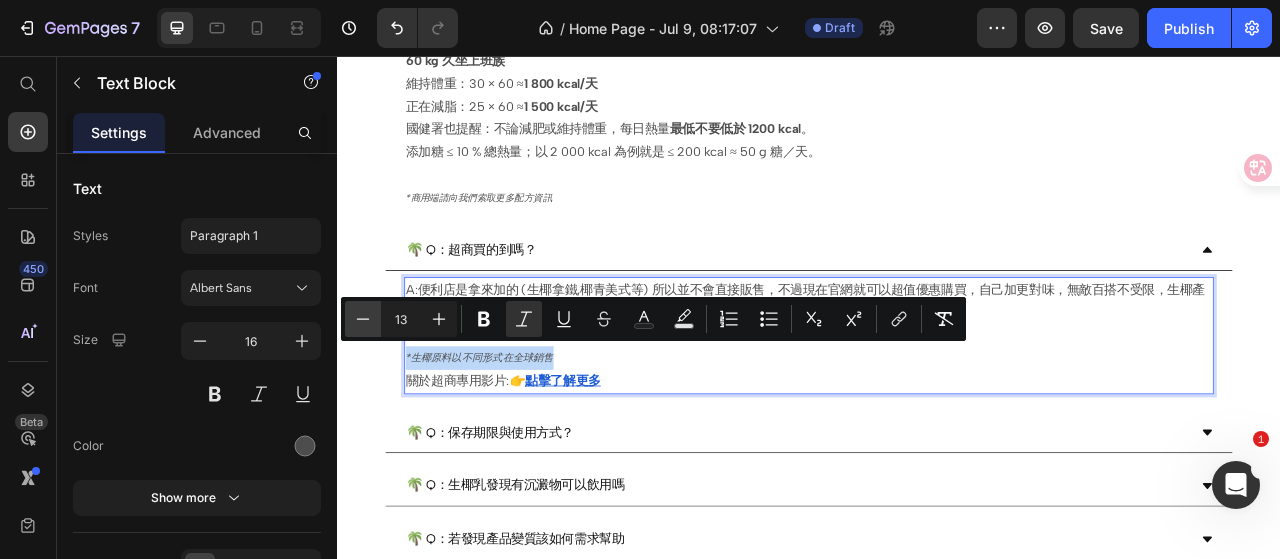 type on "12" 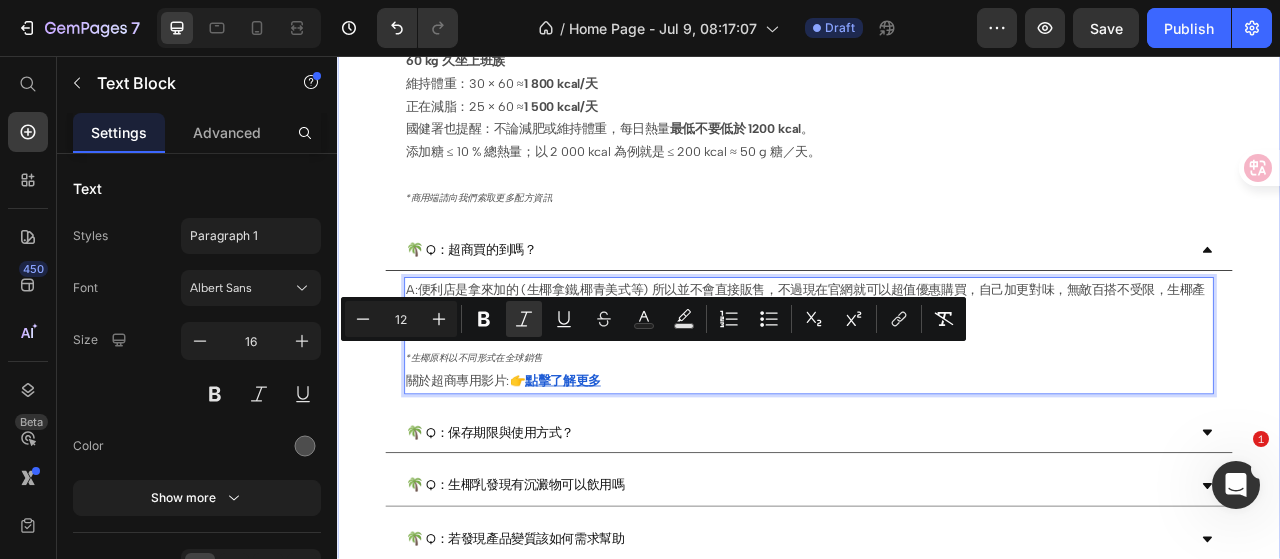 click on "Drop element here Image Image Row
Drop element here Hero Banner FAQ Heading
🌴 Q：生椰乳是什麼？
🌴 Q：生椰乳有什麼營養與特色？
🌴 Q：為什麼椰奶需要穩定技術？ A:椰奶與其他植物奶在脂肪比例上天差地遠。 椰漿的脂肪球尺寸約 10~25 μm，一般植物奶/堅果/豆漿等 約2–3 μm¹ 這是一個純粹的物理現象。 ¹ 引 Tangsuphoom N., Coupland J.N. (2008) Food Hydrocolloids 22: 1233–1242   為了避免天然的椰奶數周後漂油或結塊，我們採用食品級技術穩定乳化，可被人體分解為脂肪酸、甘油和蔗糖，代謝終點都與一般油脂、碳水相同，不產生反式脂肪。尤其椰漿脂肪含量可高出其他植物奶 3–5 倍，也意味著帶來更濃的香氣口感與MCT營養。 - 選用椰子肉＋椰子水雙重原料   Text Block
A:" at bounding box center [937, -920] 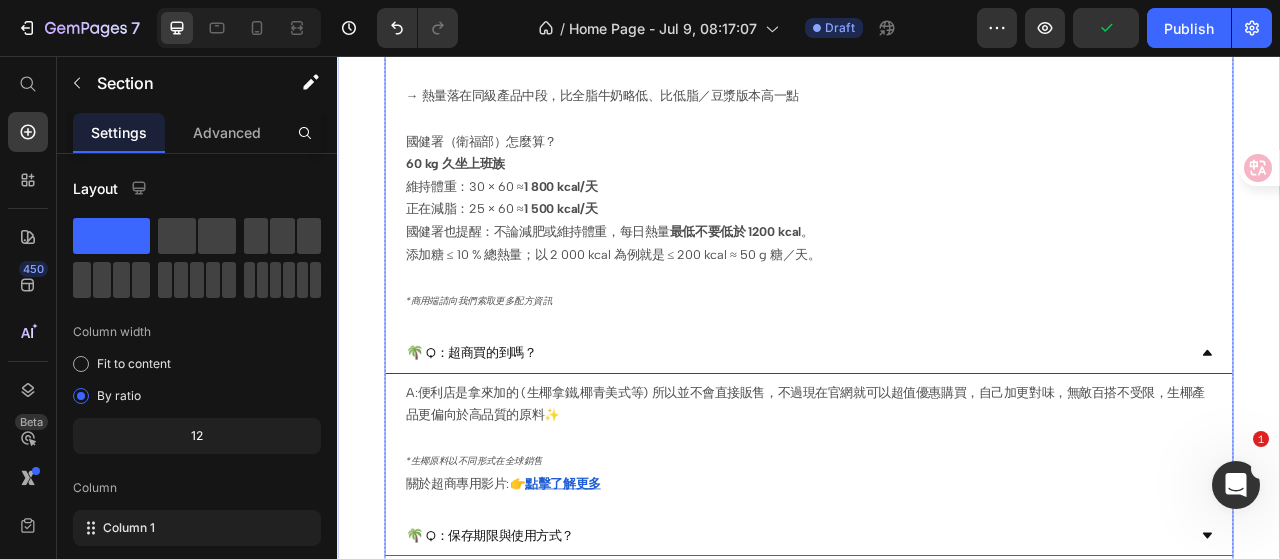 scroll, scrollTop: 2567, scrollLeft: 0, axis: vertical 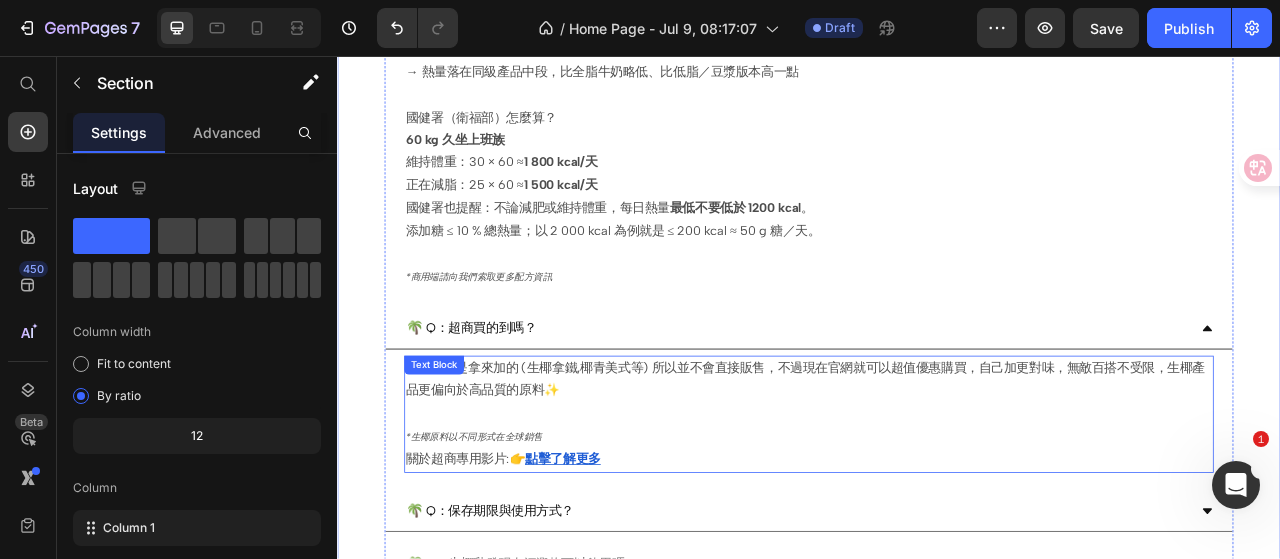 click on "A:便利店是拿來加的 (生椰拿鐵,椰青美式等) 所以並不會直接販售，不過現在官網就可以超值優惠購買，自己加更對味，無敵百搭不受限，生椰產品更偏向於高品質的原料✨ *生椰原料以不同形式在全球銷售  關於超商專用影片:  👉  點擊了解更多" at bounding box center [937, 512] 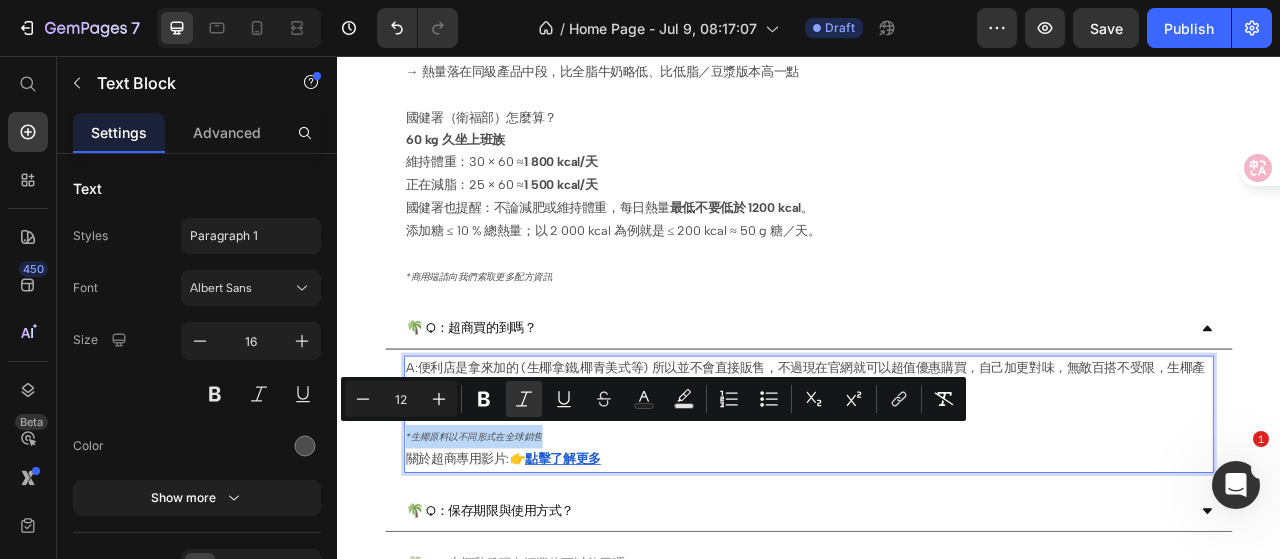 drag, startPoint x: 602, startPoint y: 534, endPoint x: 423, endPoint y: 543, distance: 179.22612 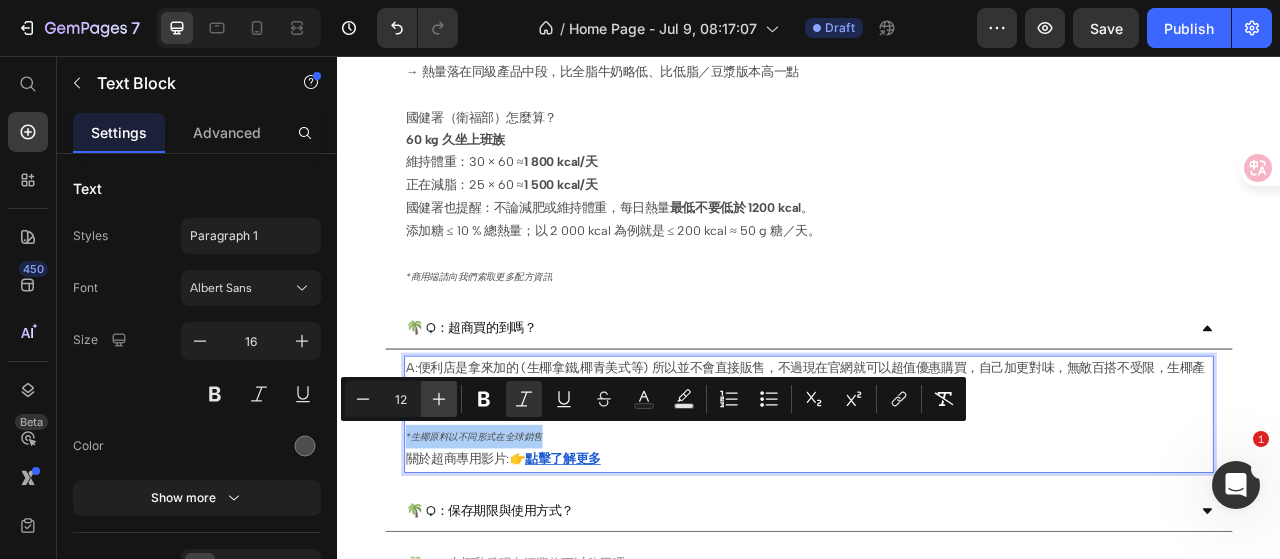 click 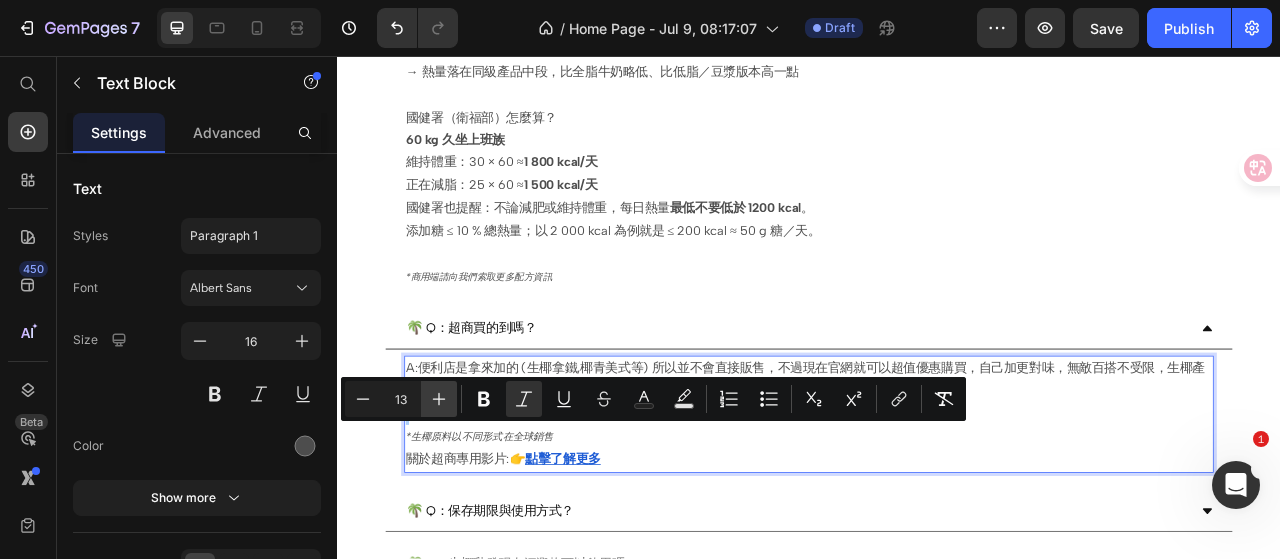 click 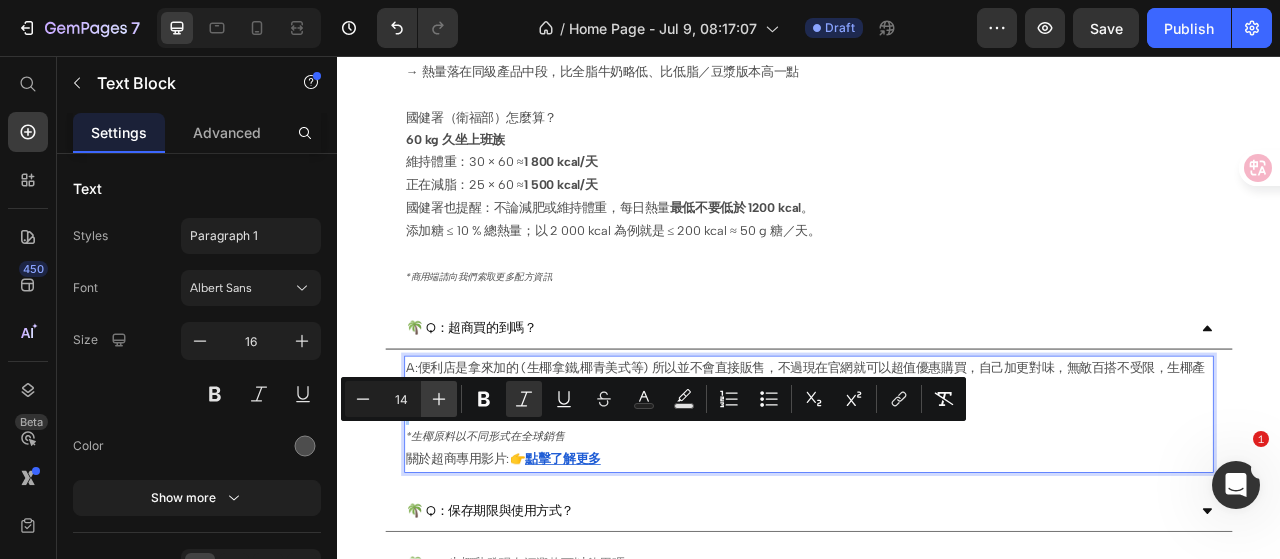 click 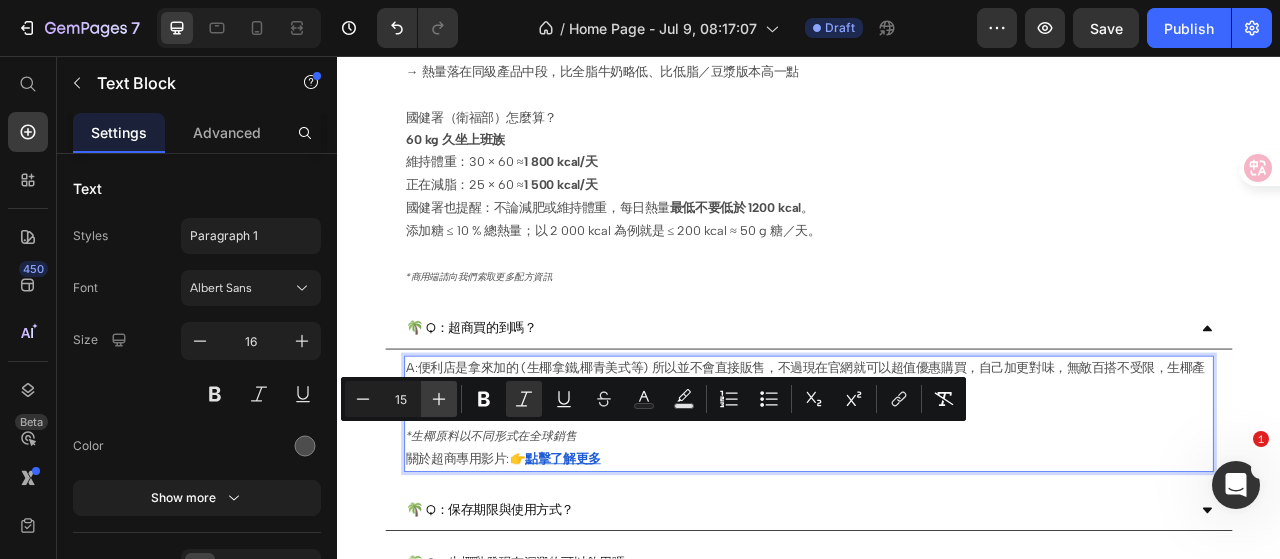 click 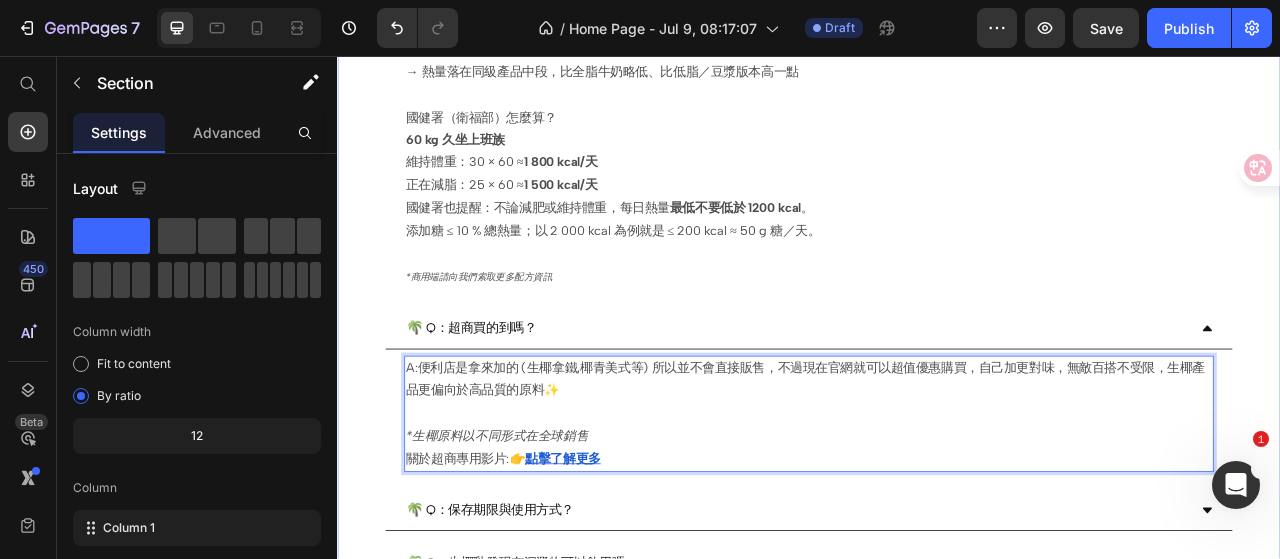 click on "Drop element here Image Image Row
Drop element here Hero Banner FAQ Heading
🌴 Q：生椰乳是什麼？
🌴 Q：生椰乳有什麼營養與特色？
🌴 Q：為什麼椰奶需要穩定技術？ A:椰奶與其他植物奶在脂肪比例上天差地遠。 椰漿的脂肪球尺寸約 10~25 μm，一般植物奶/堅果/豆漿等 約2–3 μm¹ 這是一個純粹的物理現象。 ¹ 引 Tangsuphoom N., Coupland J.N. (2008) Food Hydrocolloids 22: 1233–1242   為了避免天然的椰奶數周後漂油或結塊，我們採用食品級技術穩定乳化，可被人體分解為脂肪酸、甘油和蔗糖，代謝終點都與一般油脂、碳水相同，不產生反式脂肪。尤其椰漿脂肪含量可高出其他植物奶 3–5 倍，也意味著帶來更濃的香氣口感與MCT營養。 - 選用椰子肉＋椰子水雙重原料   Text Block
A:" at bounding box center (937, -821) 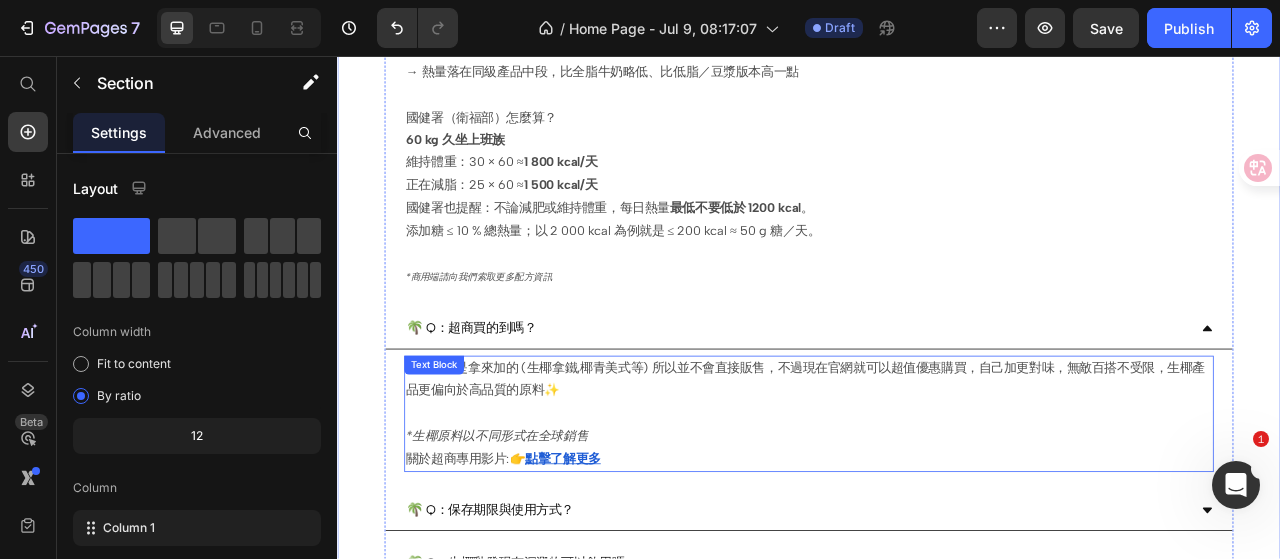 click on "A:便利店是拿來加的 (生椰拿鐵,椰青美式等) 所以並不會直接販售，不過現在官網就可以超值優惠購買，自己加更對味，無敵百搭不受限，生椰產品更偏向於高品質的原料✨ *生椰原料以不同形式在全球銷售  關於超商專用影片:  👉  點擊了解更多" at bounding box center (937, 512) 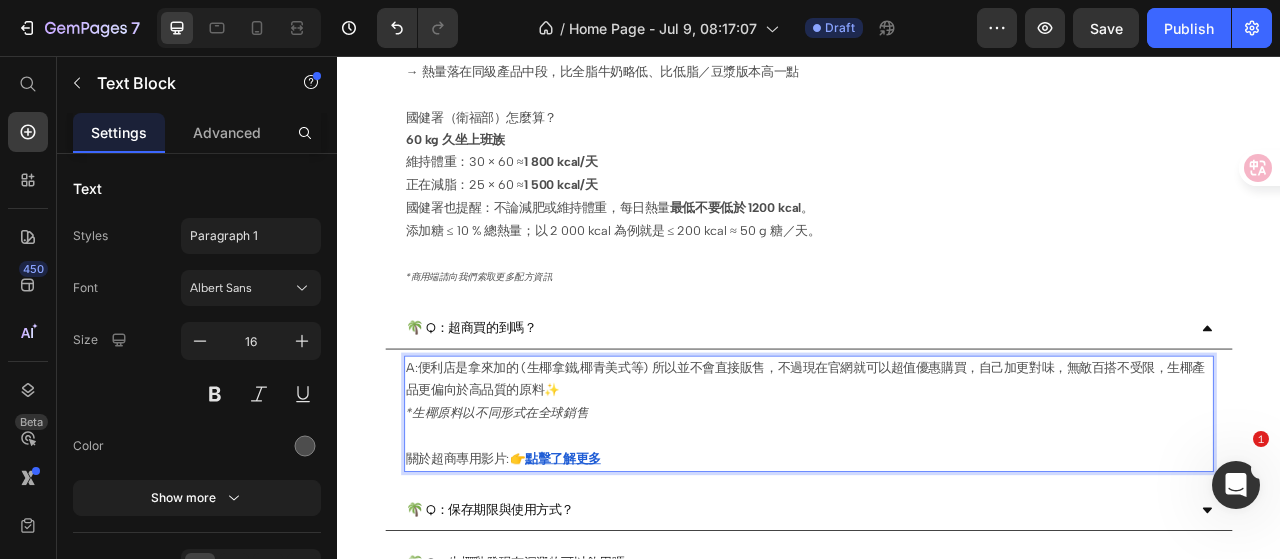 click on "A:便利店是拿來加的 (生椰拿鐵,椰青美式等) 所以並不會直接販售，不過現在官網就可以超值優惠購買，自己加更對味，無敵百搭不受限，生椰產品更偏向於高品質的原料✨ *生椰原料以不同形式在全球銷售  關於超商專用影片:  👉  點擊了解更多" at bounding box center (937, 512) 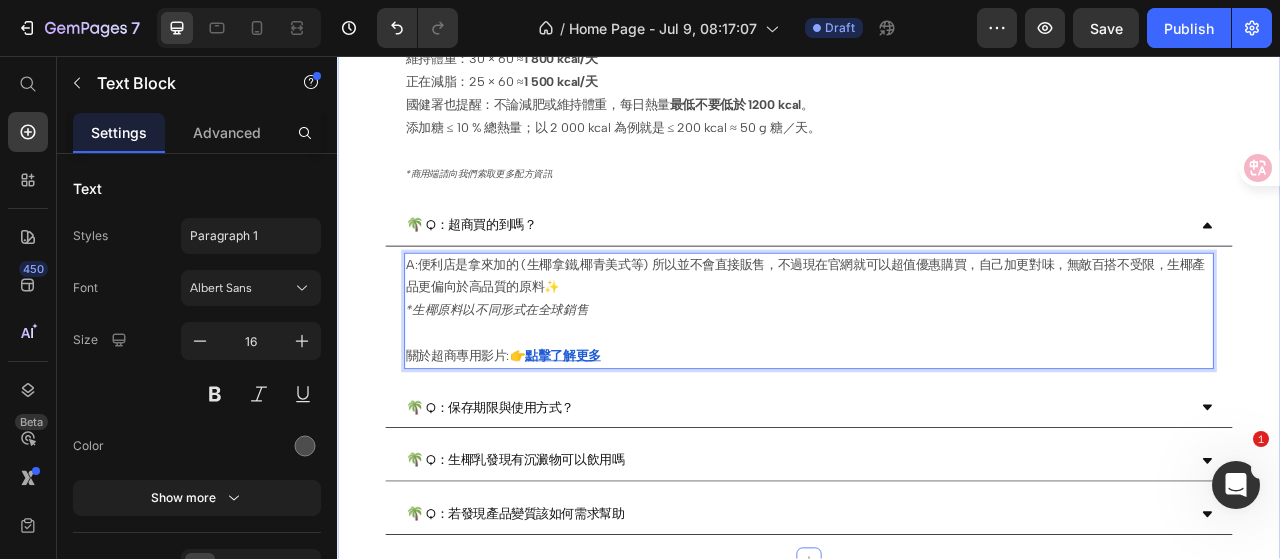 scroll, scrollTop: 2667, scrollLeft: 0, axis: vertical 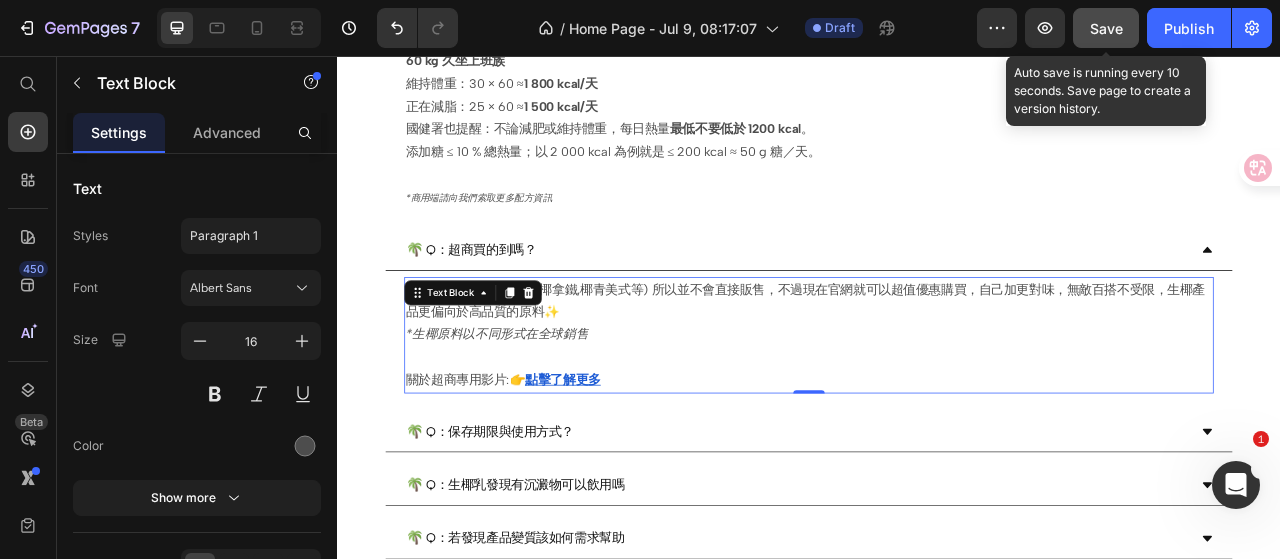 click on "Save" 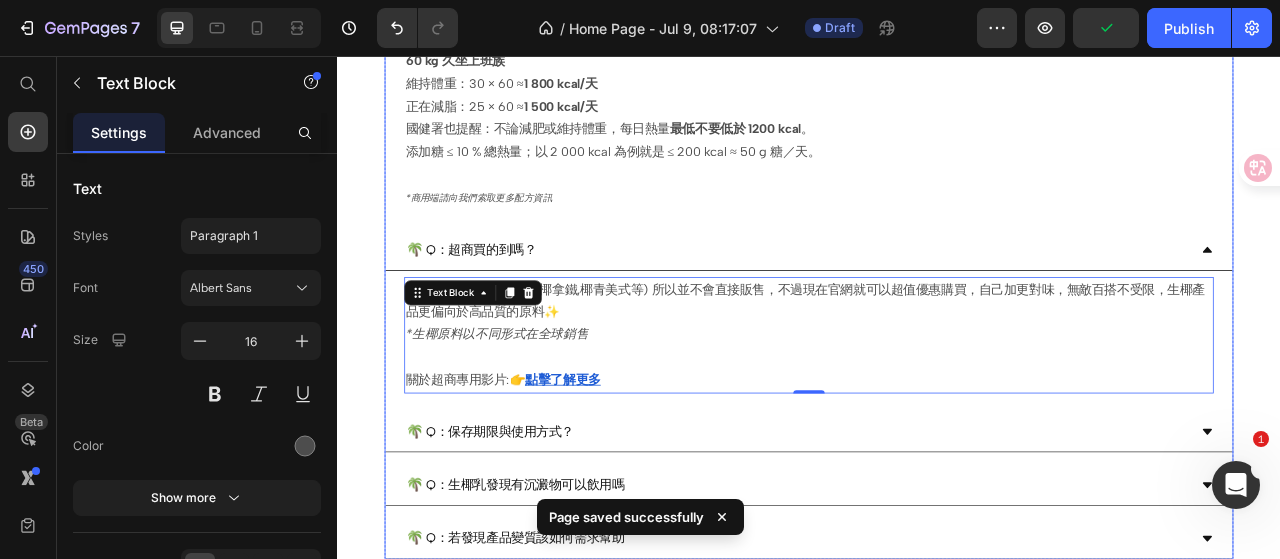 scroll, scrollTop: 2767, scrollLeft: 0, axis: vertical 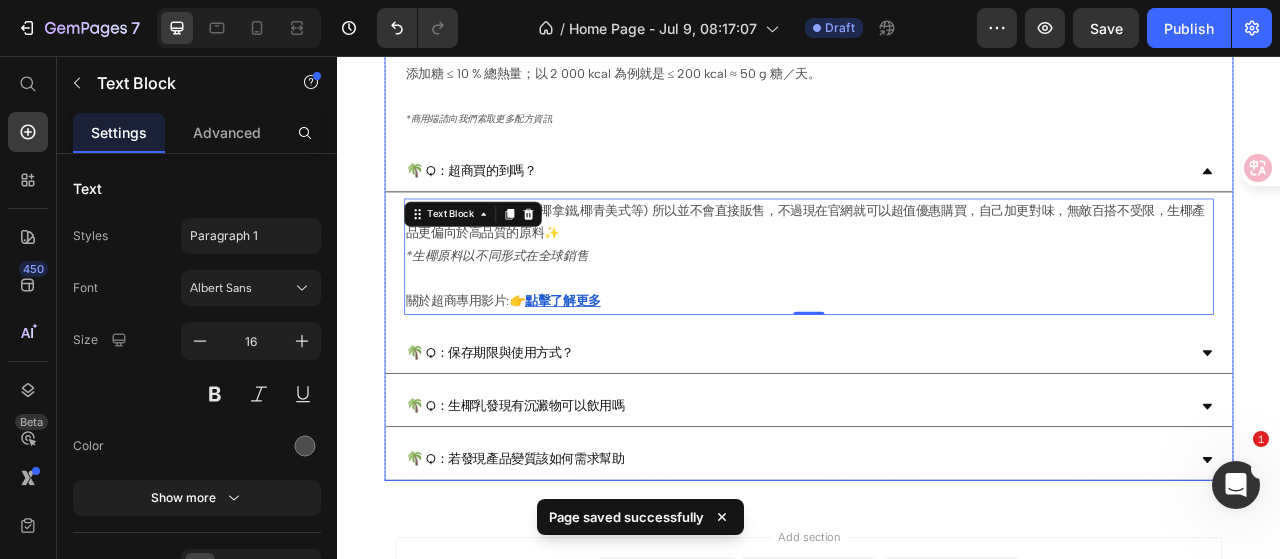 click on "🌴 Q：保存期限與使用方式？" at bounding box center (921, 435) 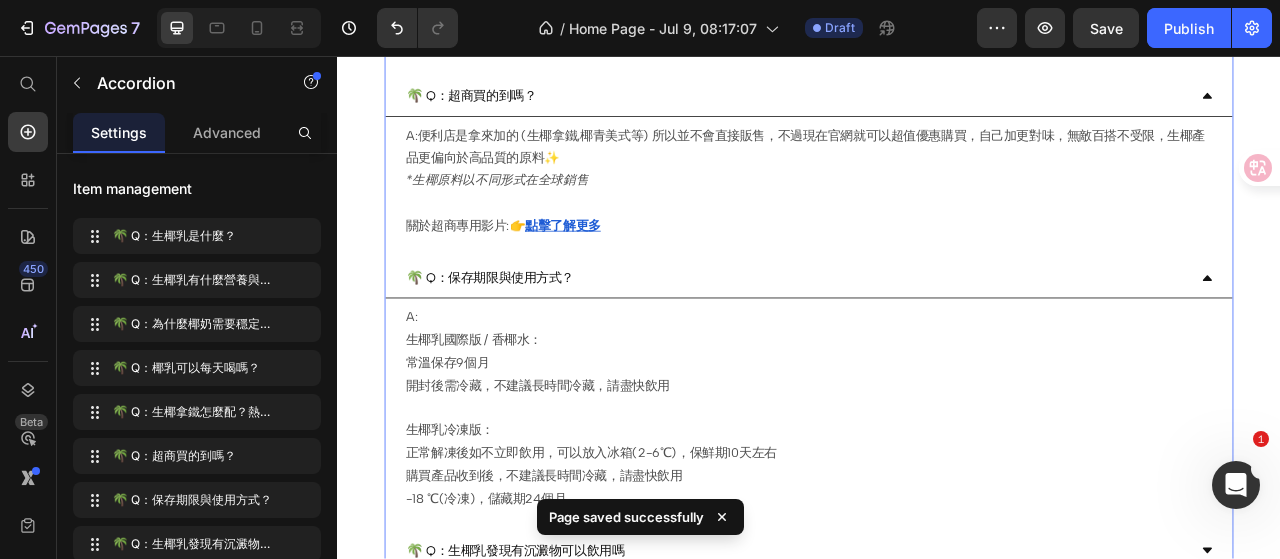 scroll, scrollTop: 2967, scrollLeft: 0, axis: vertical 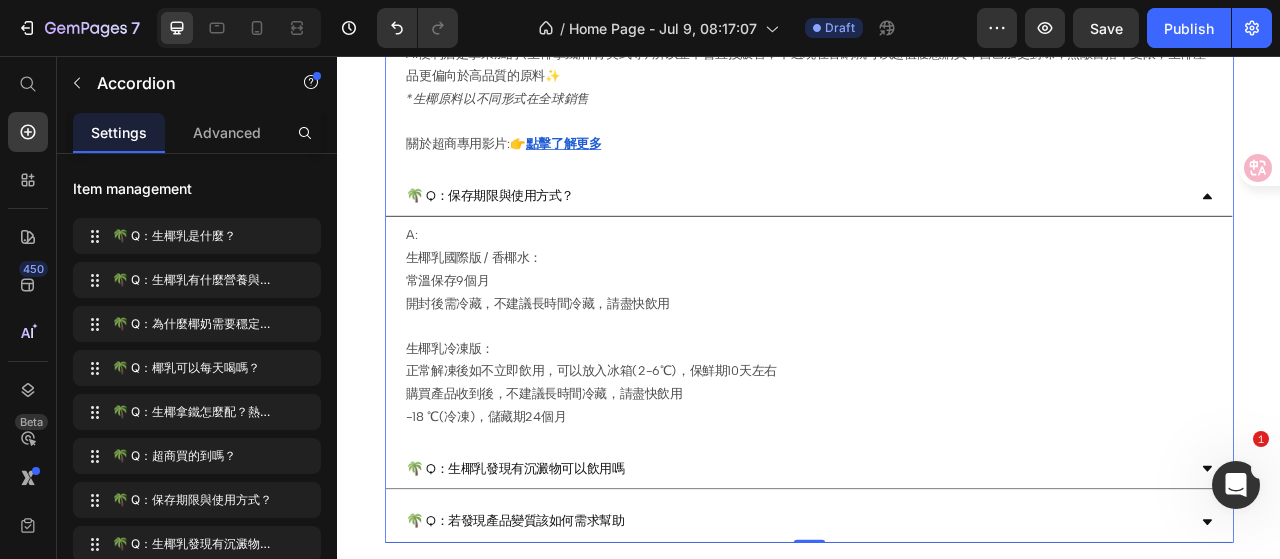 click on "🌴 Q：保存期限與使用方式？" at bounding box center (921, 235) 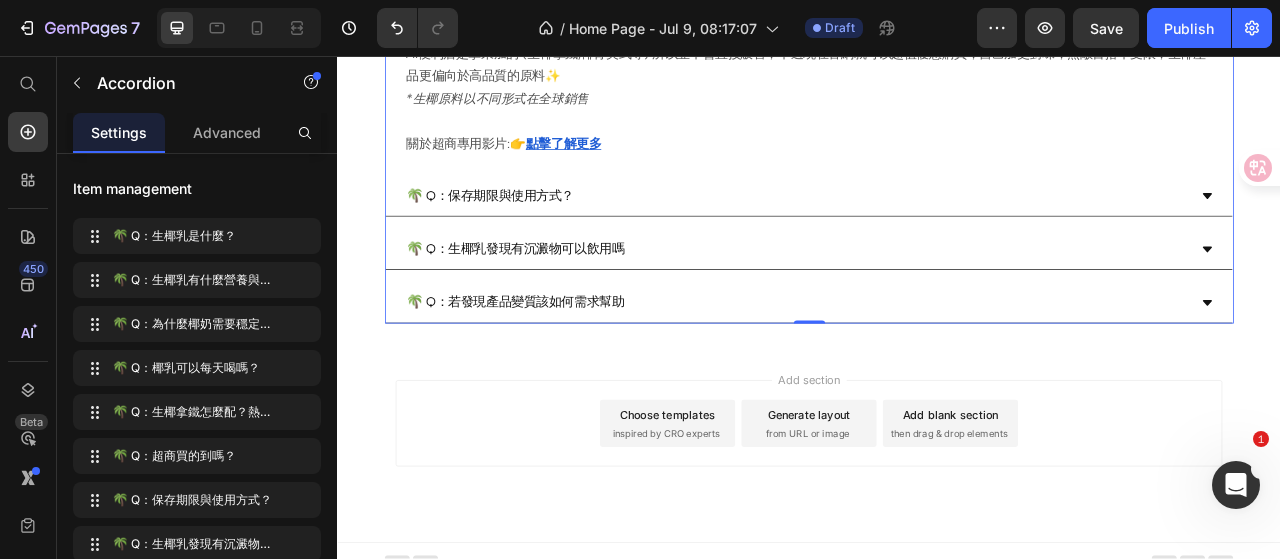 click on "🌴 Q：生椰乳發現有沉澱物可以飲用嗎" at bounding box center (921, 302) 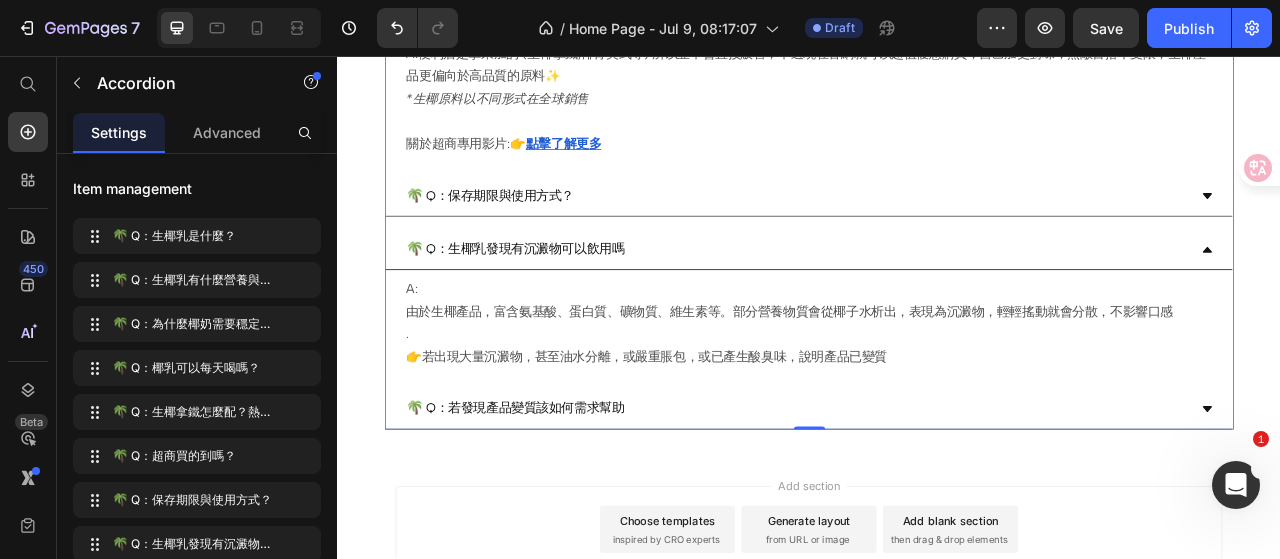 click on "🌴 Q：生椰乳發現有沉澱物可以飲用嗎" at bounding box center [921, 302] 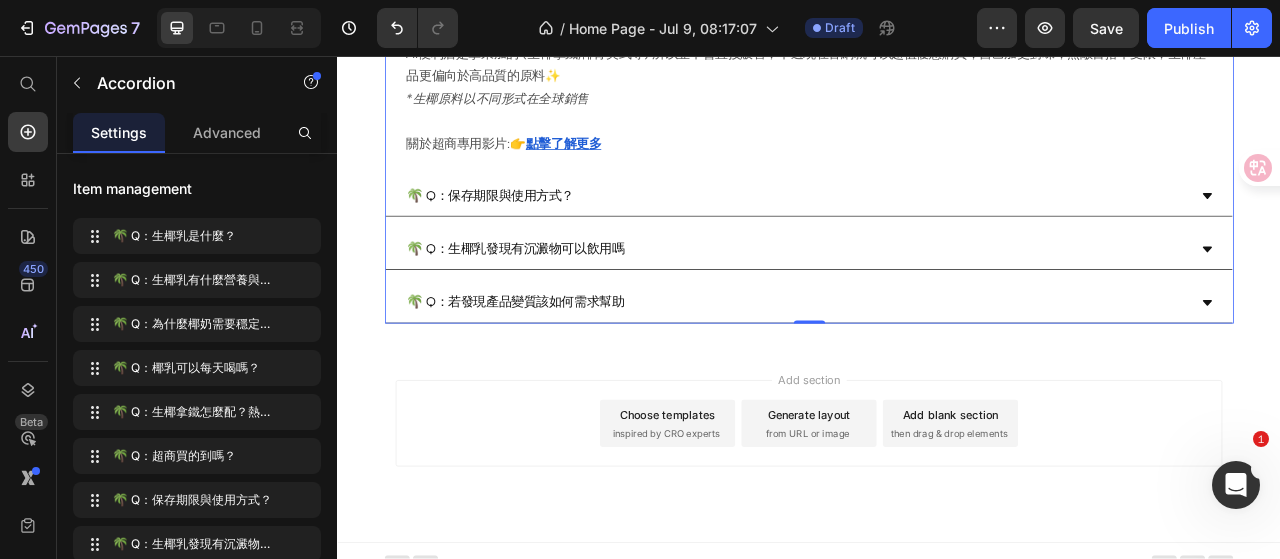 click on "🌴 Q：若發現產品變質該如何需求幫助" at bounding box center (921, 370) 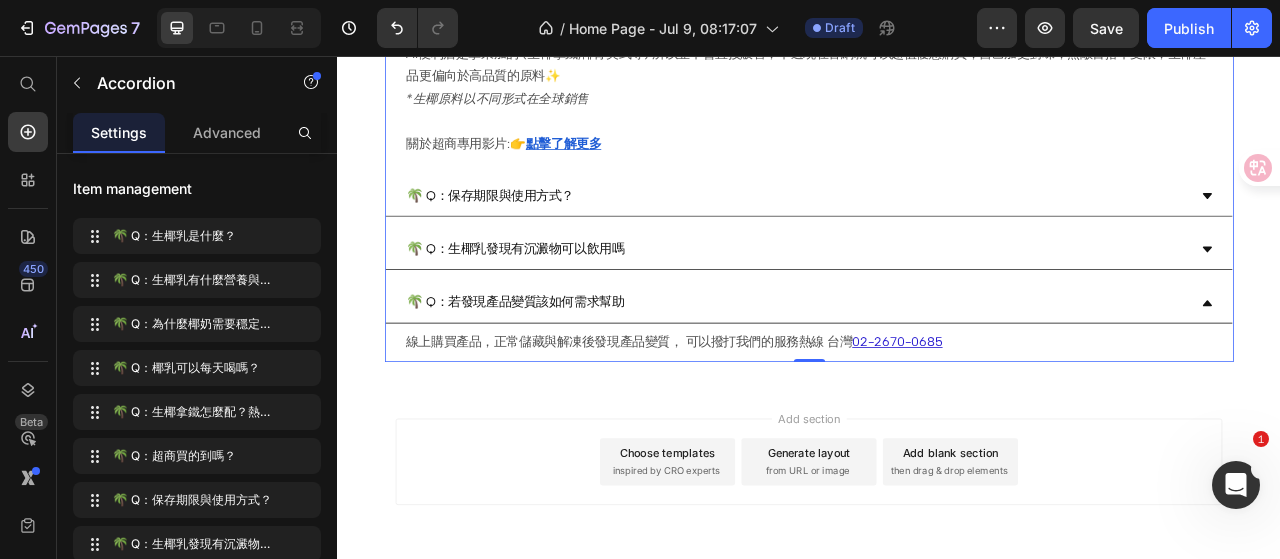 click on "🌴 Q：若發現產品變質該如何需求幫助" at bounding box center [921, 370] 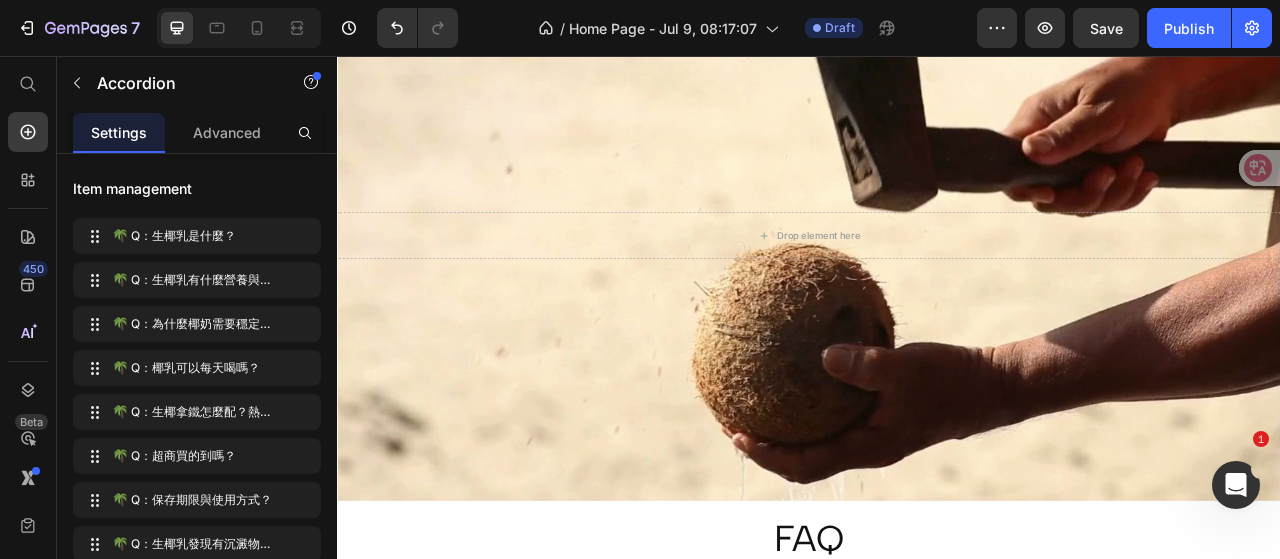 scroll, scrollTop: 67, scrollLeft: 0, axis: vertical 